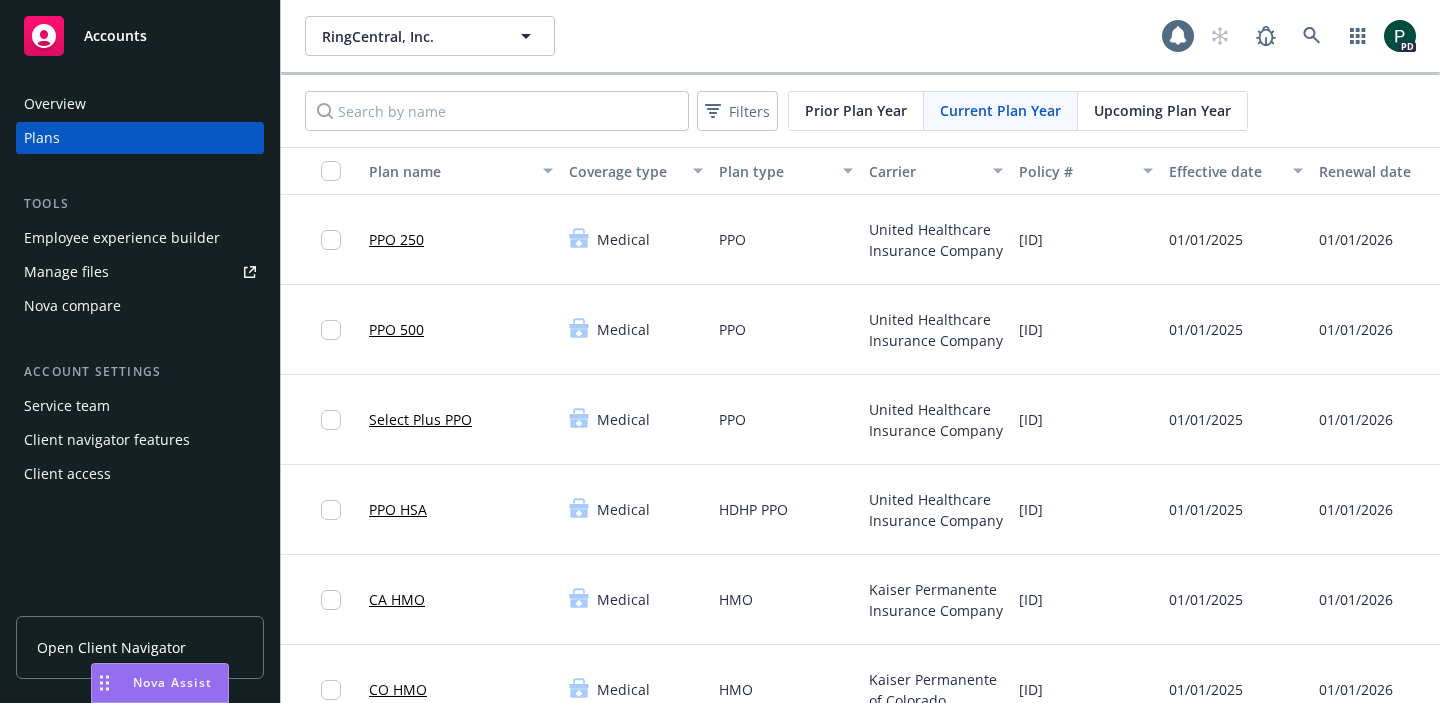 scroll, scrollTop: 0, scrollLeft: 0, axis: both 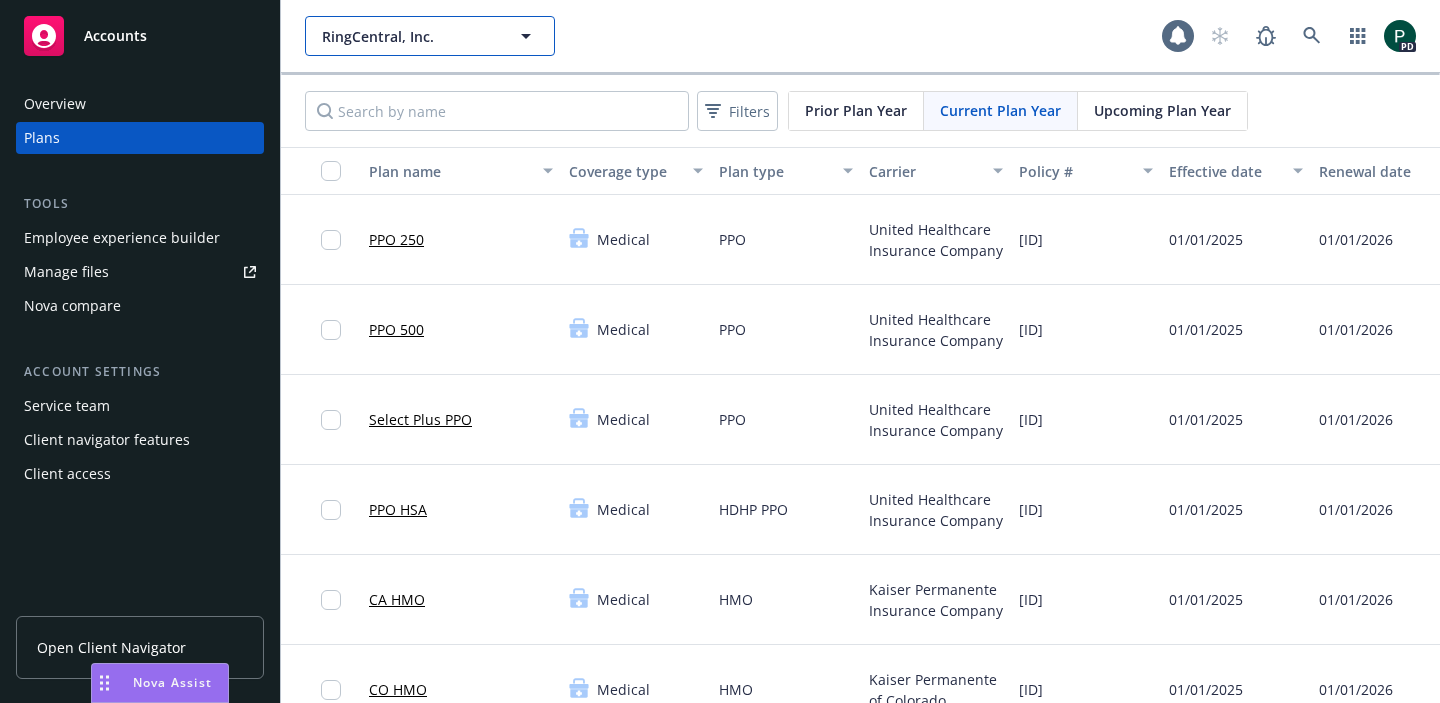click on "RingCentral, Inc." at bounding box center (430, 36) 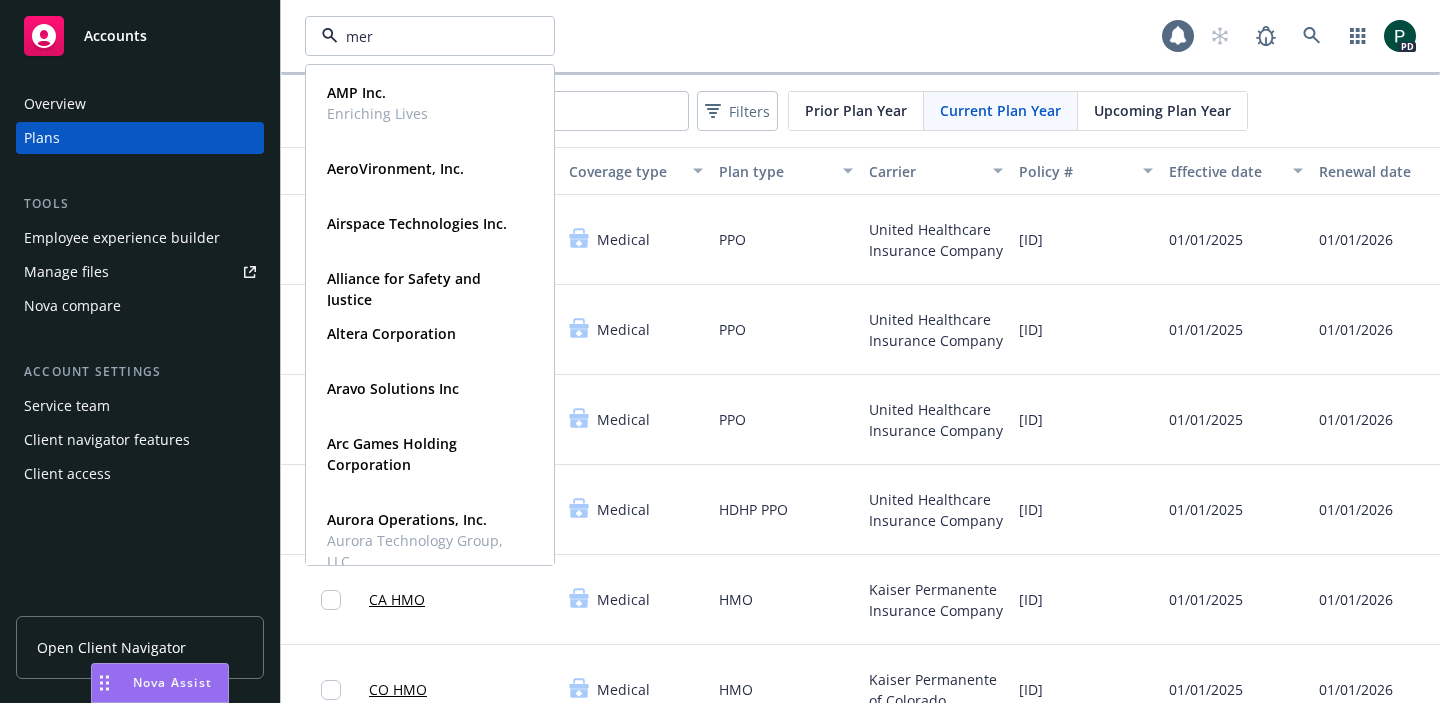 type on "merc" 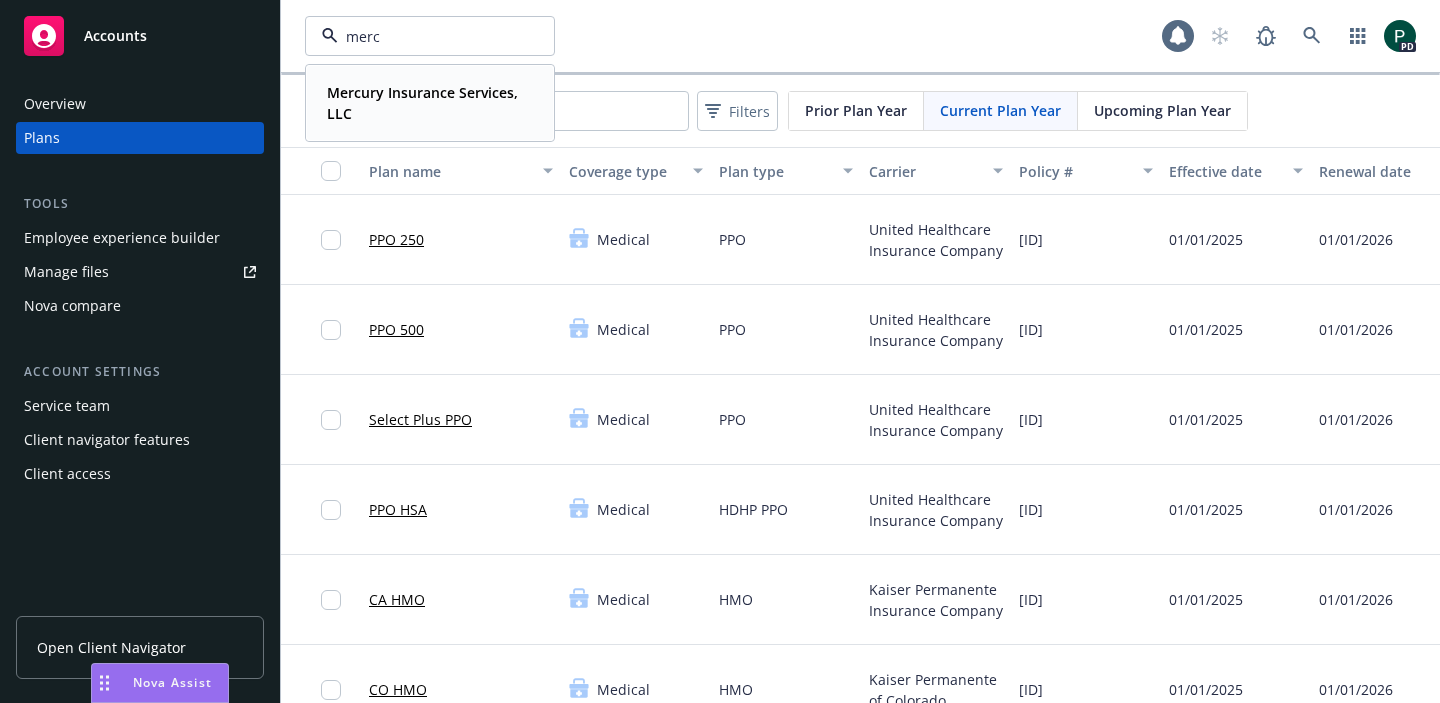 click on "Mercury Insurance Services, LLC" at bounding box center [422, 103] 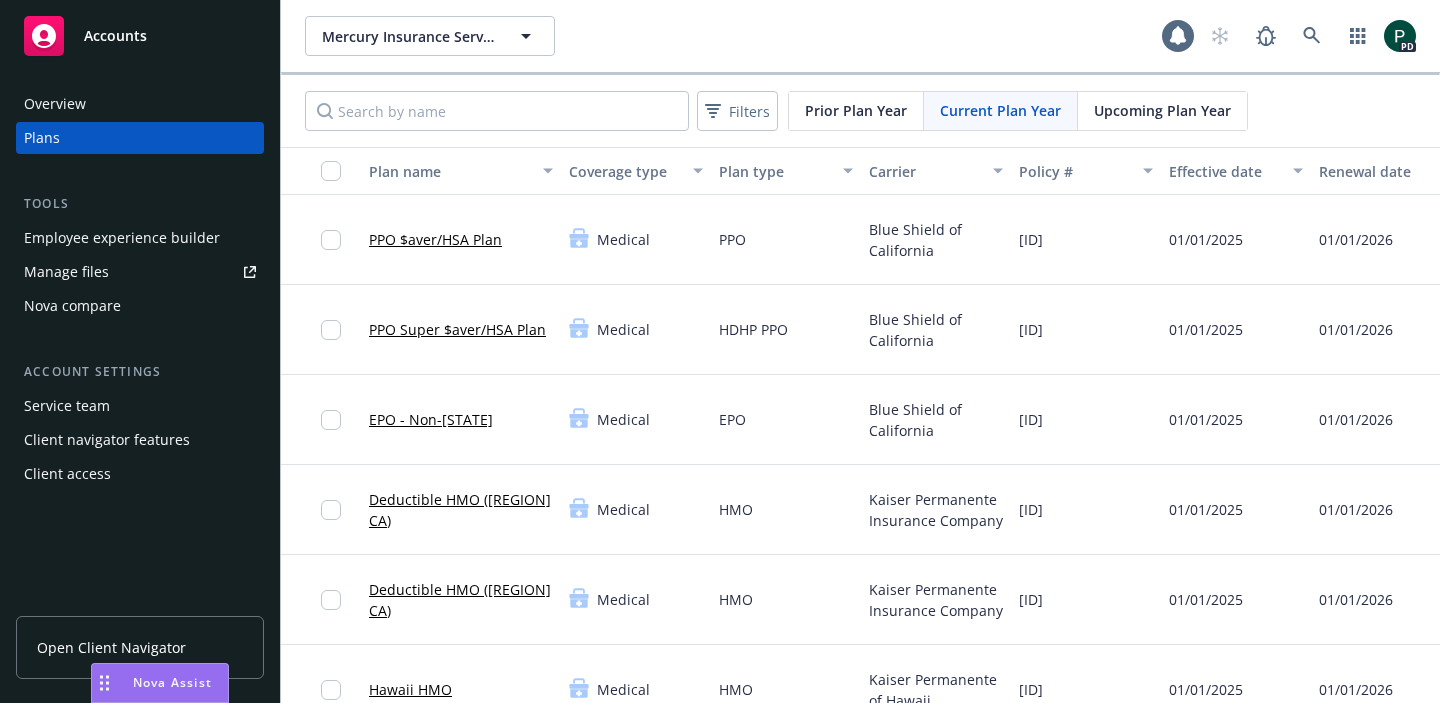 click on "Manage files" at bounding box center (140, 272) 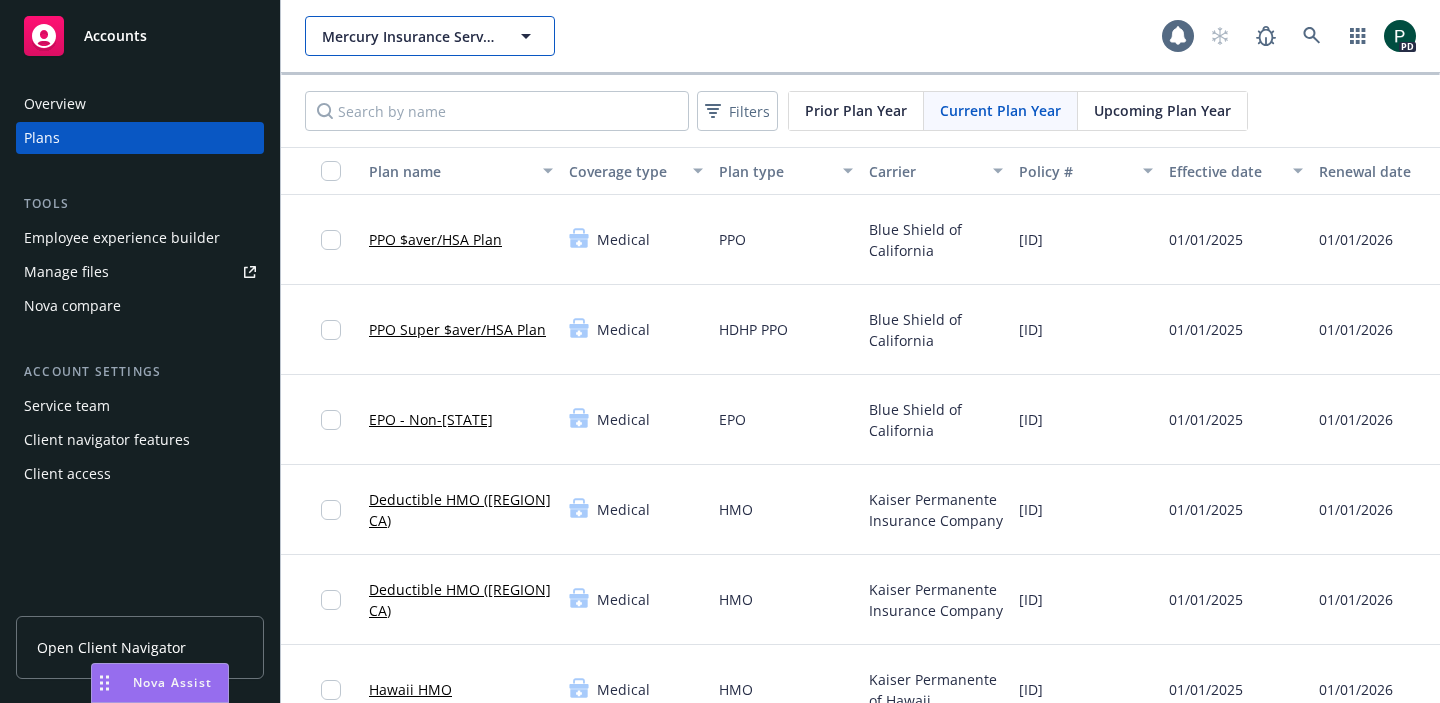 click 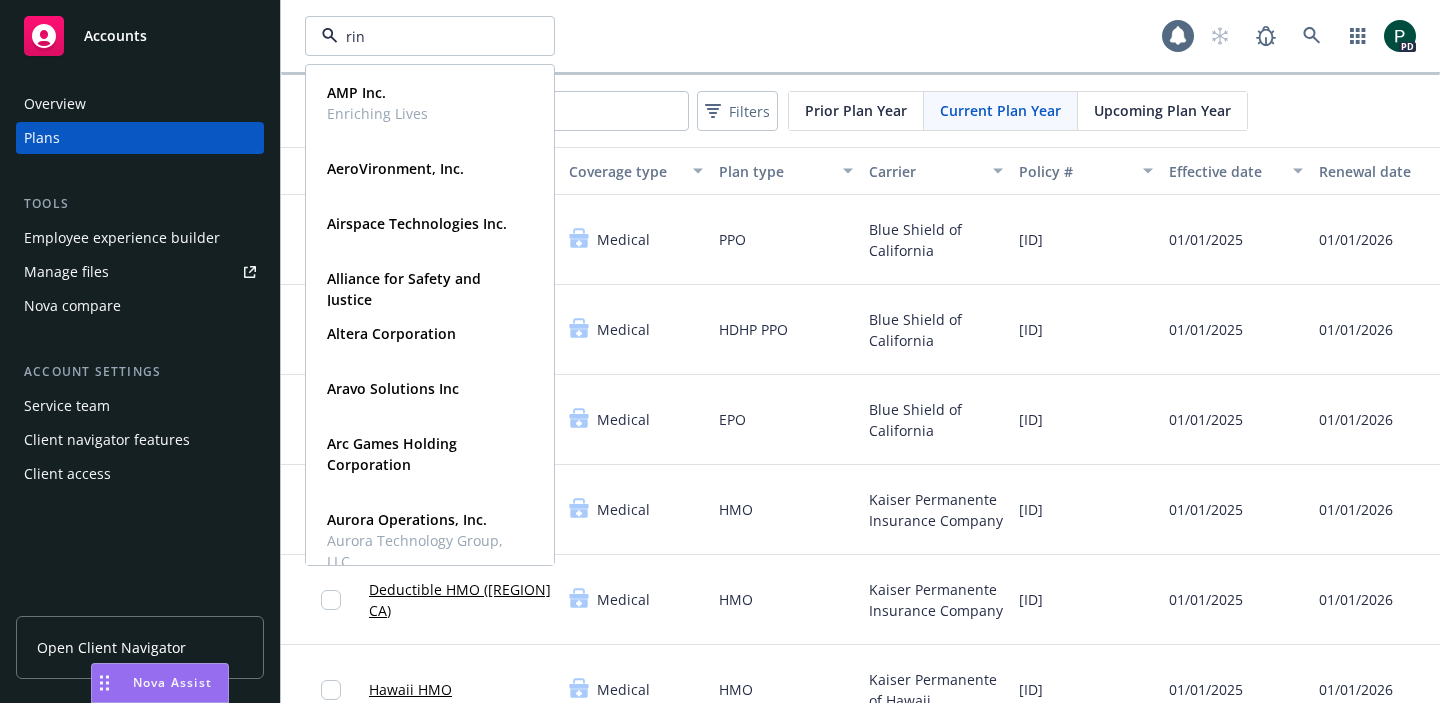 type on "ring" 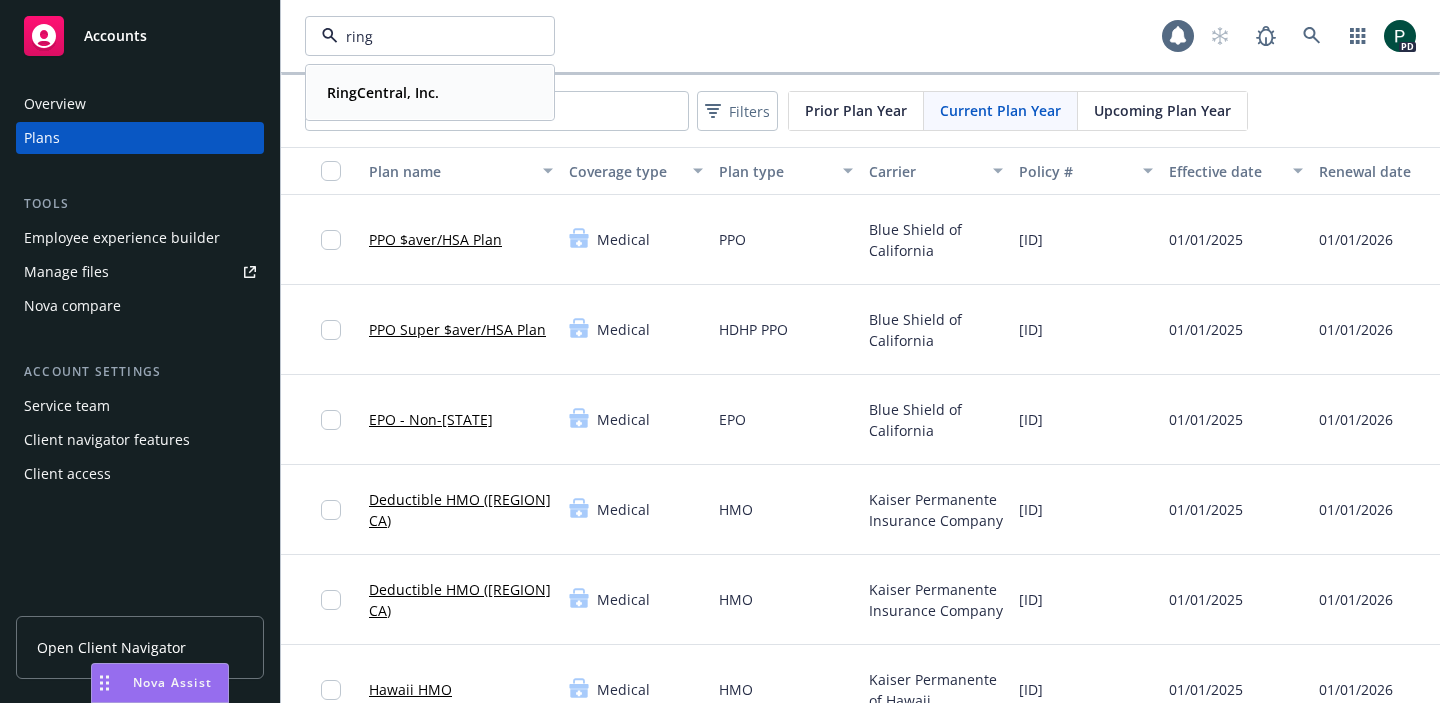 click on "RingCentral, Inc." at bounding box center [430, 92] 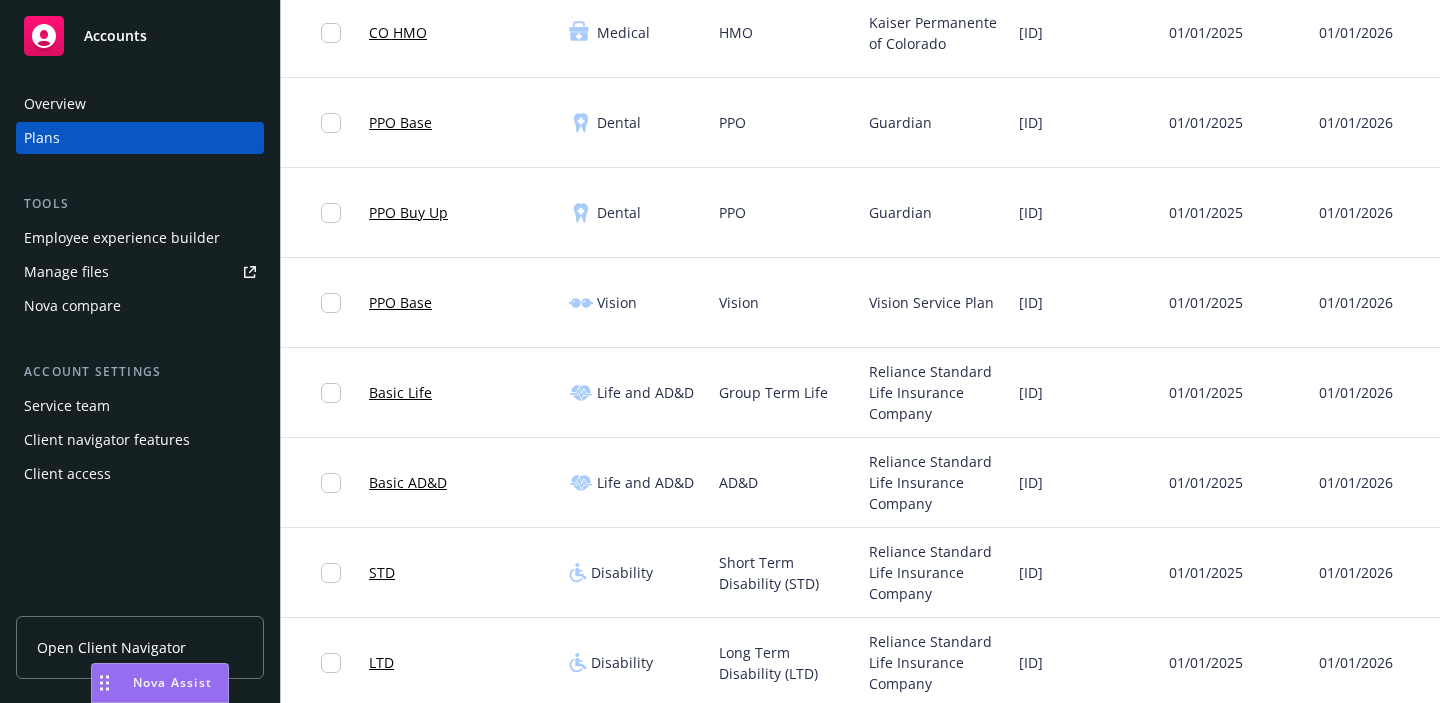 scroll, scrollTop: 662, scrollLeft: 0, axis: vertical 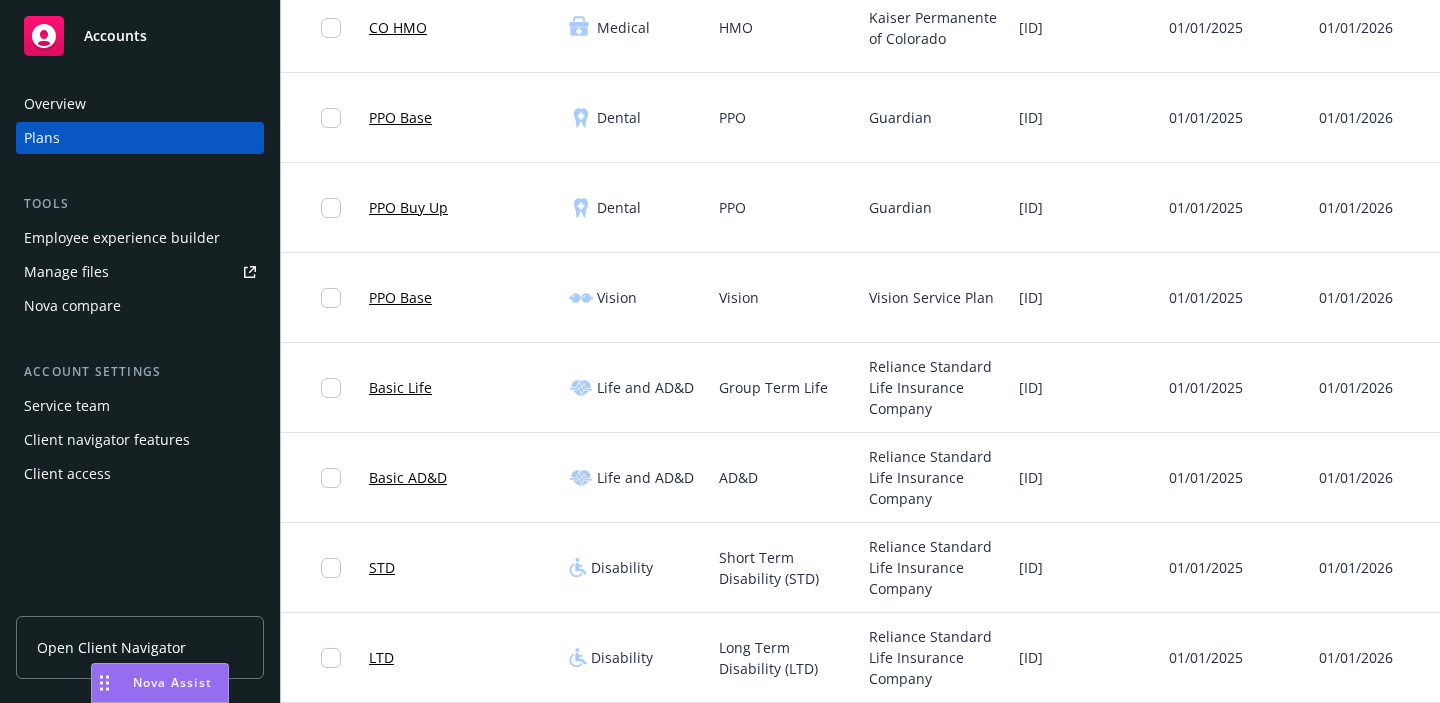 click on "Employee experience builder" at bounding box center [122, 238] 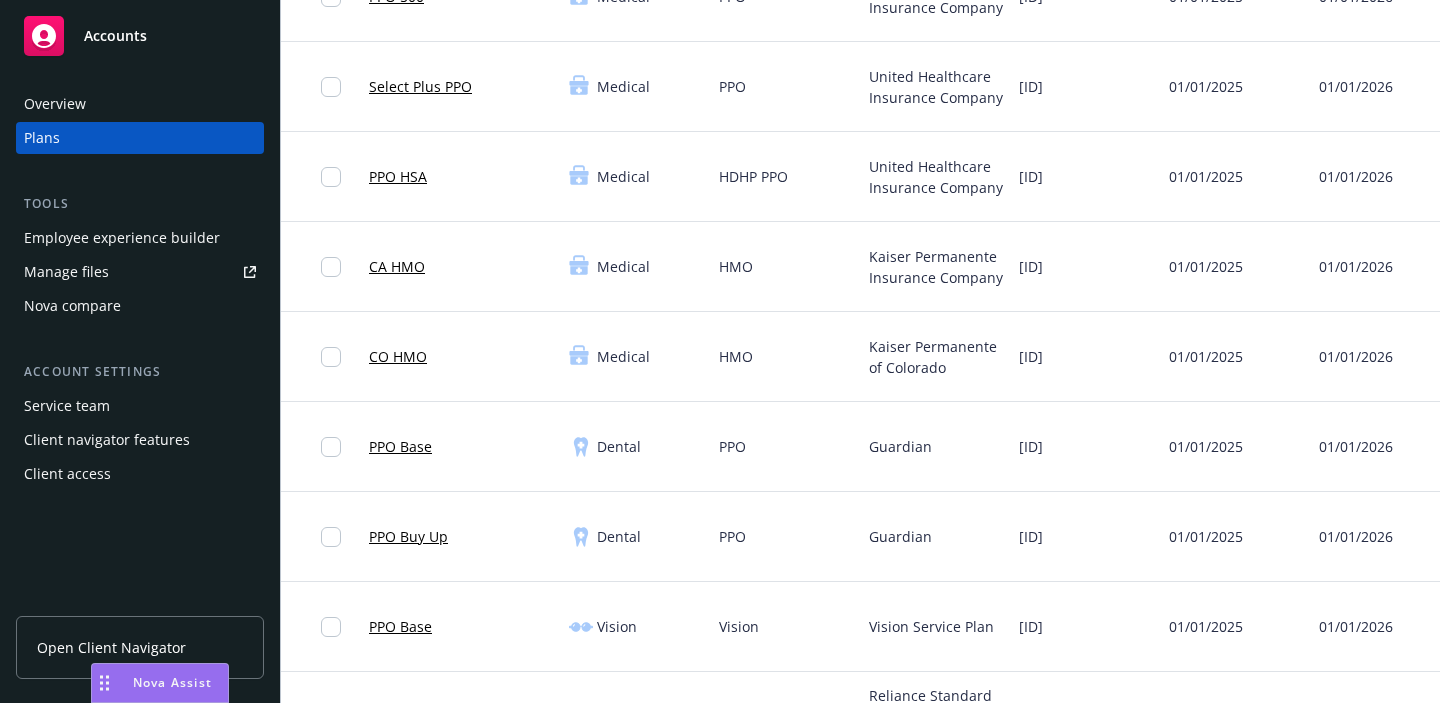 scroll, scrollTop: 325, scrollLeft: 0, axis: vertical 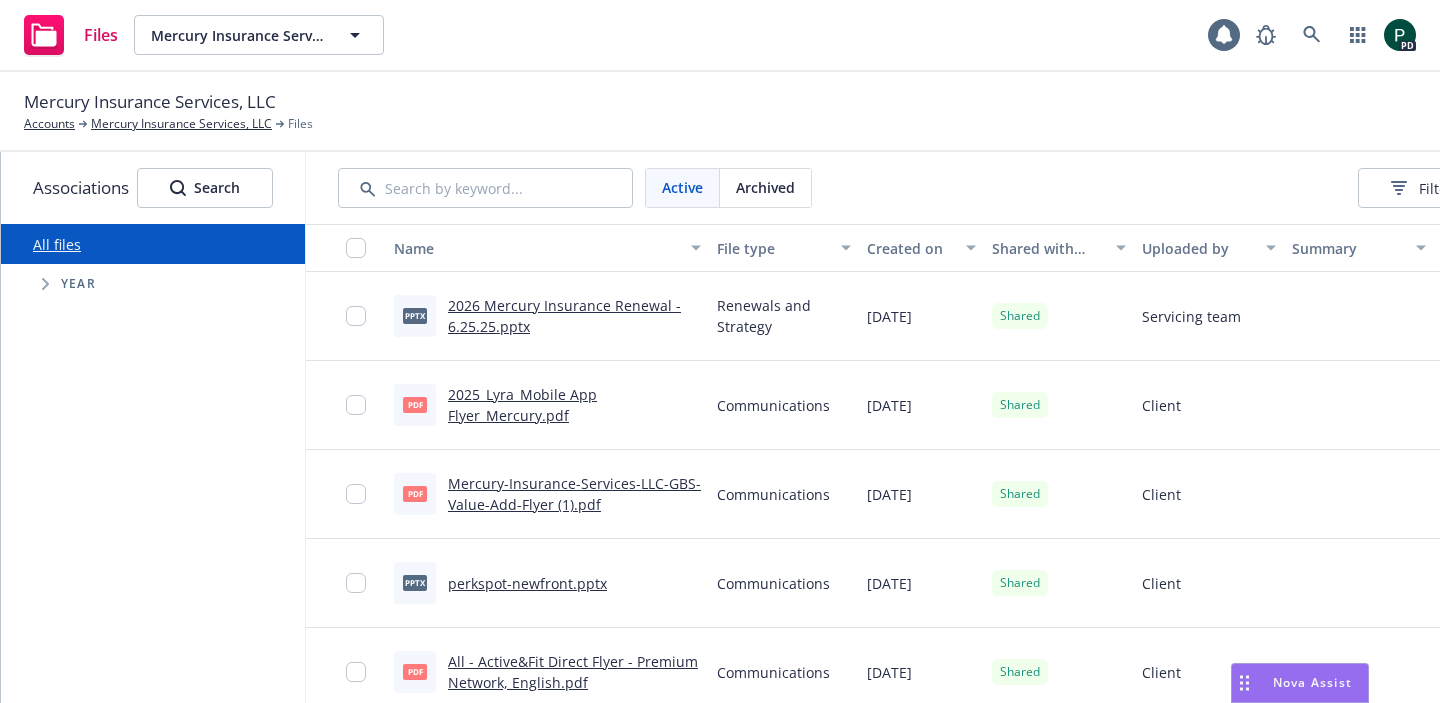 click on "Mercury Insurance Services, LLC Mercury Insurance Services, LLC Mercury Insurance Services, LLC Type Commercial FEIN [FEIN] 1 PD" at bounding box center (720, 36) 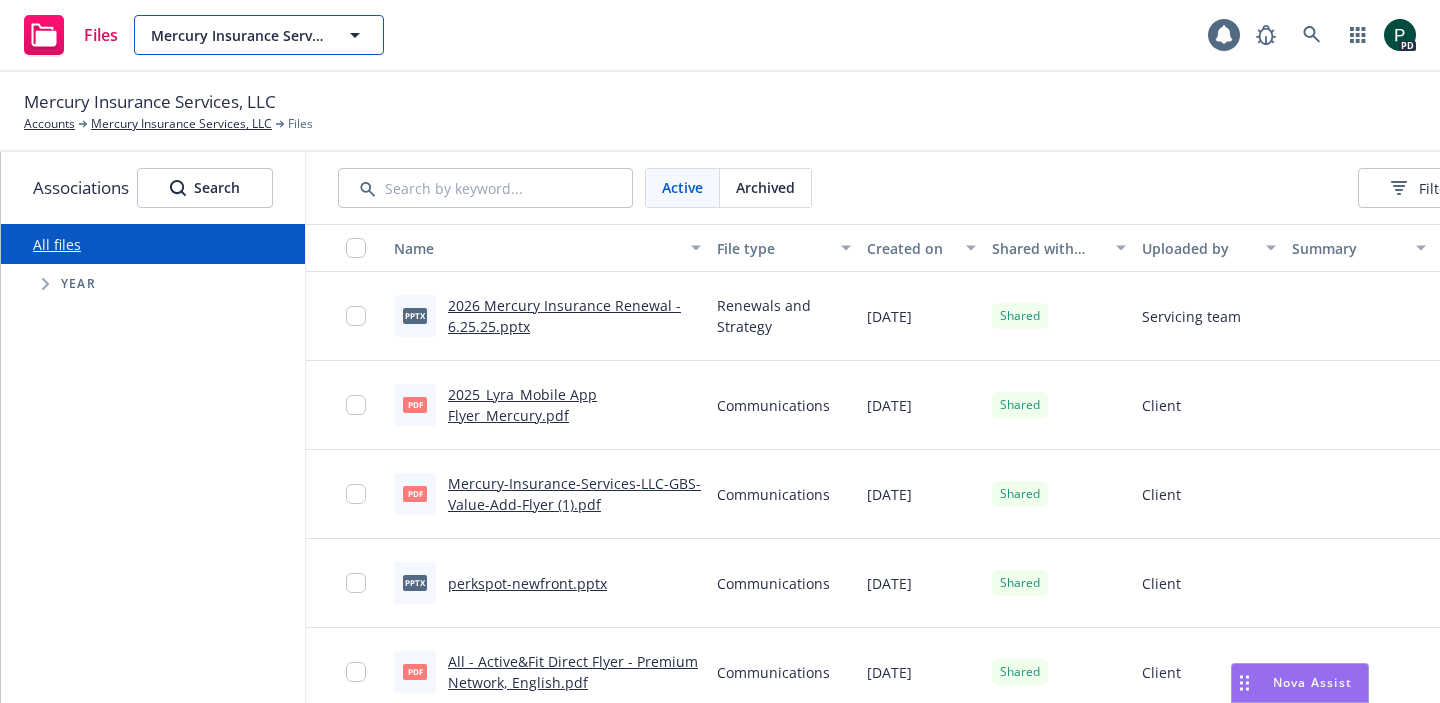 click 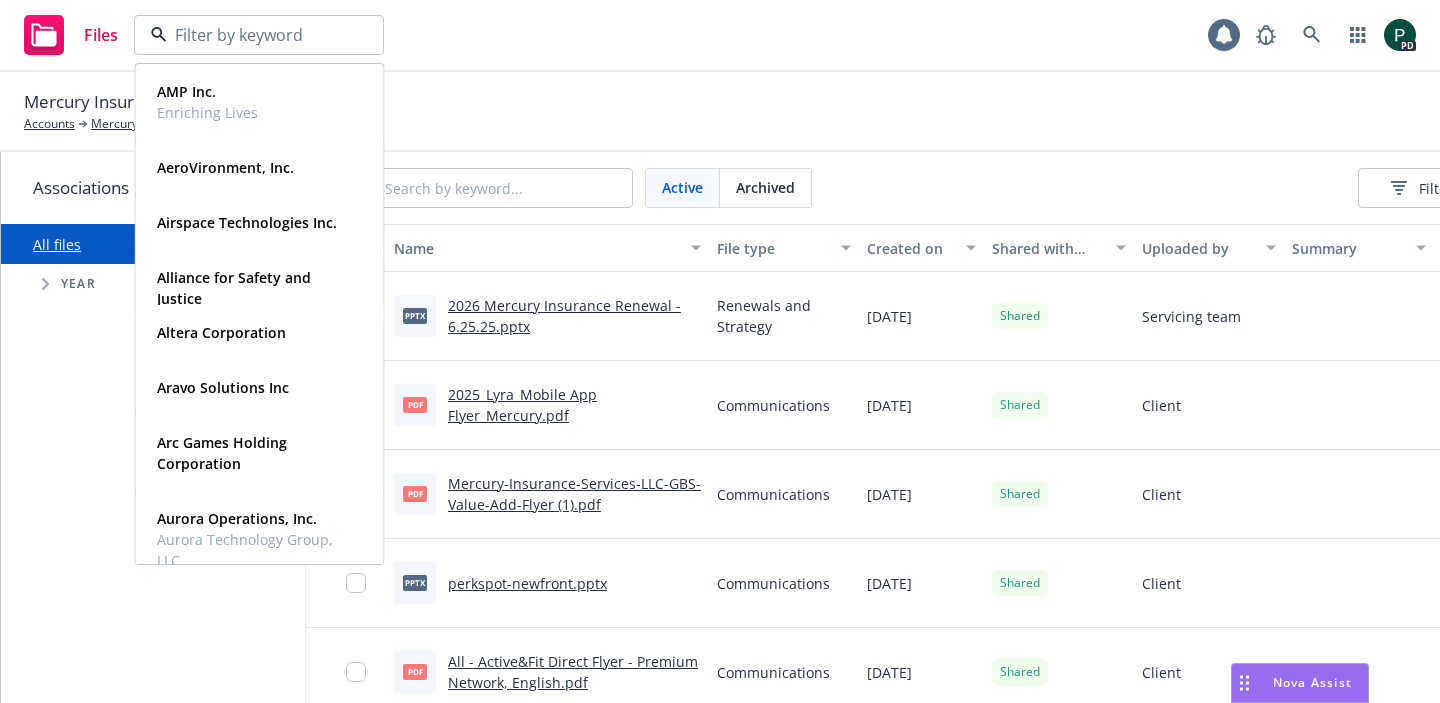 click on "Mercury Insurance Services, LLC Accounts Mercury Insurance Services, LLC Files" at bounding box center [720, 112] 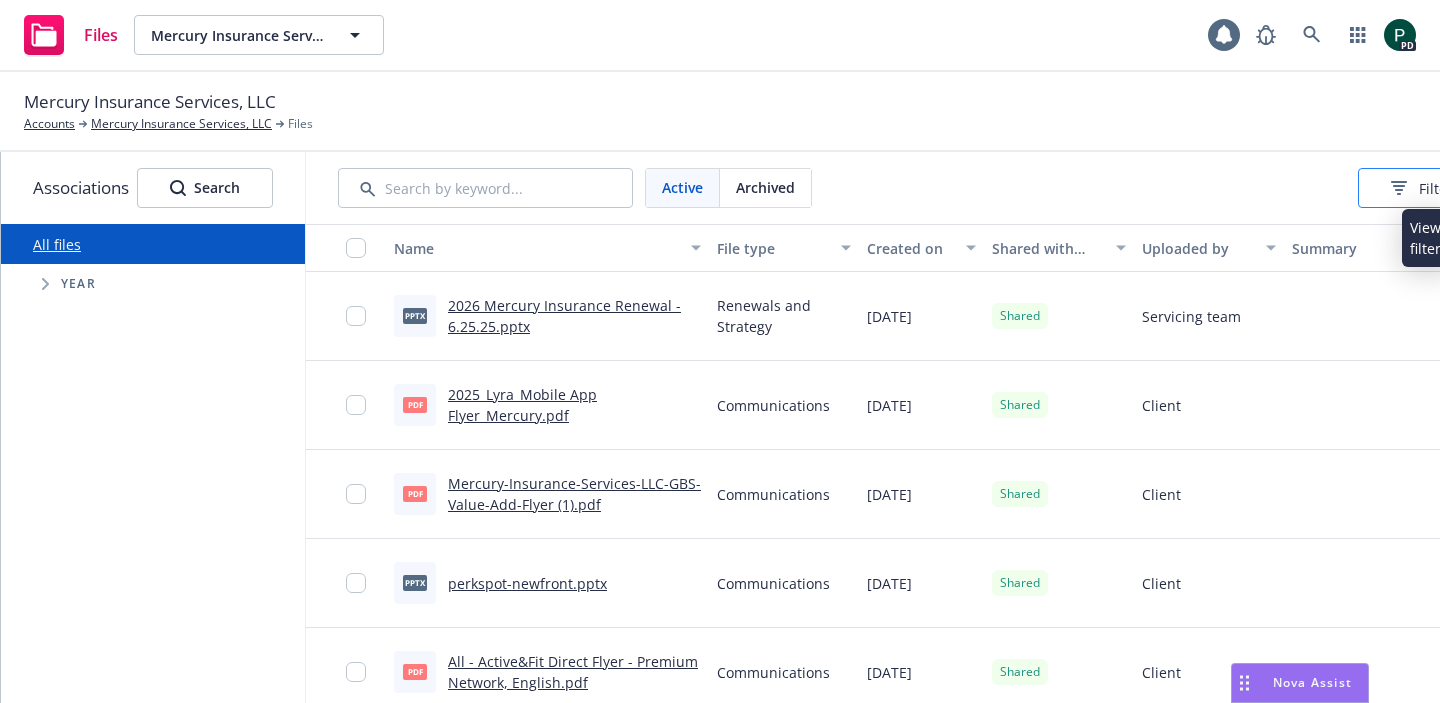 click on "Filters" at bounding box center (1425, 188) 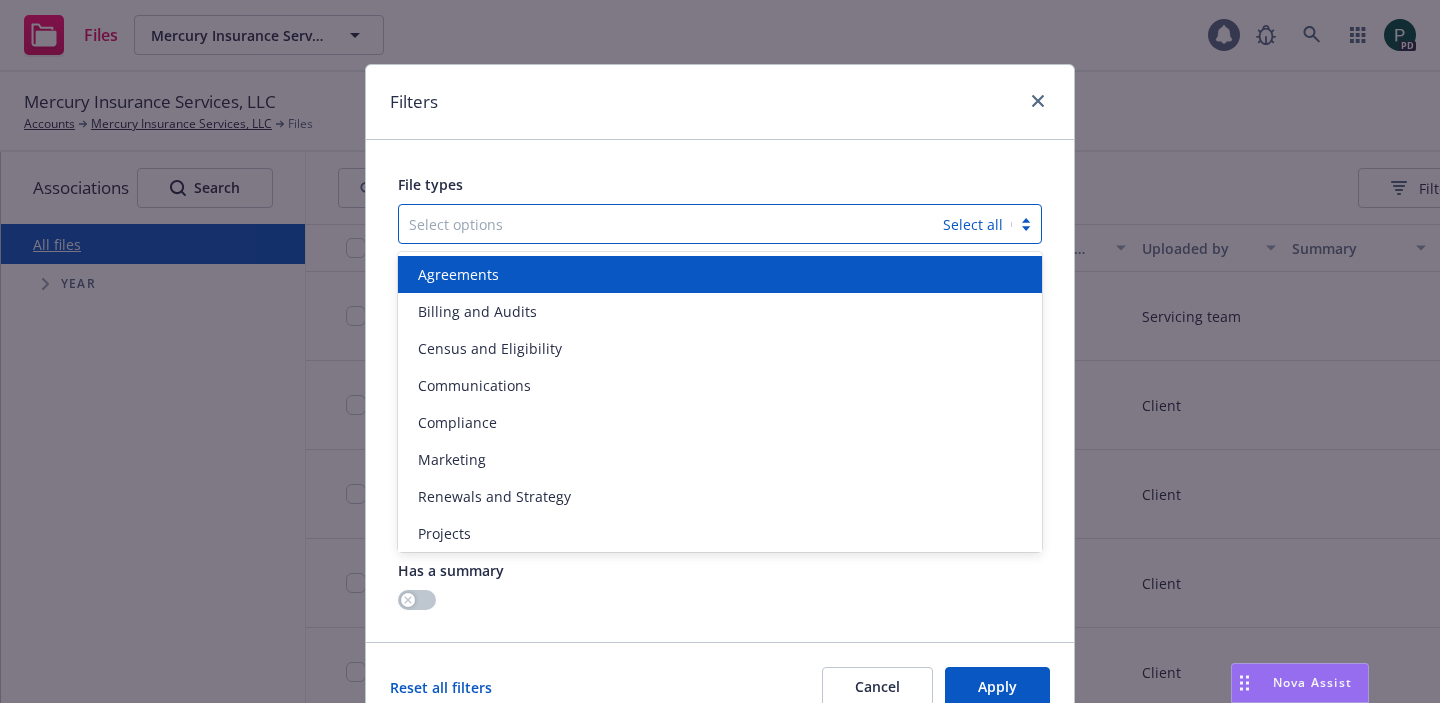 click at bounding box center (671, 224) 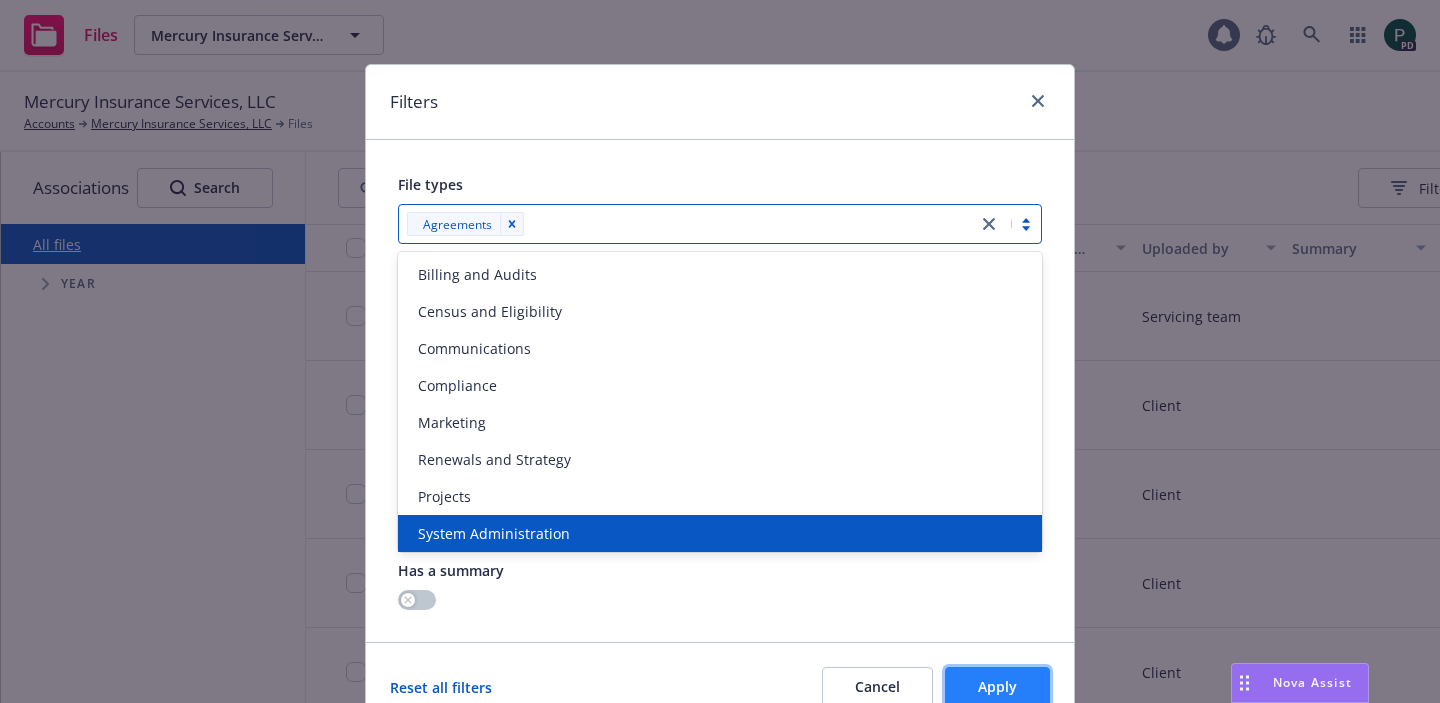 click on "Apply" at bounding box center (997, 686) 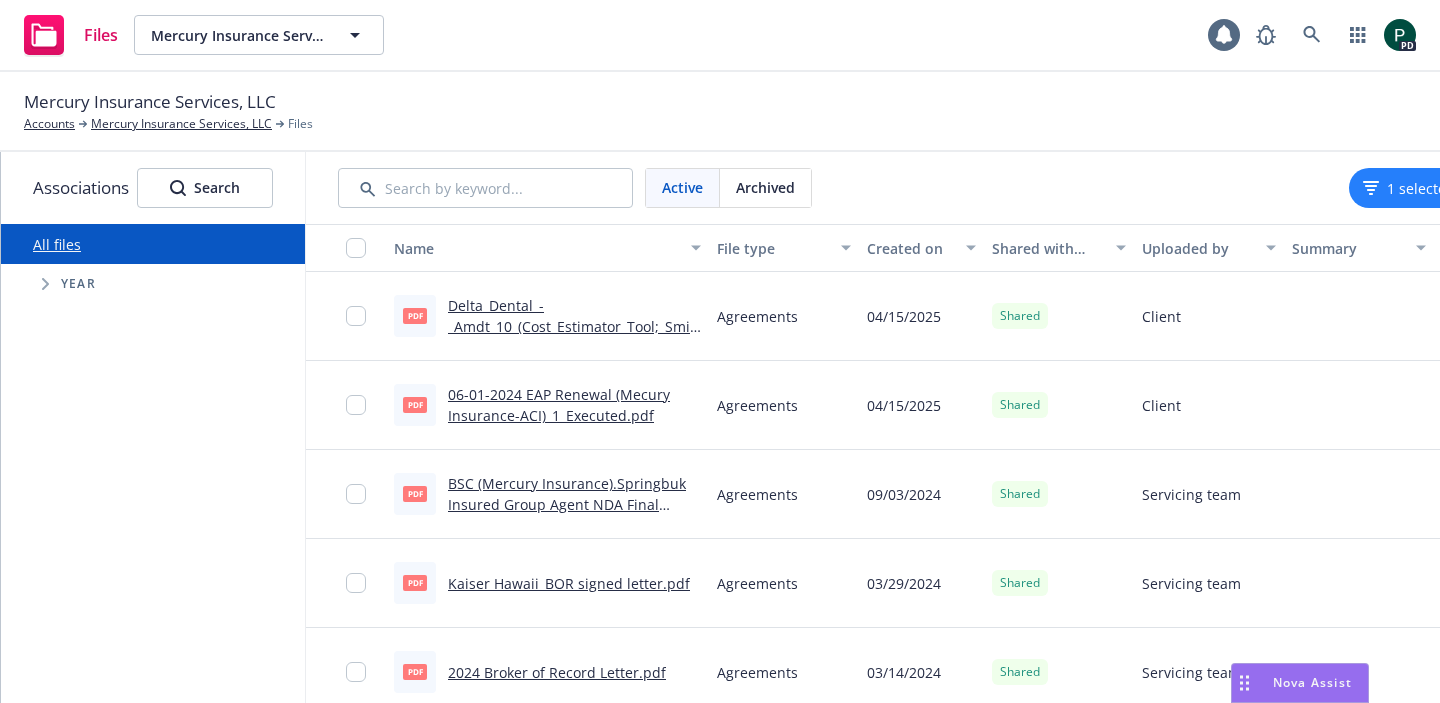 click at bounding box center [45, 284] 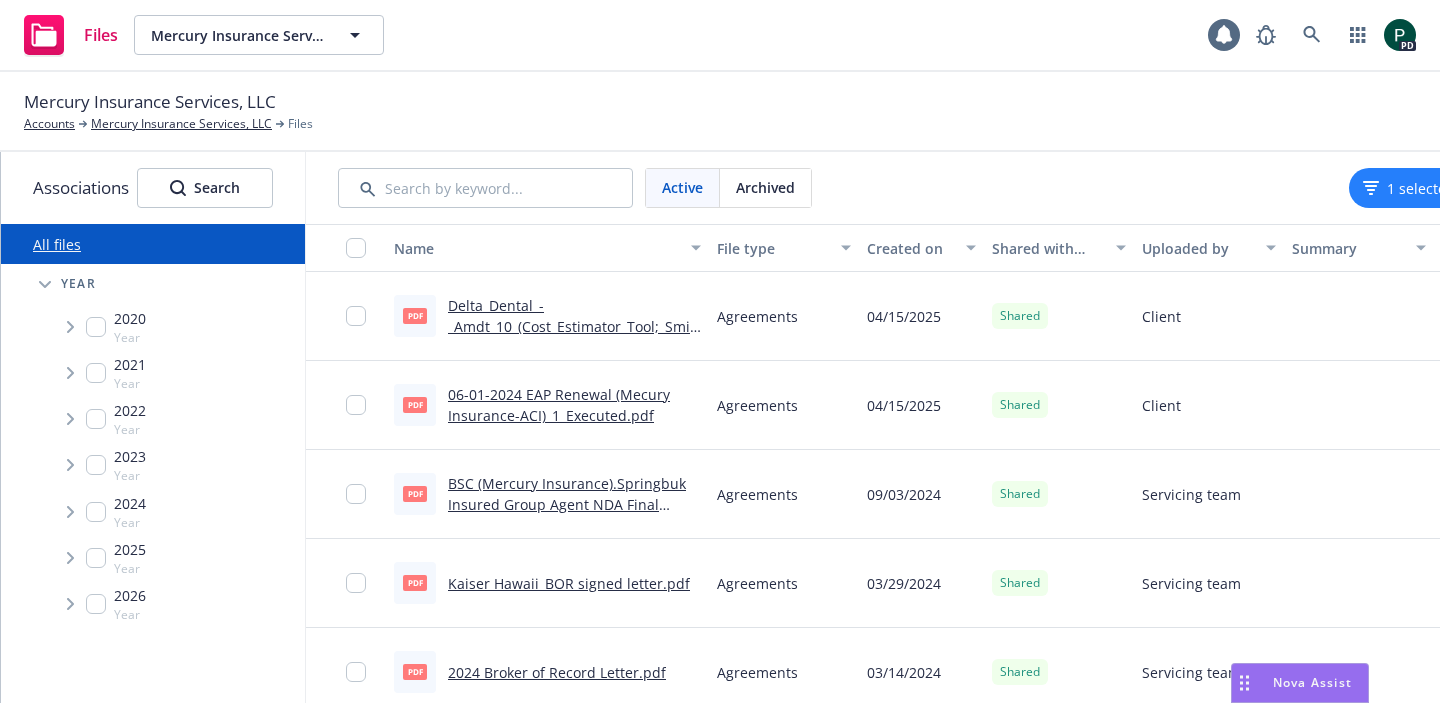 click at bounding box center [96, 512] 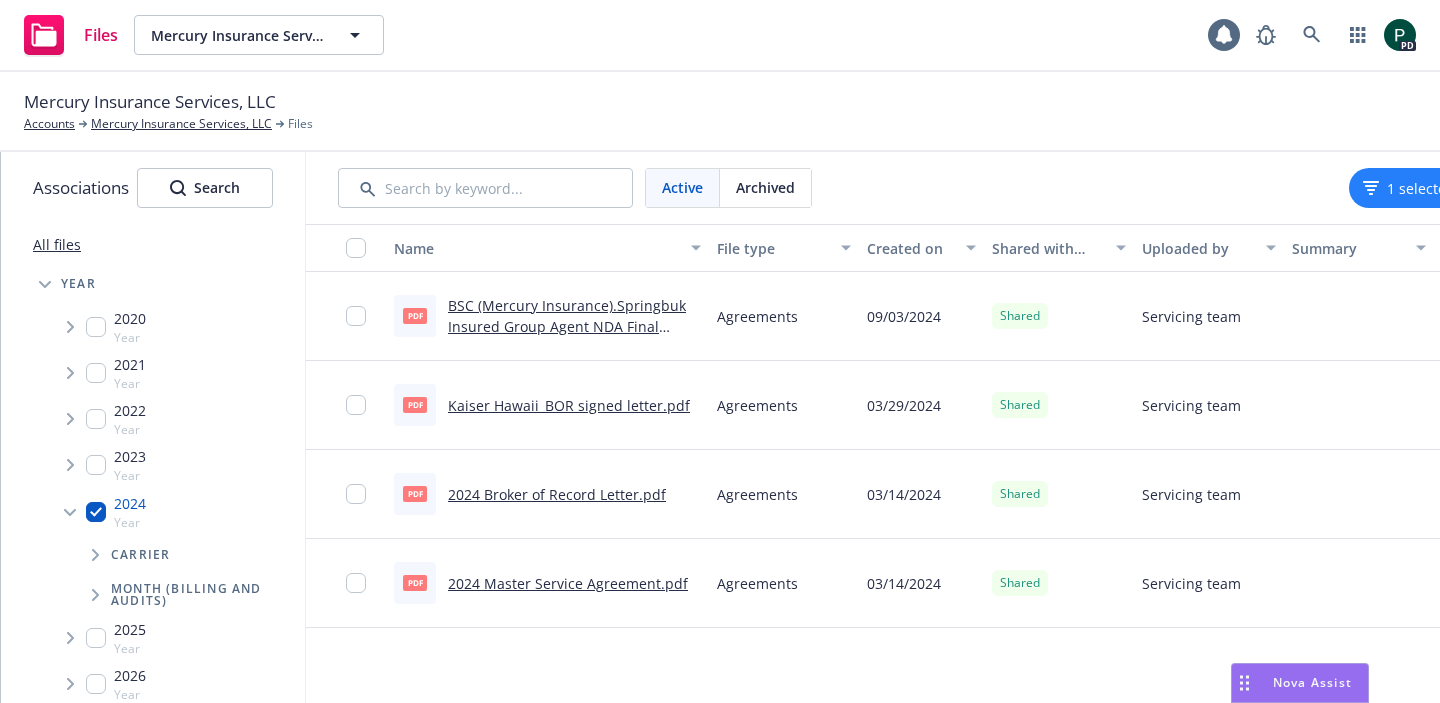 click on "2024 Master Service Agreement.pdf" at bounding box center (568, 583) 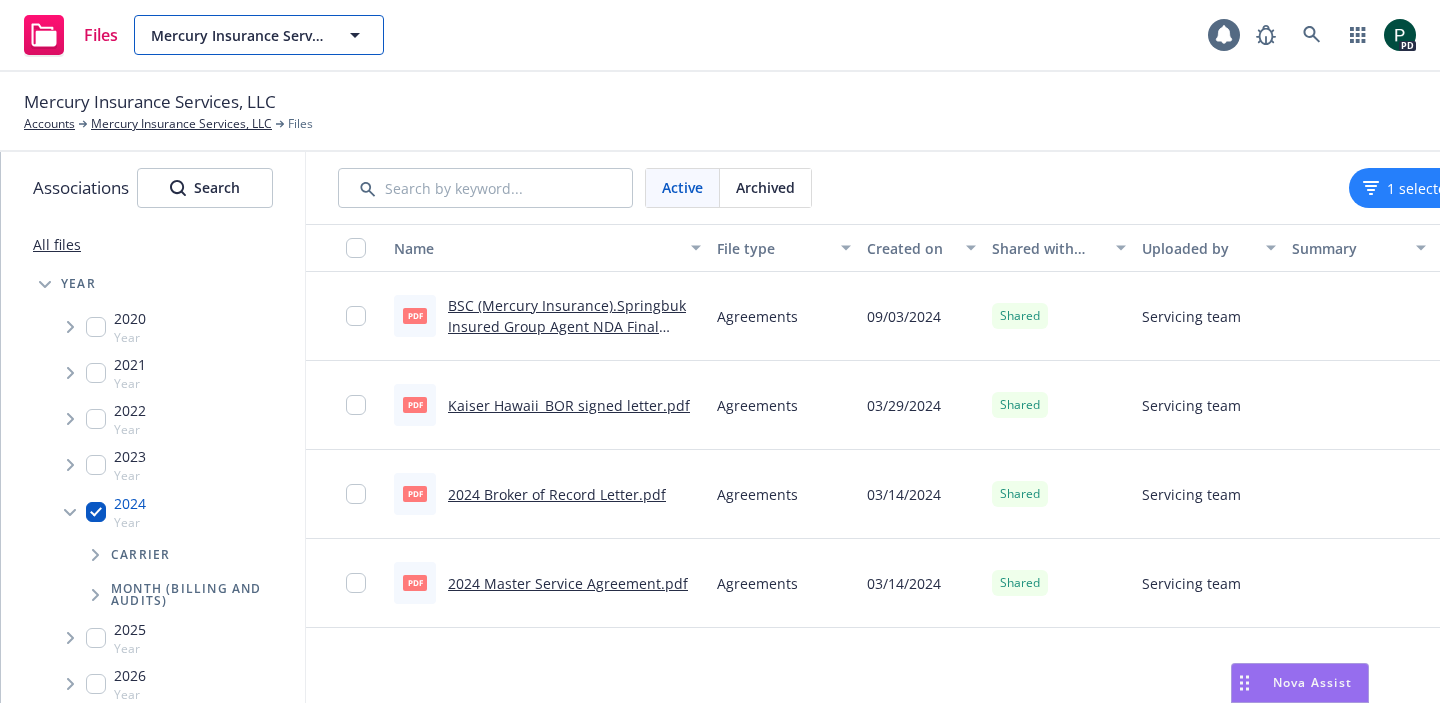 click 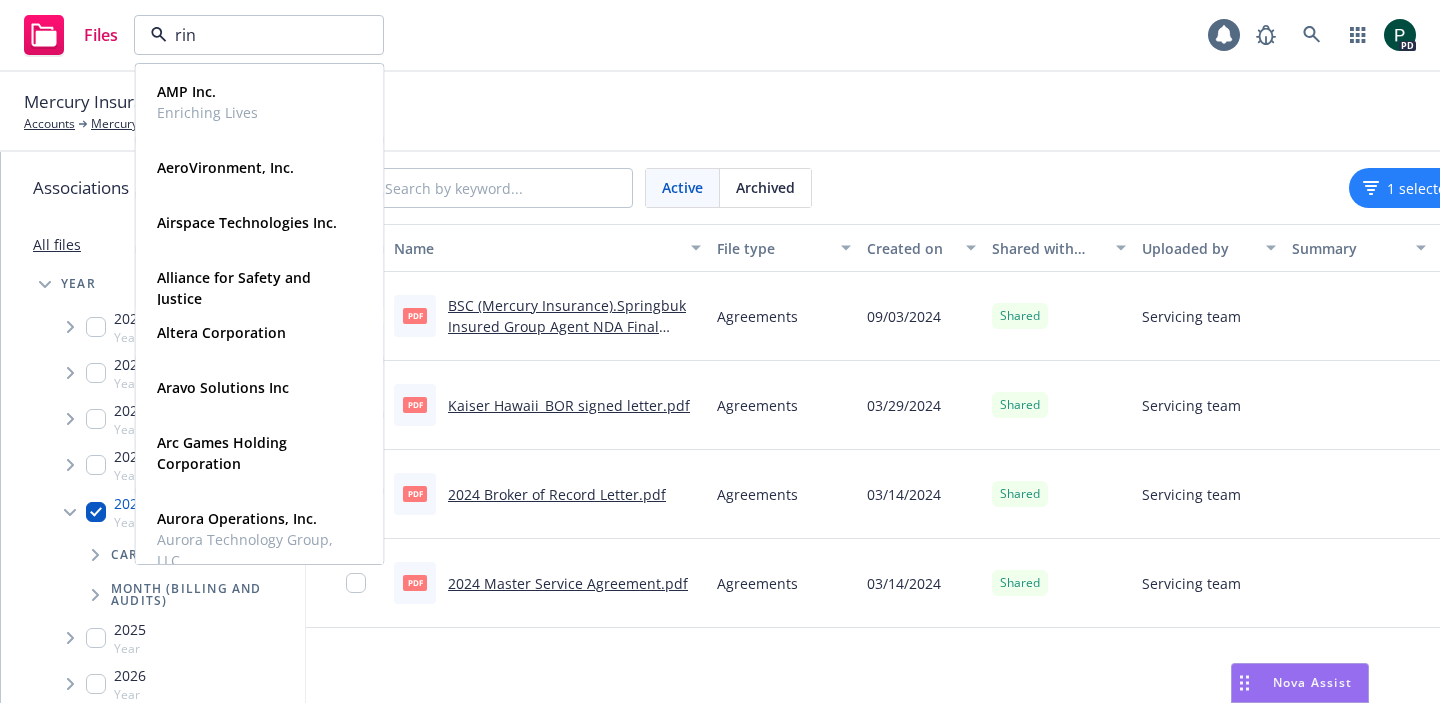 type on "ring" 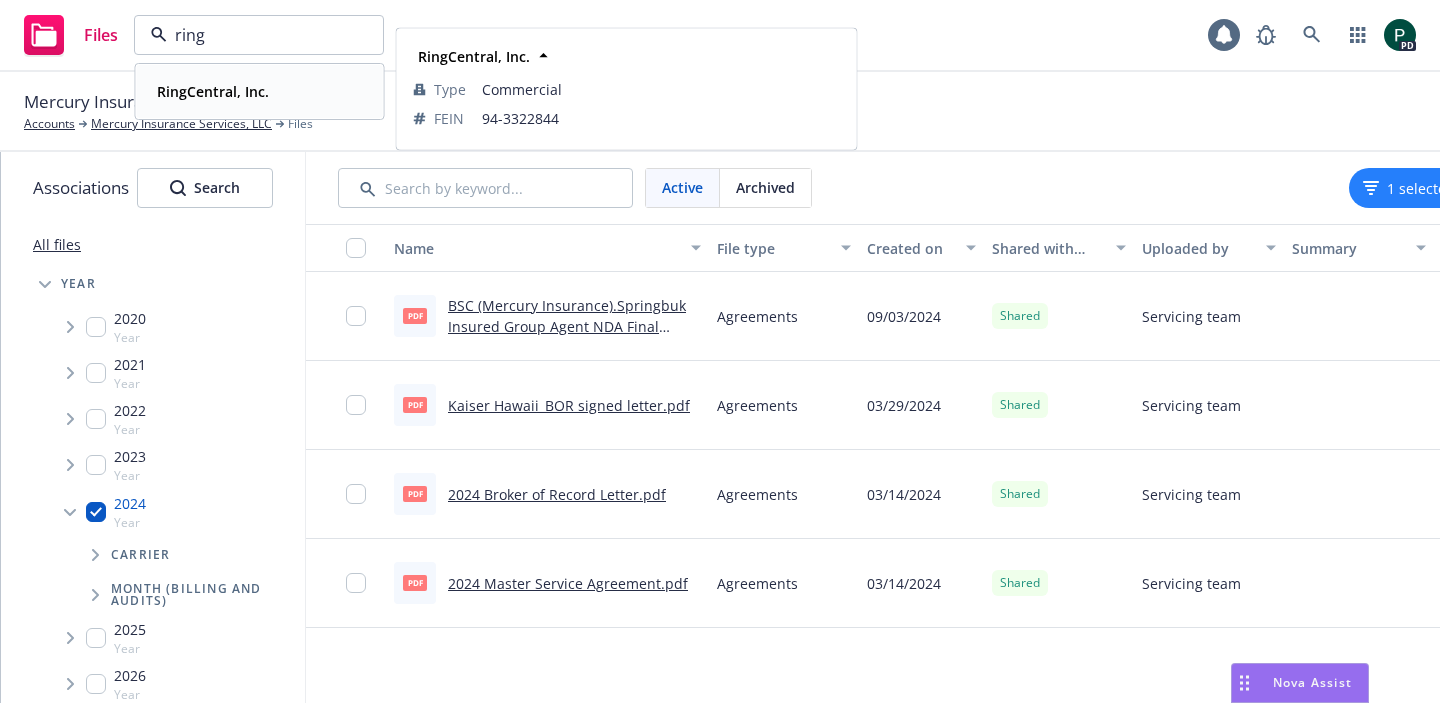 click on "RingCentral, Inc." at bounding box center [213, 91] 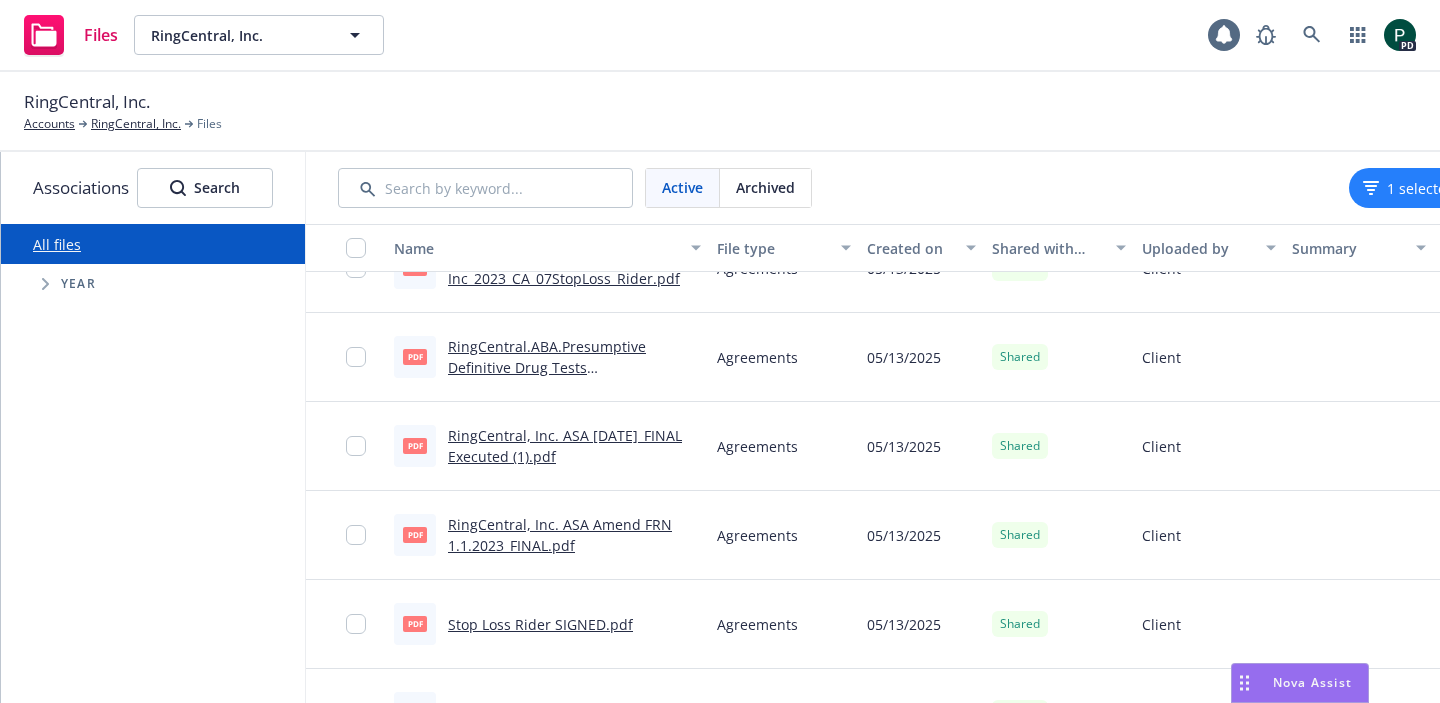 scroll, scrollTop: 2919, scrollLeft: 0, axis: vertical 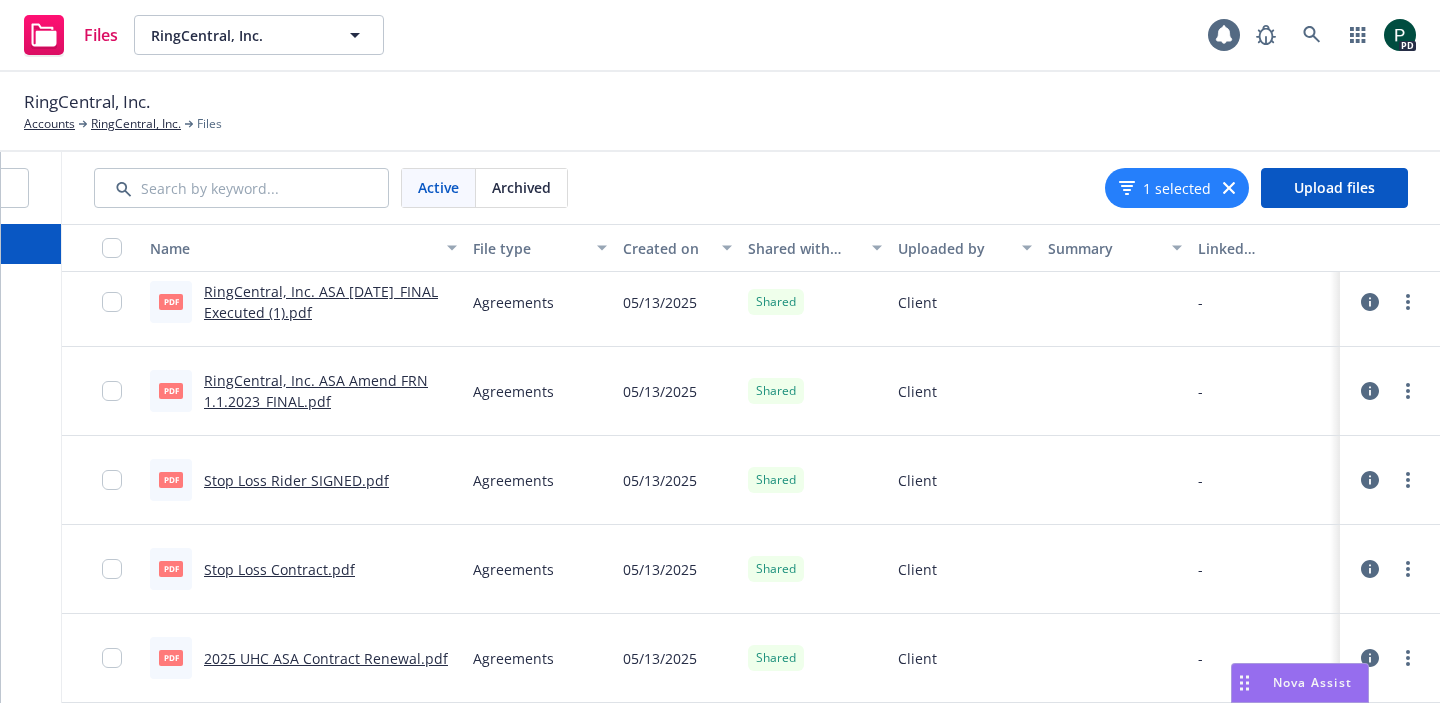 click 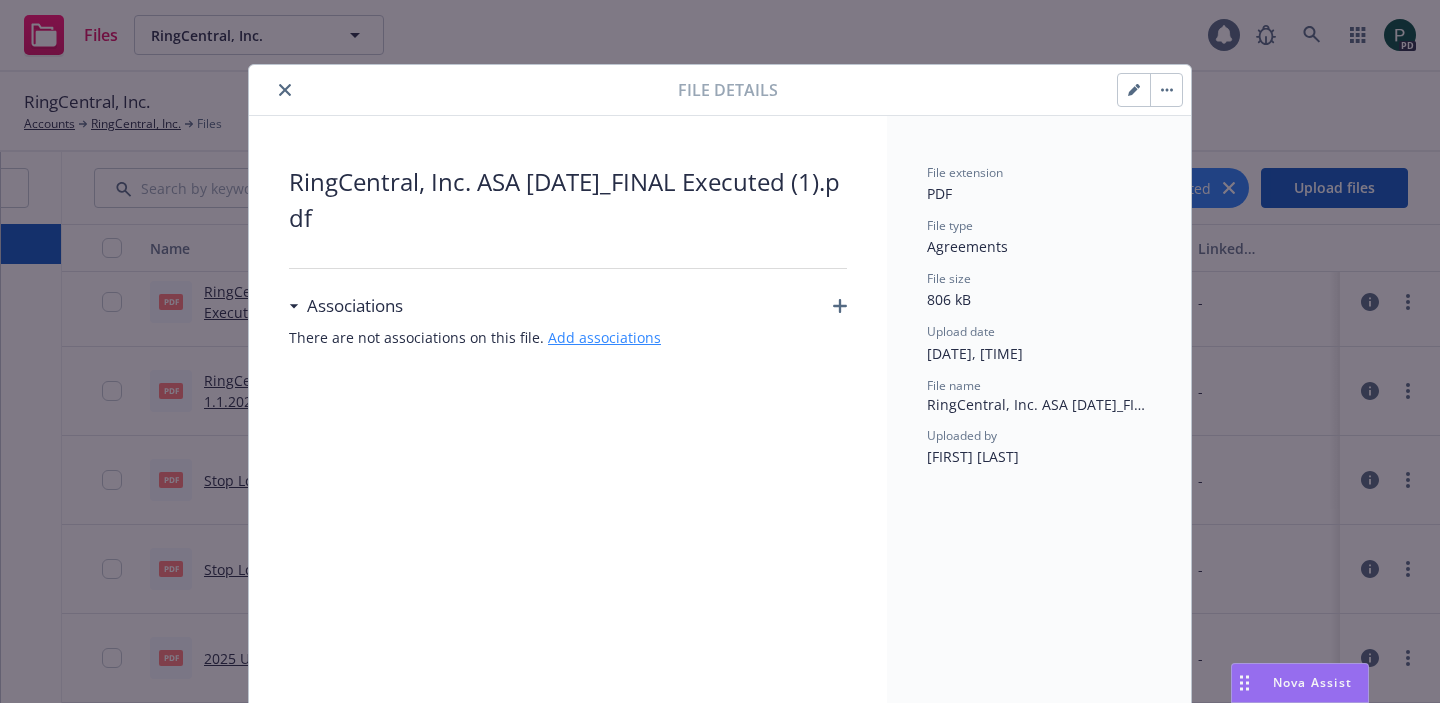 click on "Add associations" at bounding box center [604, 337] 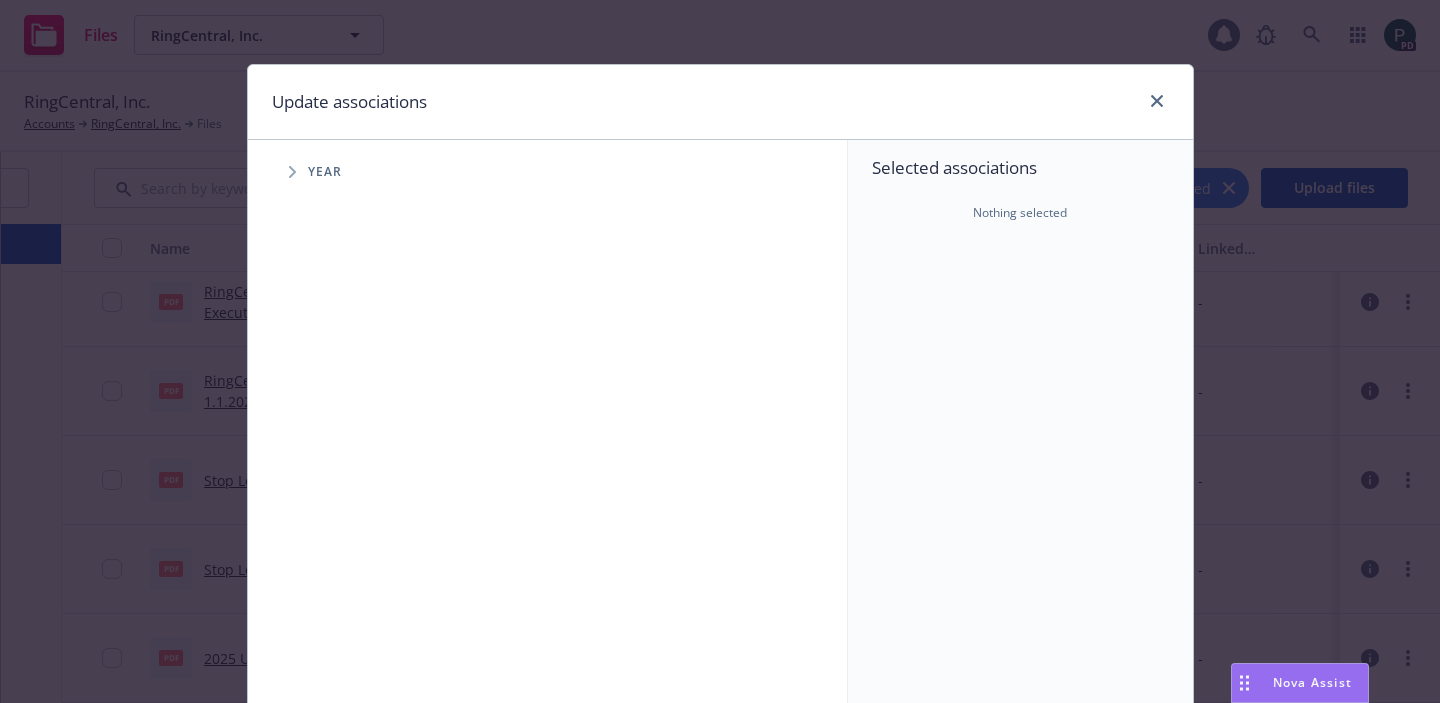 click at bounding box center (292, 172) 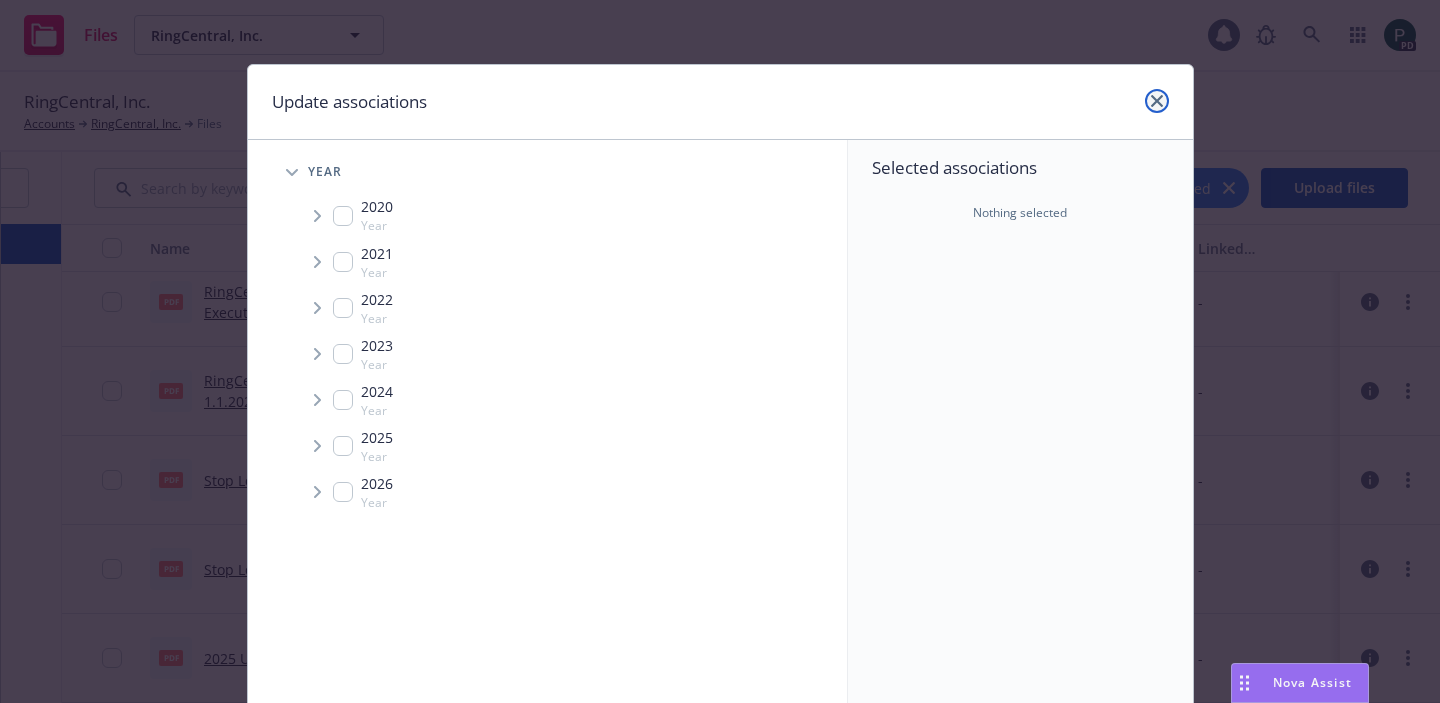 click 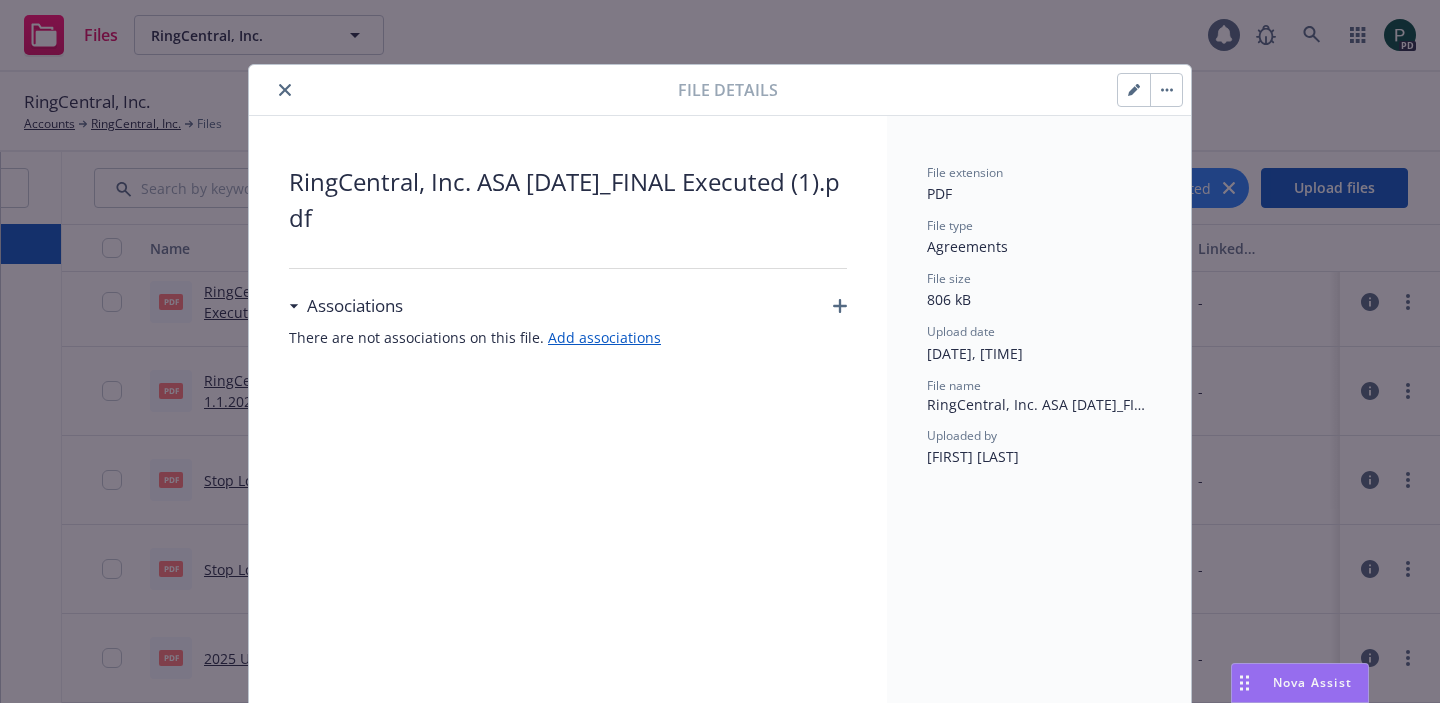 click 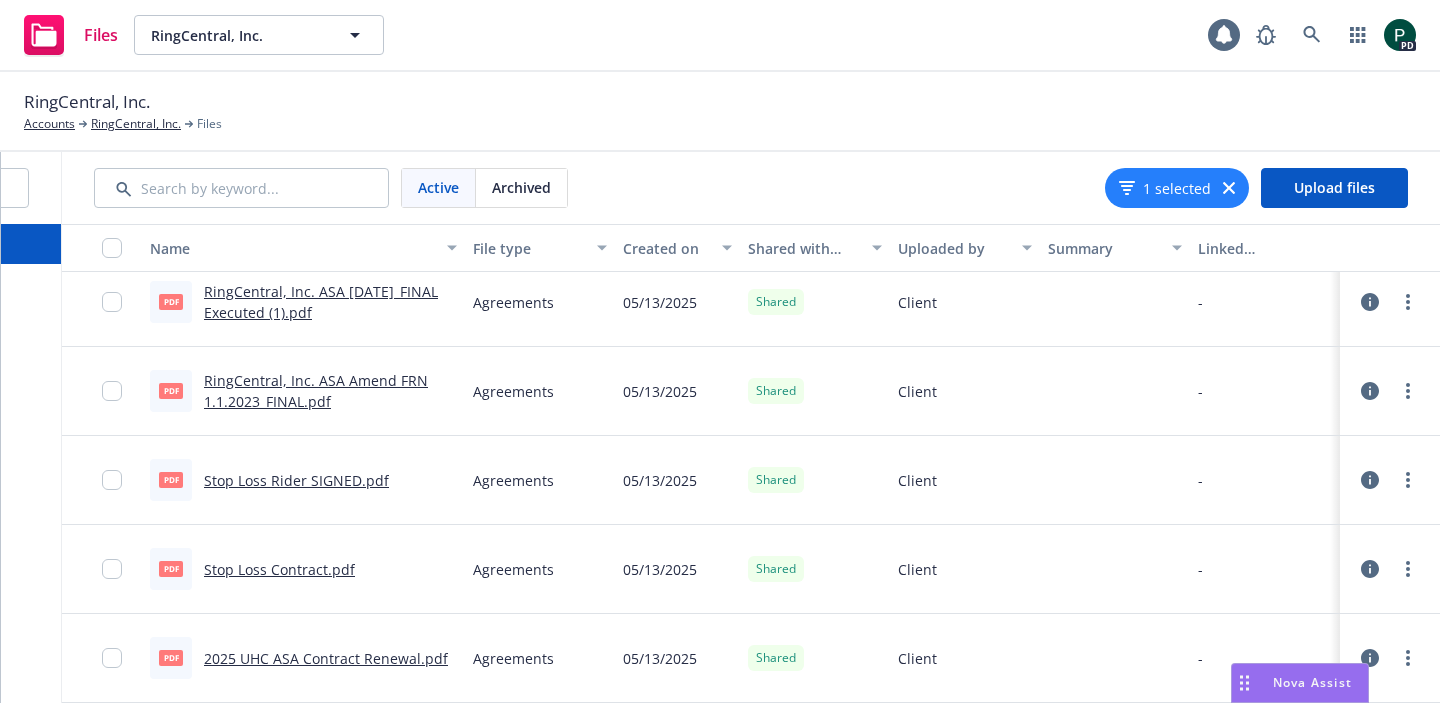 click on "RingCentral, Inc. ASA [DATE]_FINAL Executed (1).pdf" at bounding box center (321, 302) 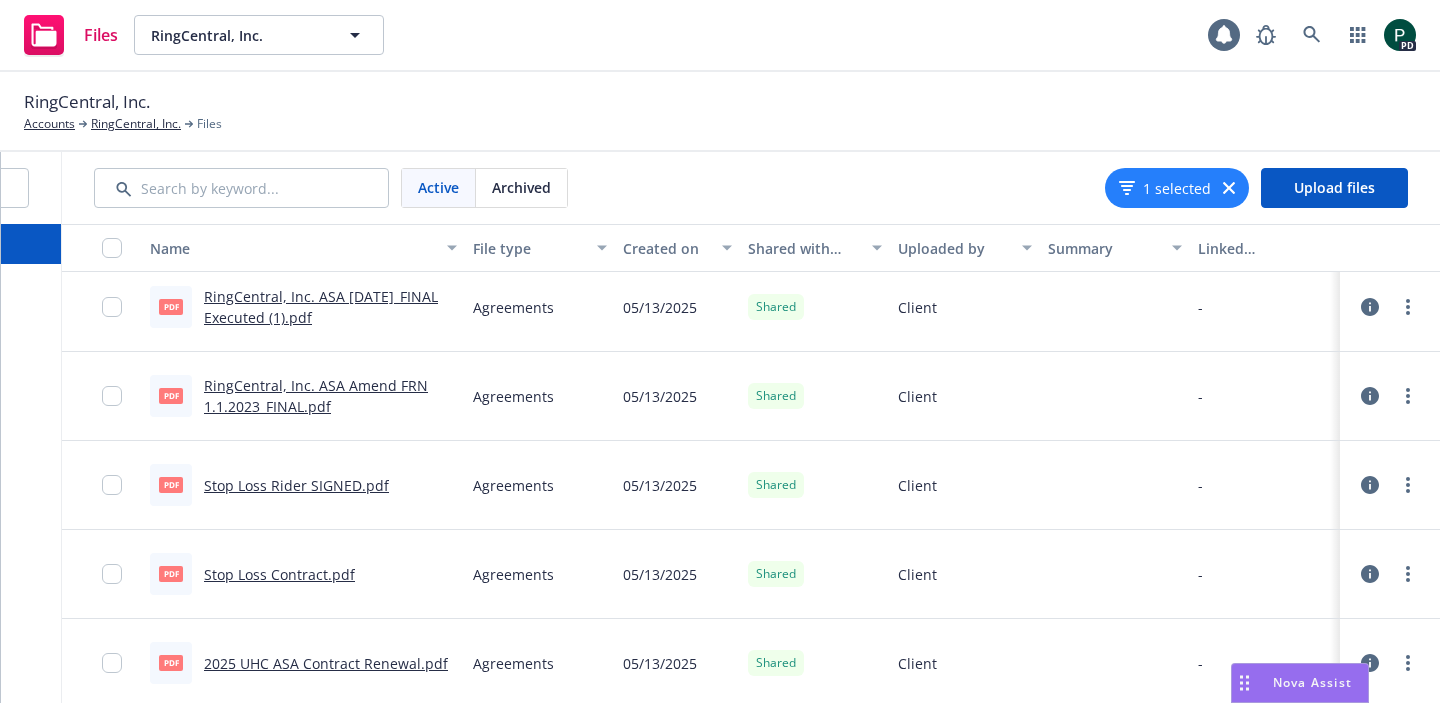 scroll, scrollTop: 2919, scrollLeft: 0, axis: vertical 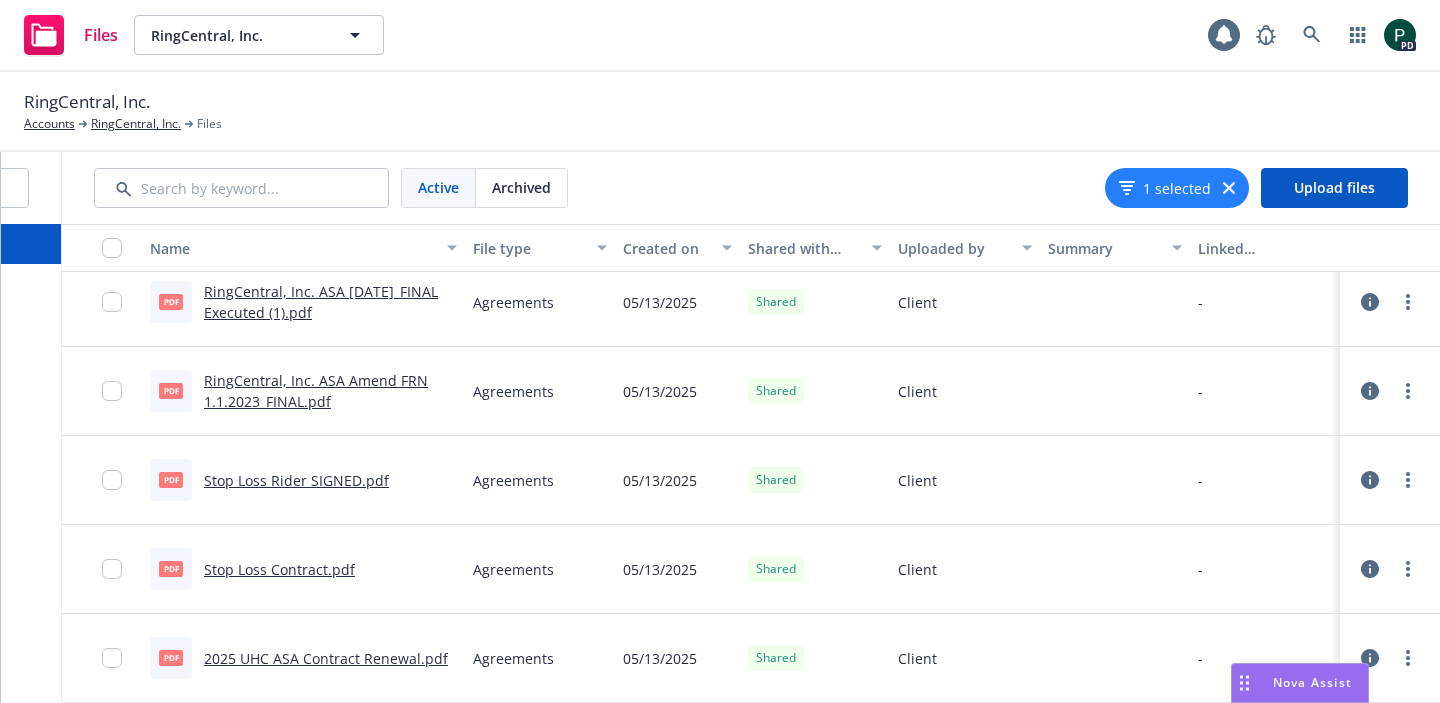 click 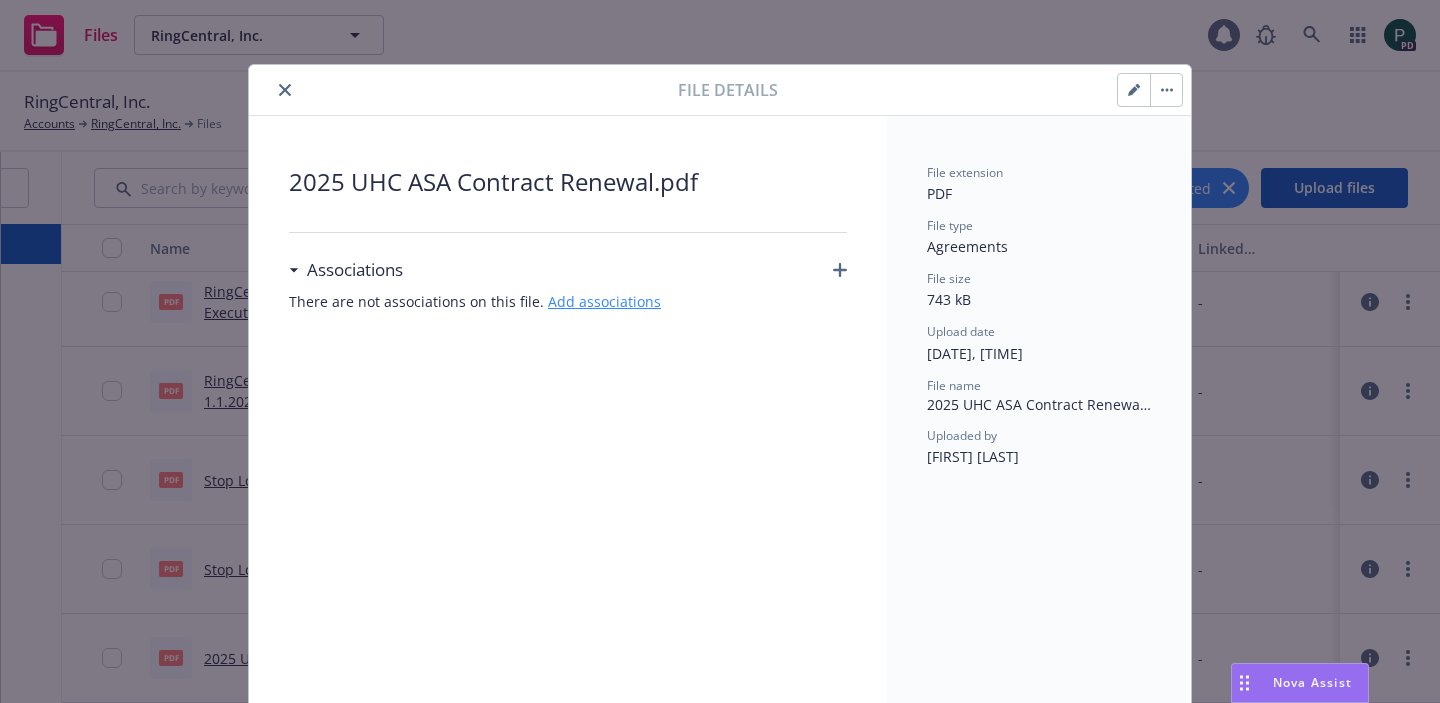 click on "Add associations" at bounding box center (604, 301) 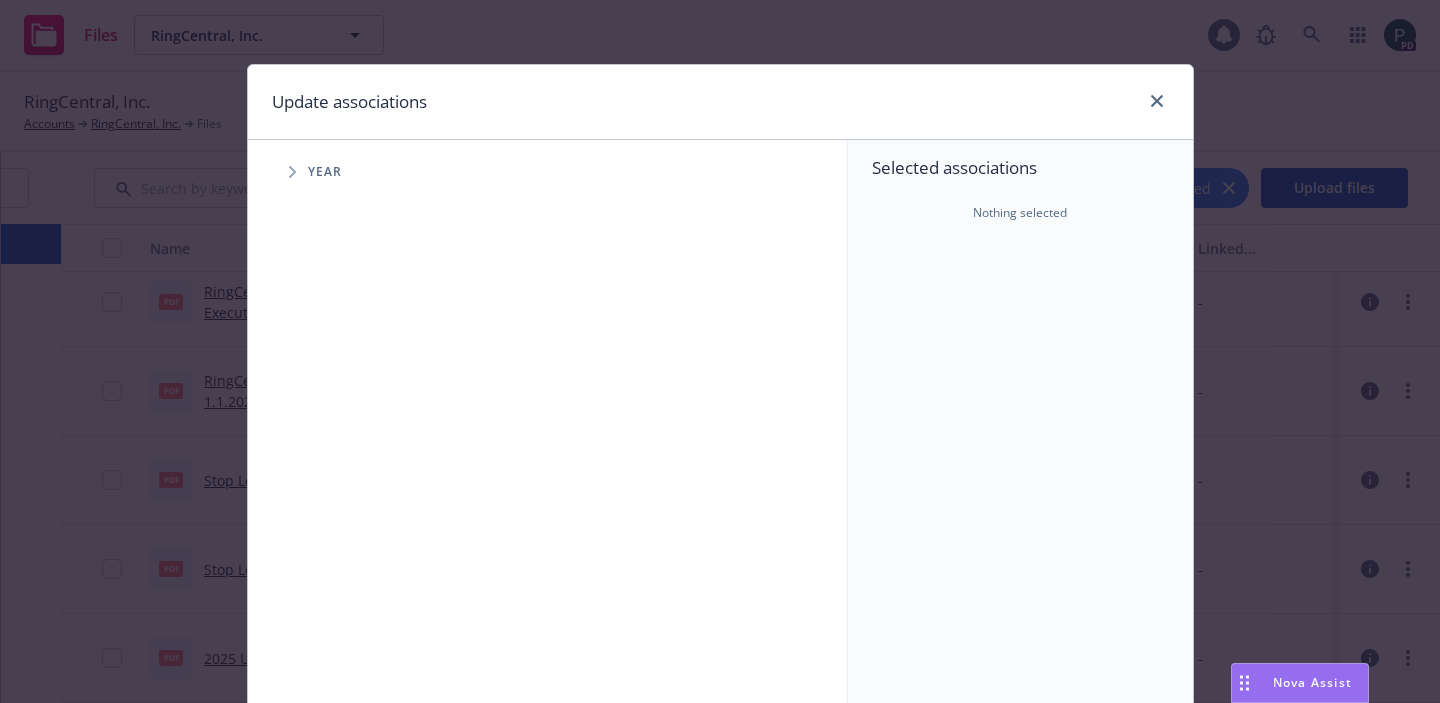 click at bounding box center (292, 172) 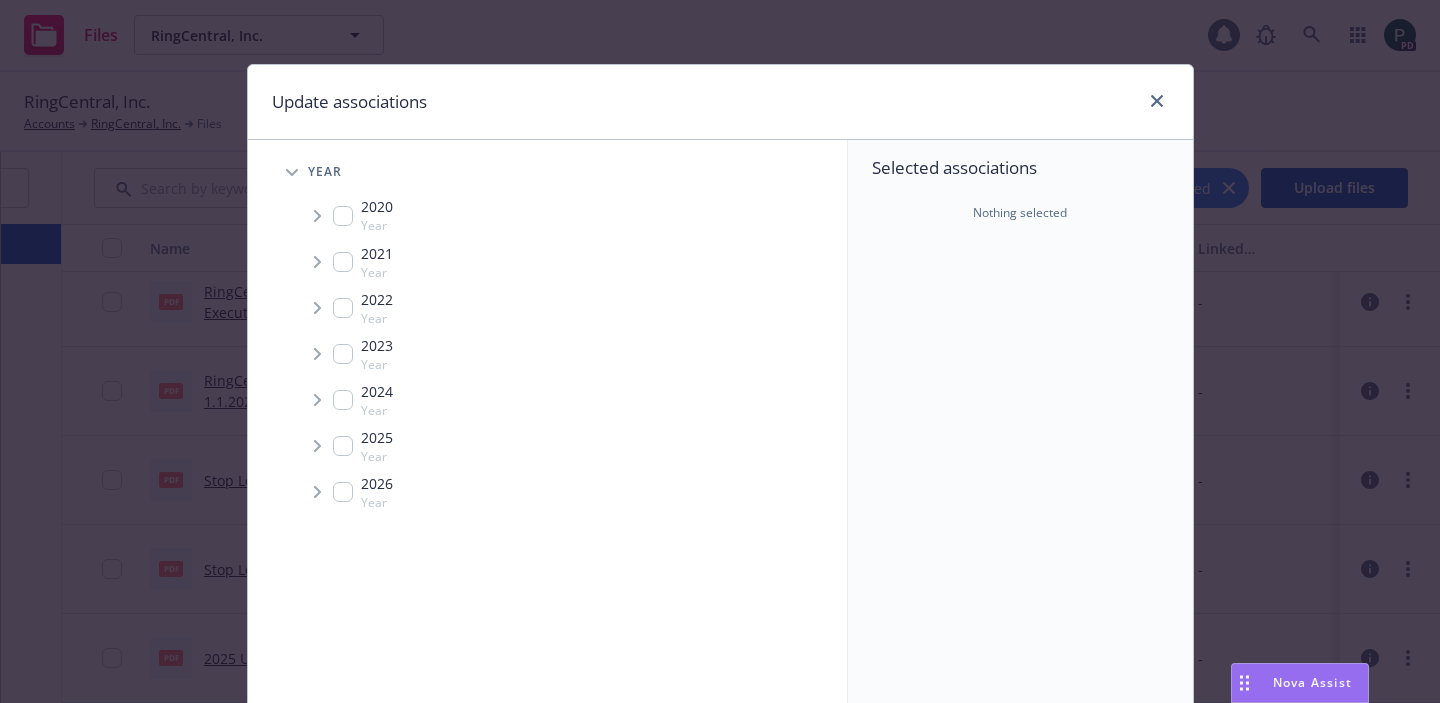 click at bounding box center (343, 446) 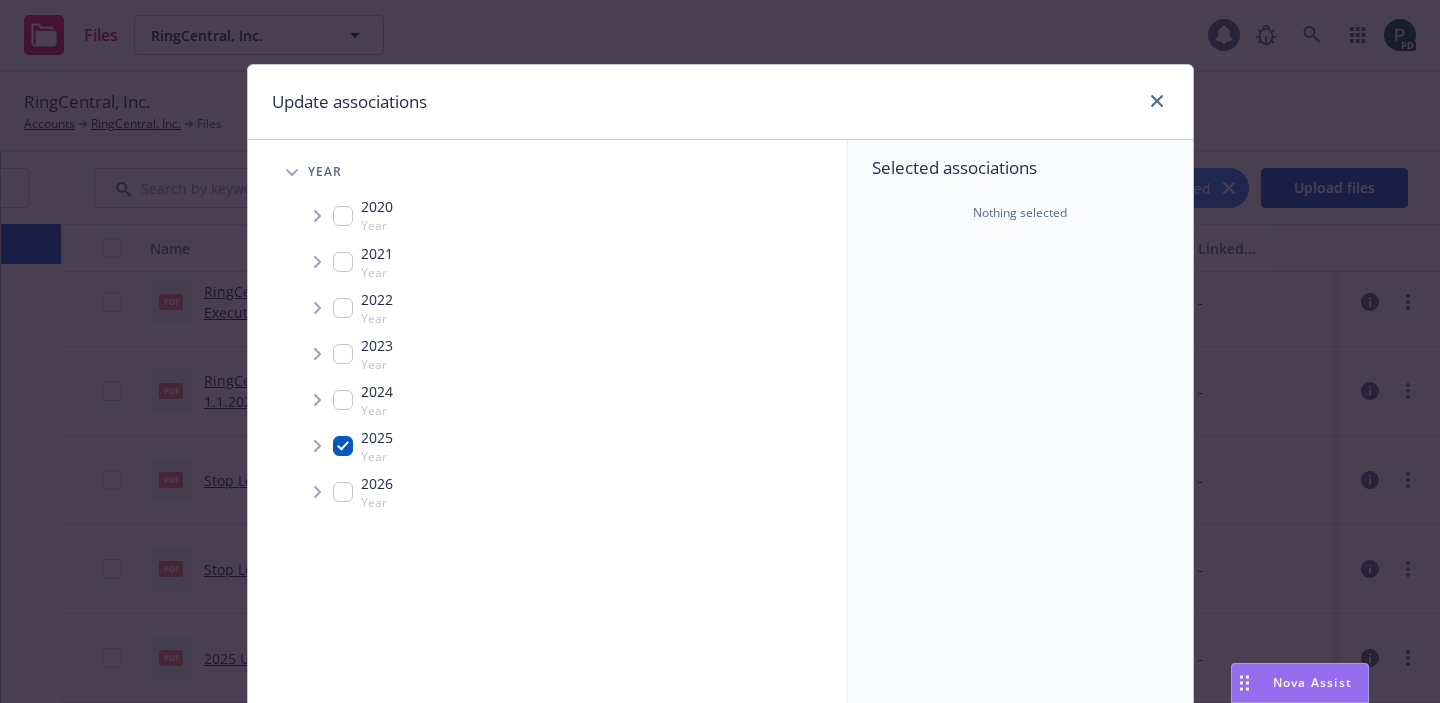 checkbox on "true" 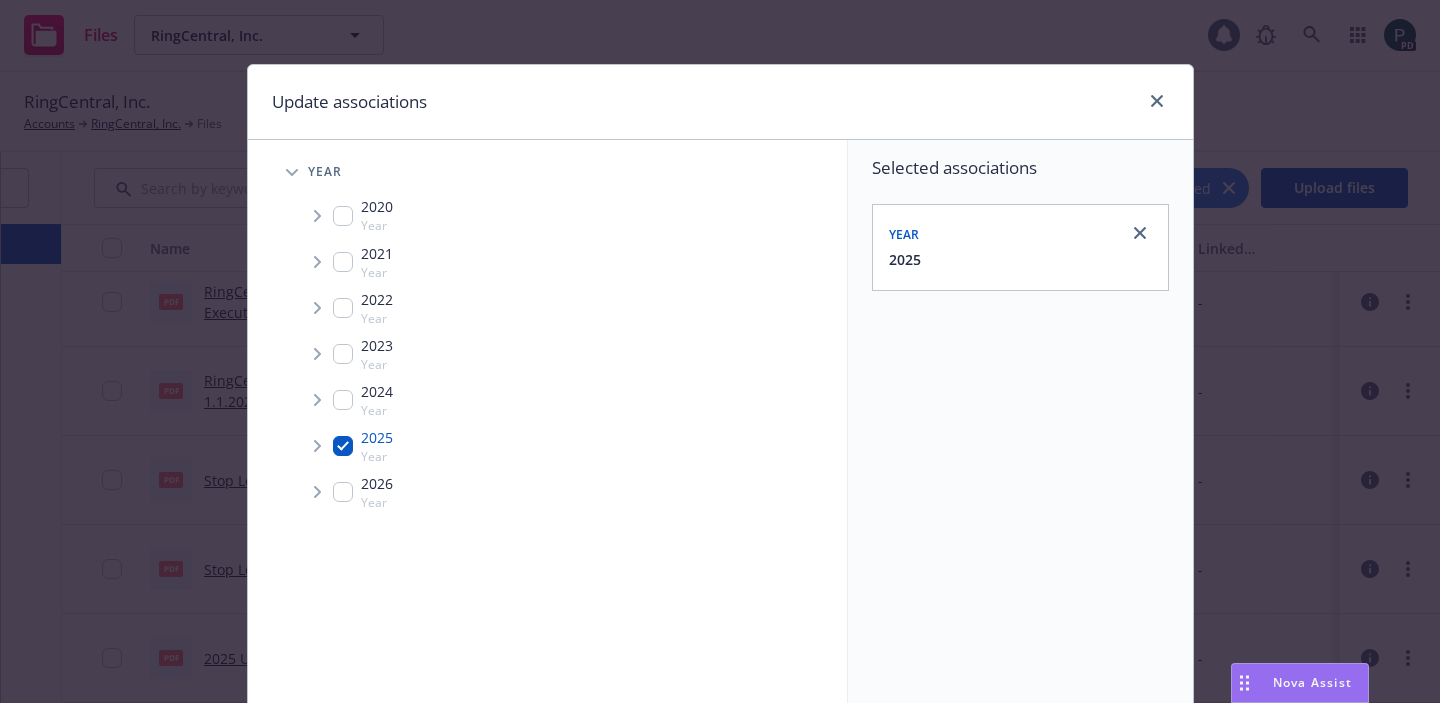 click 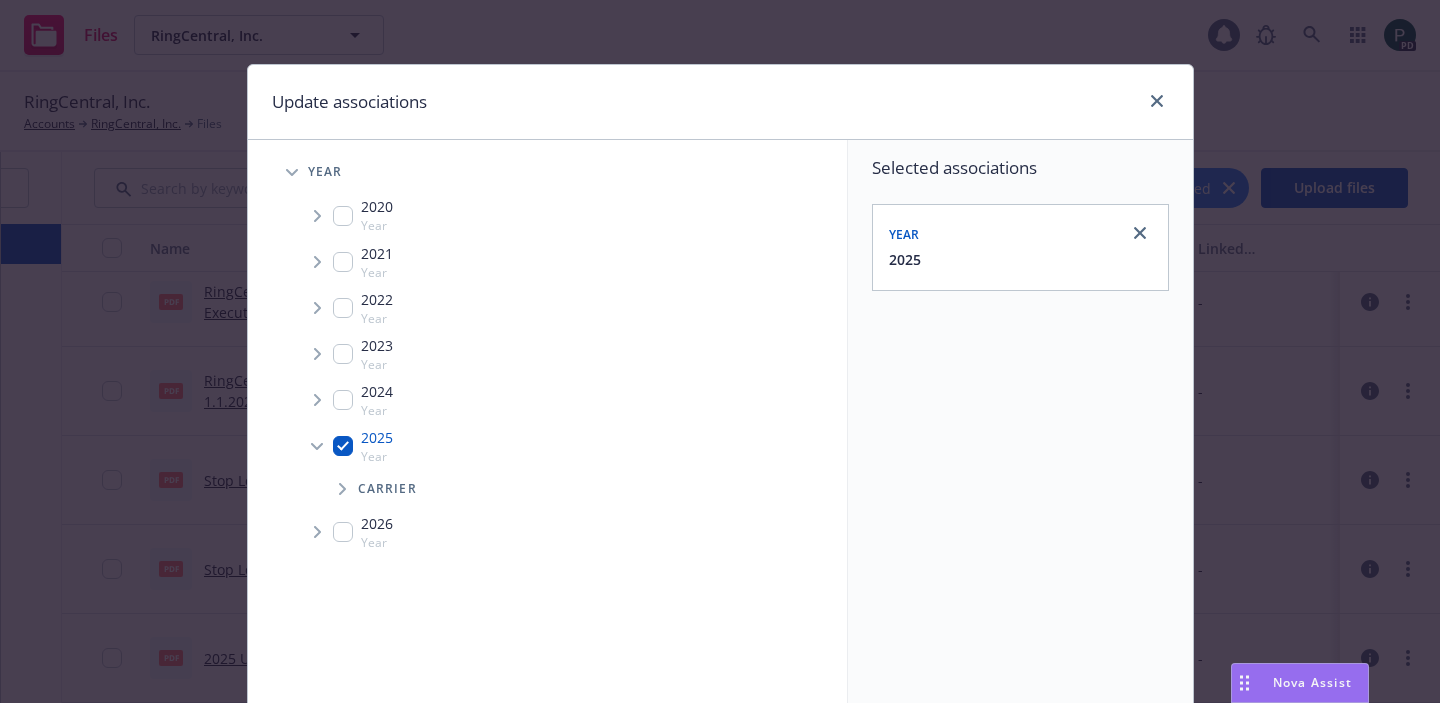 click 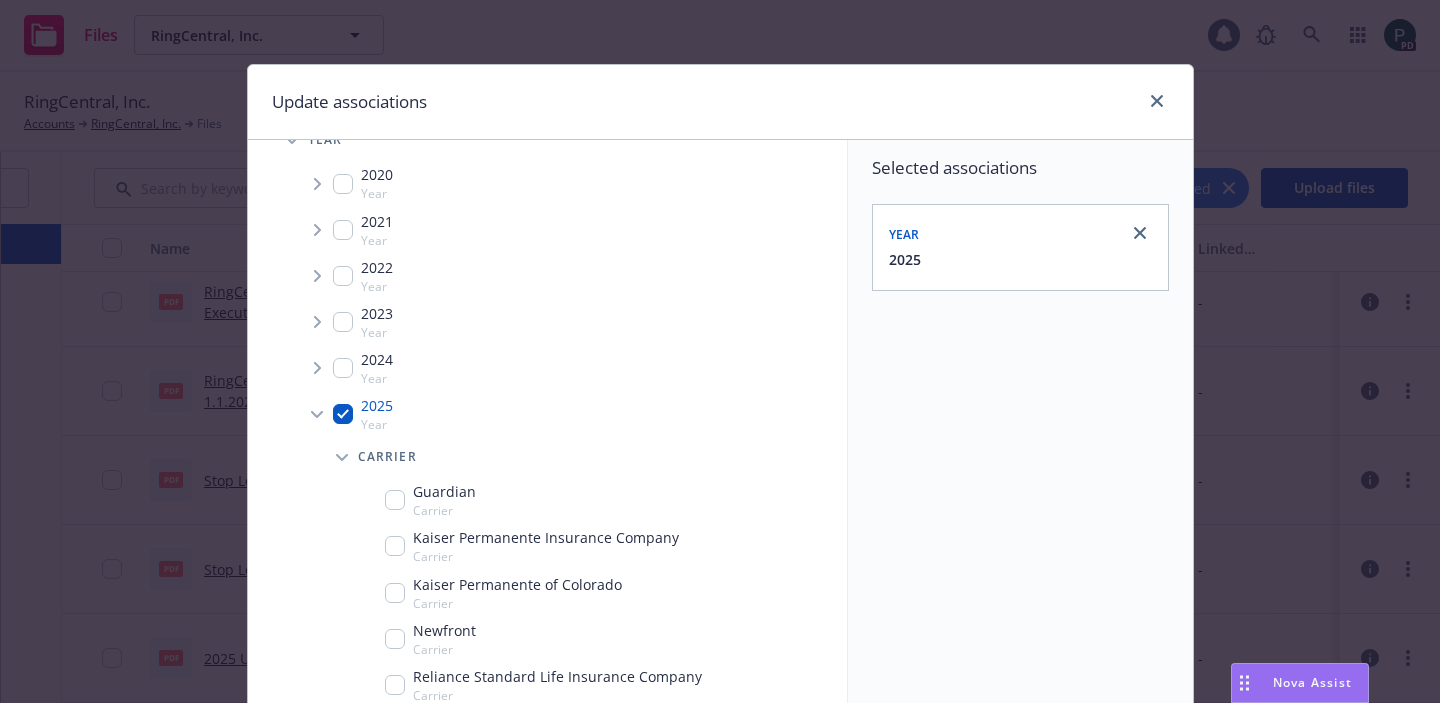 scroll, scrollTop: 50, scrollLeft: 0, axis: vertical 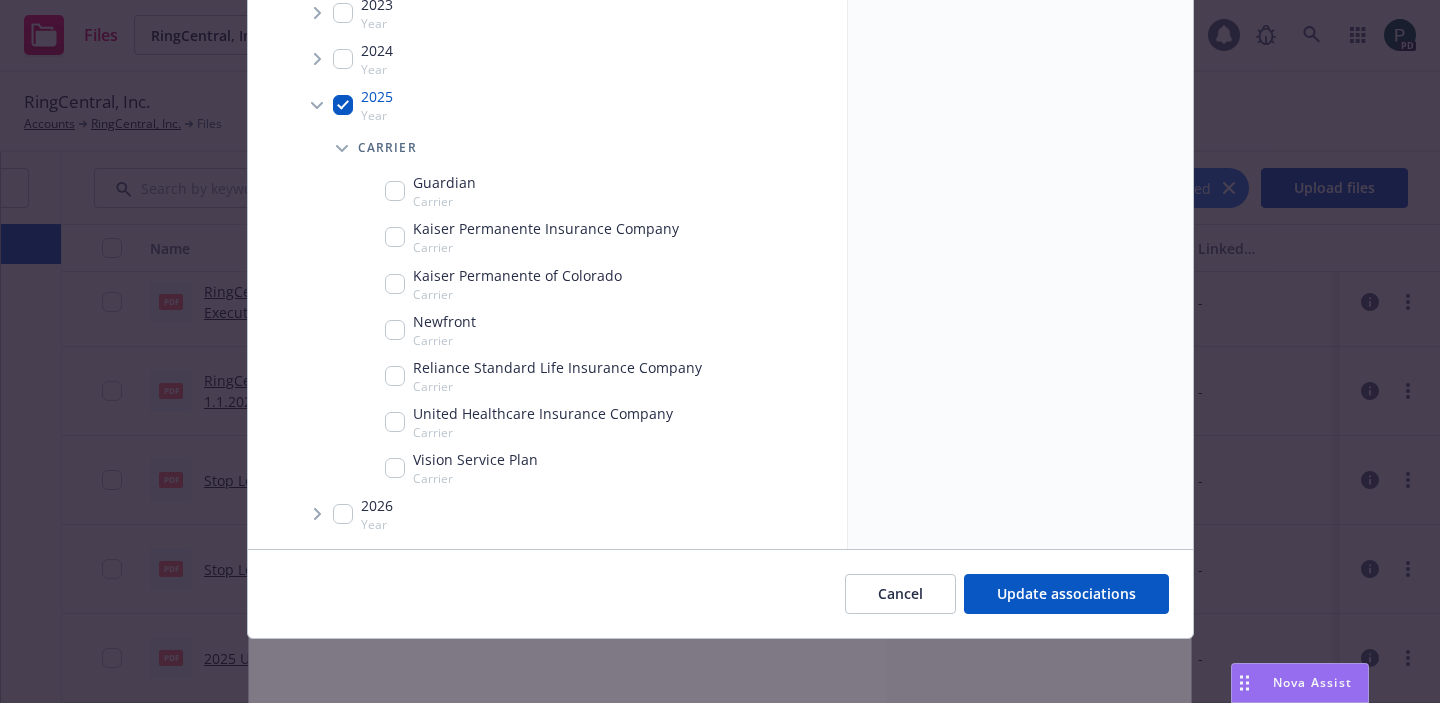 click at bounding box center [395, 422] 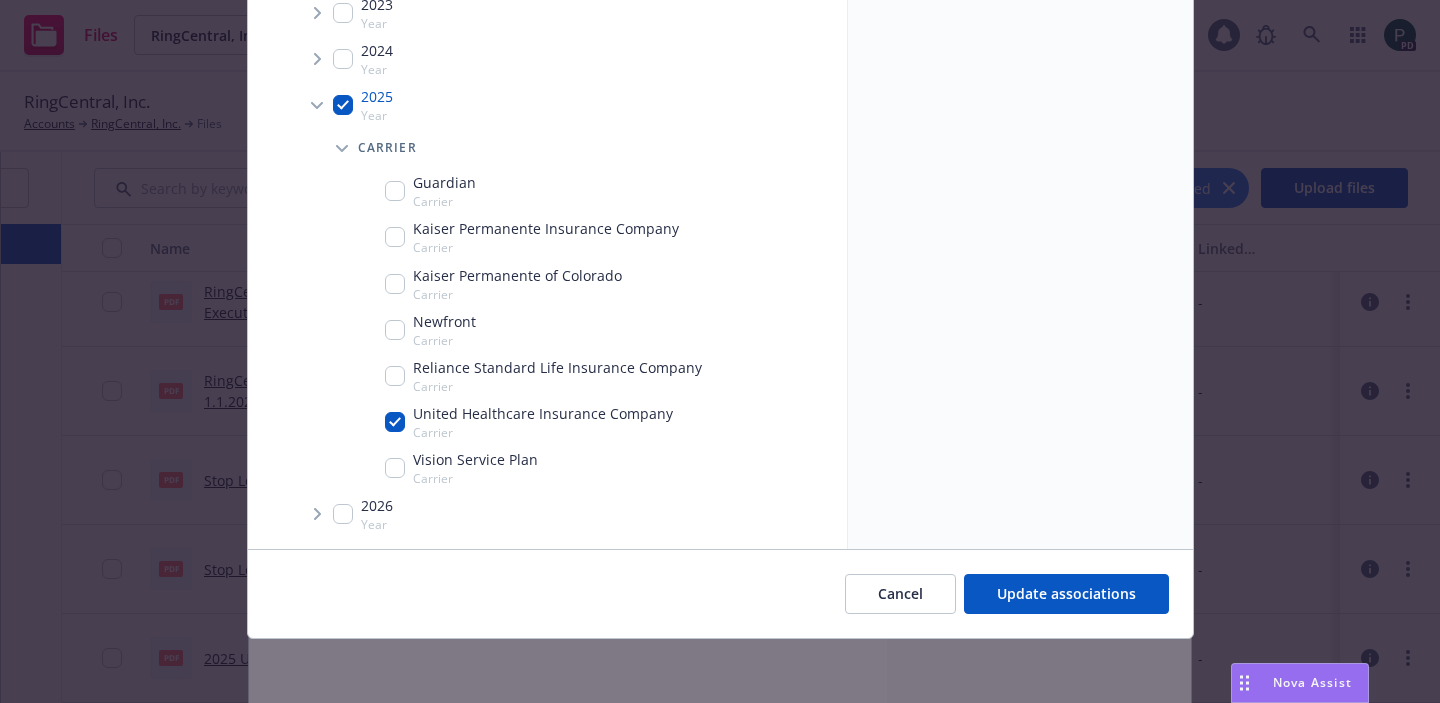 checkbox on "true" 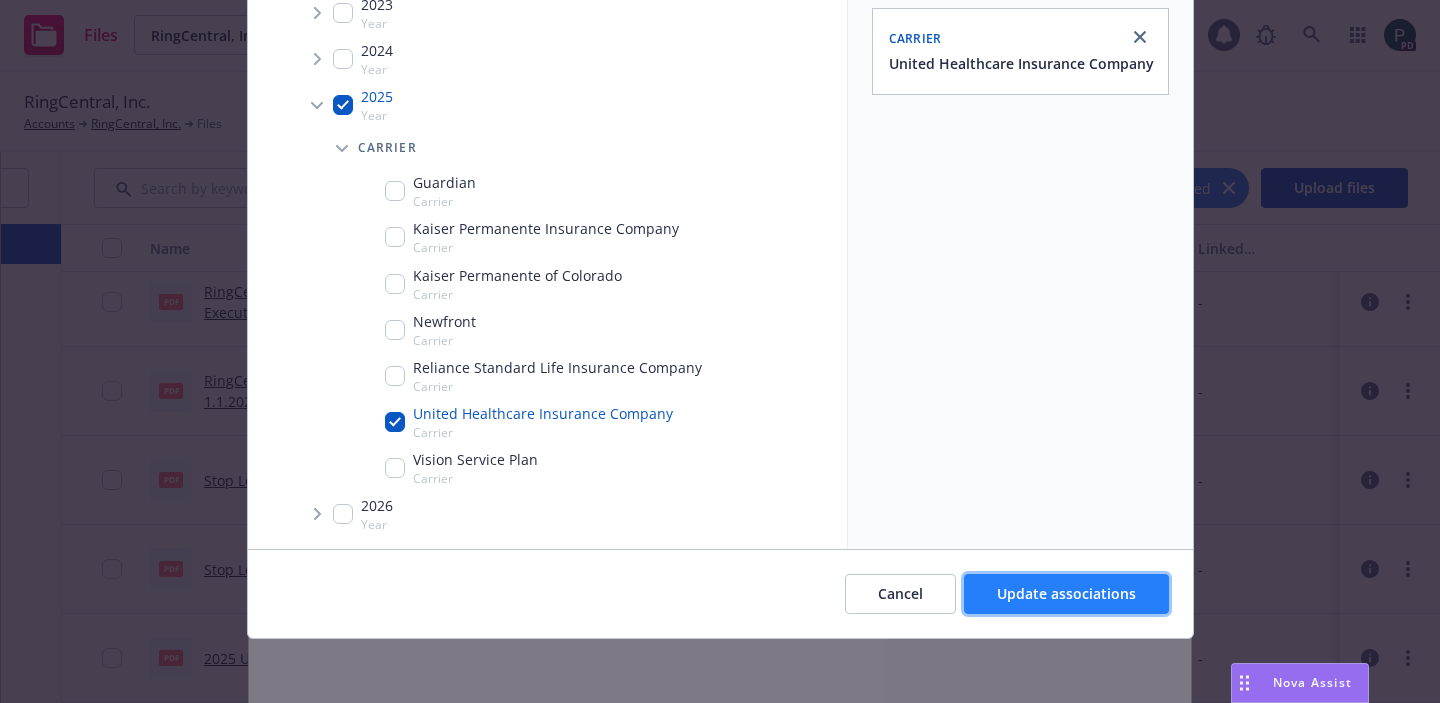 click on "Update associations" at bounding box center (1066, 593) 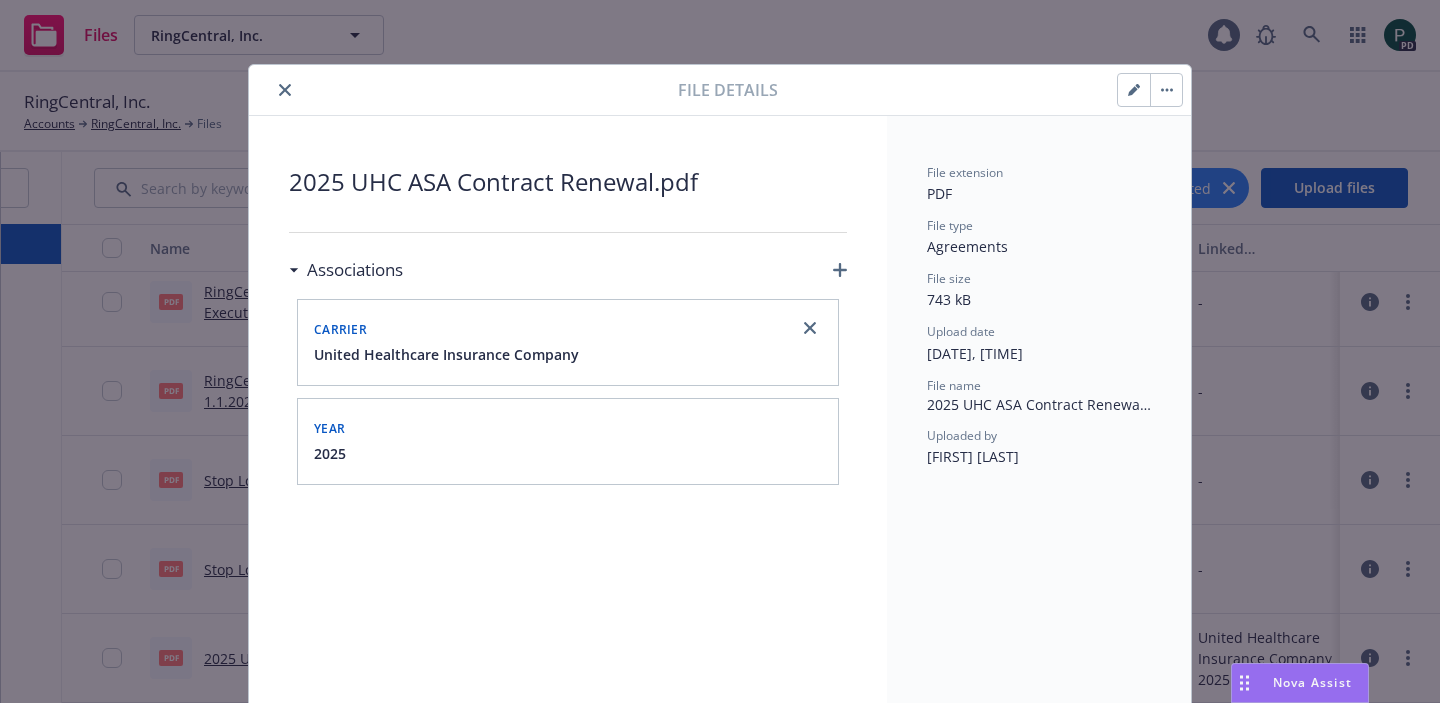 click 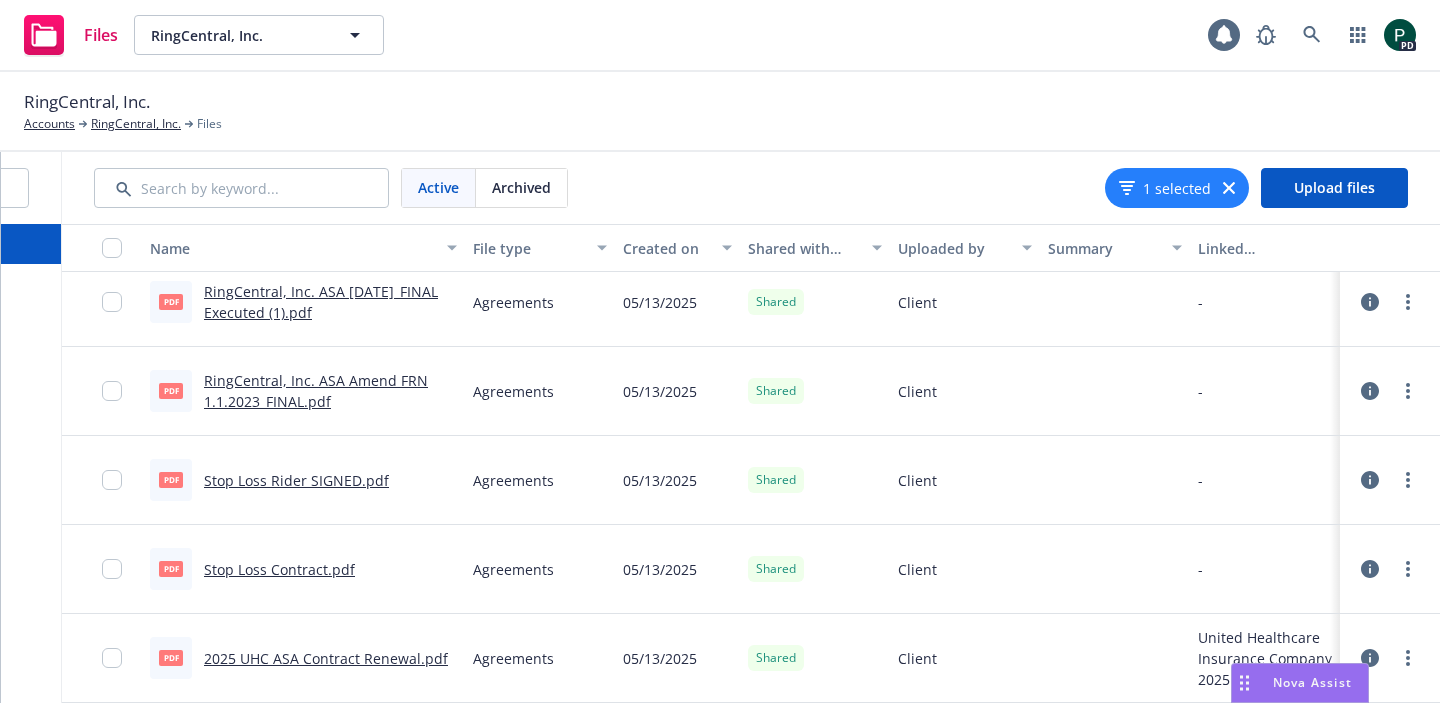 click 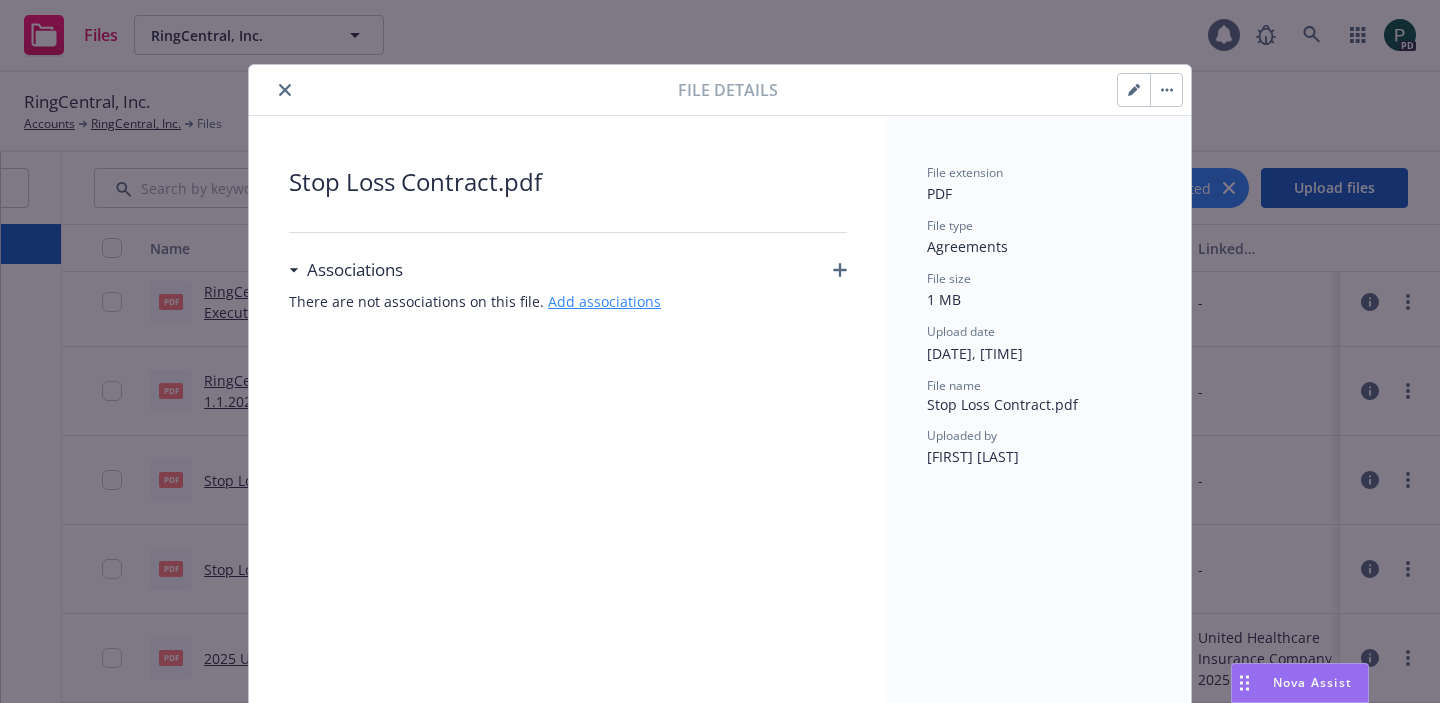 click on "Add associations" at bounding box center (604, 301) 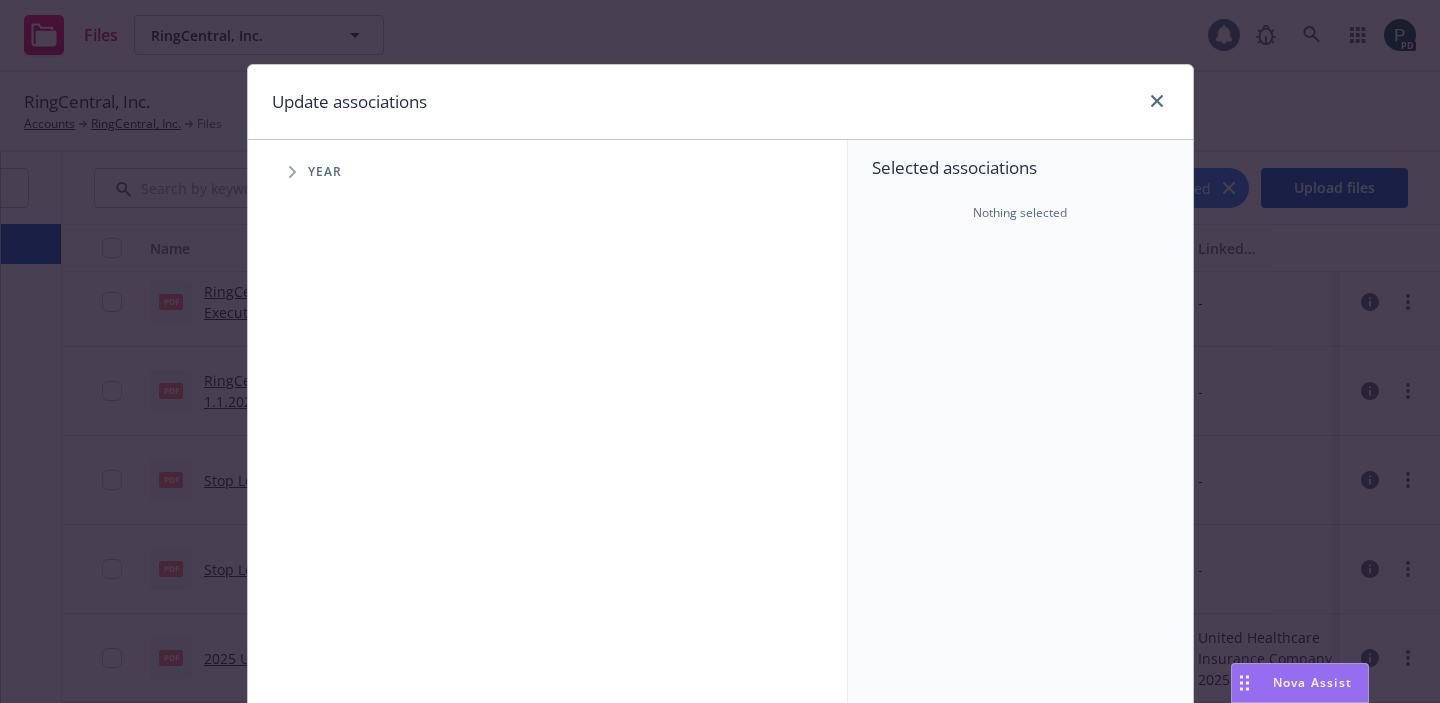click at bounding box center (292, 172) 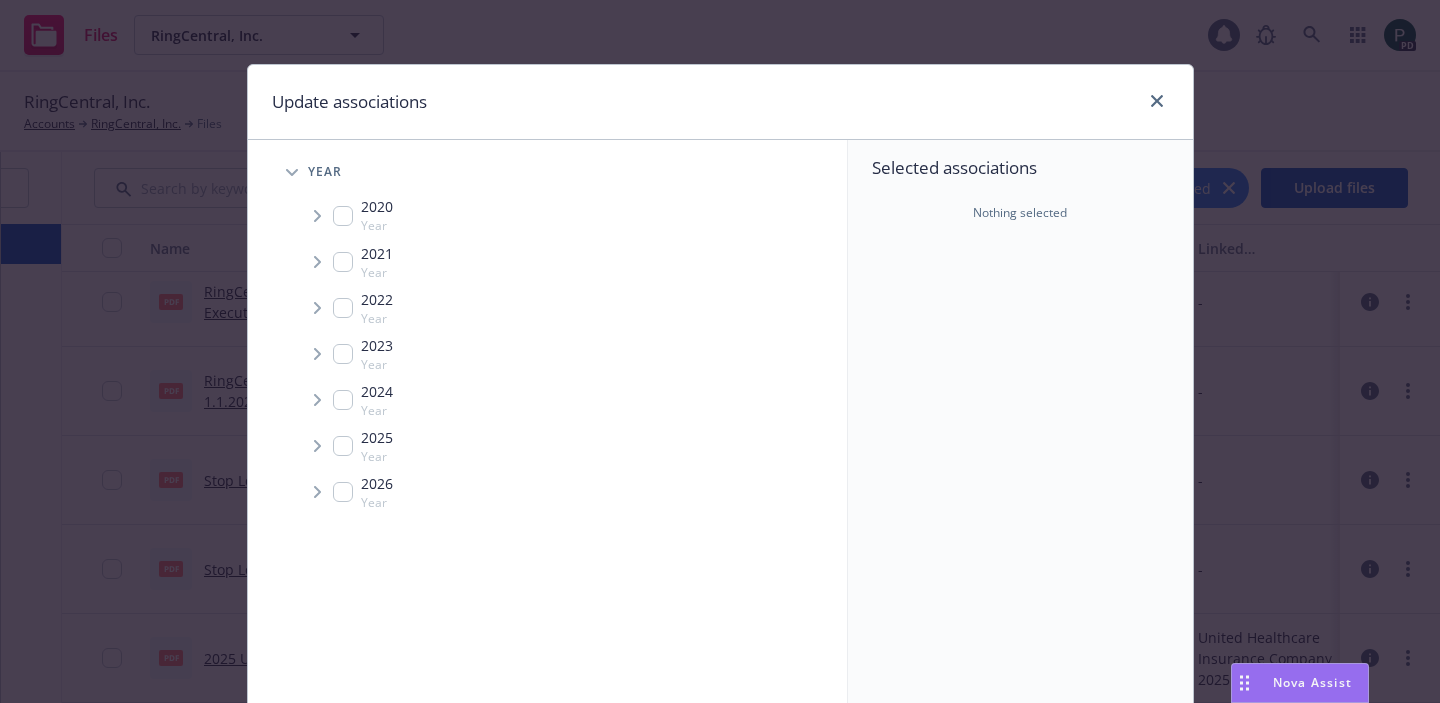 click at bounding box center [343, 446] 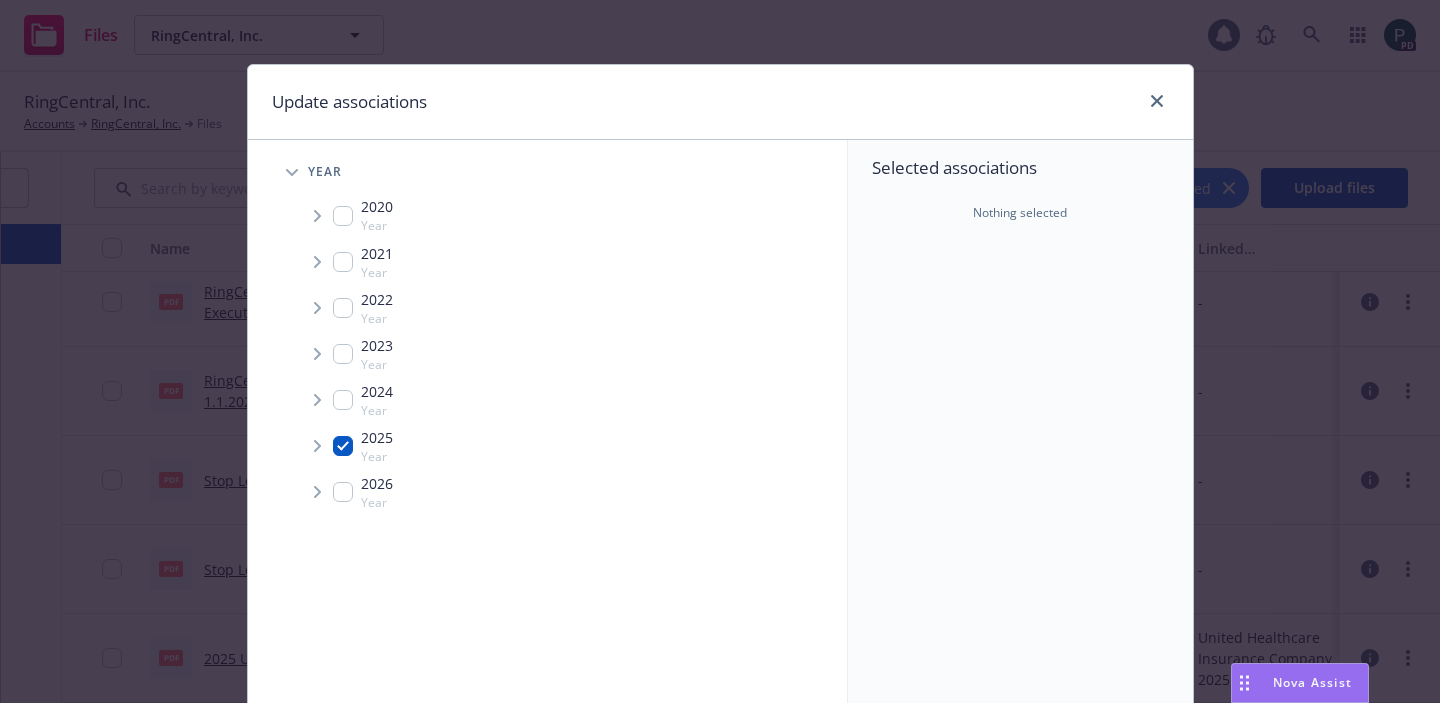checkbox on "true" 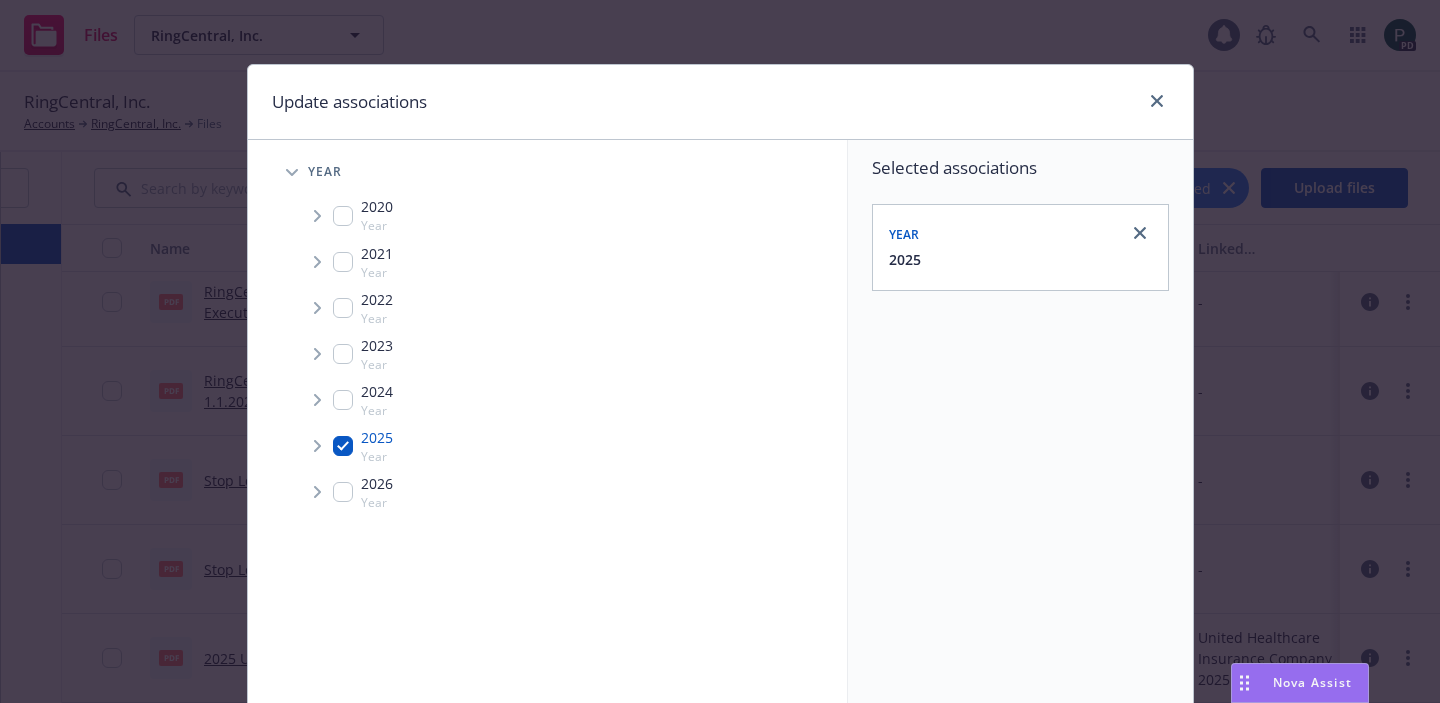 click at bounding box center [317, 446] 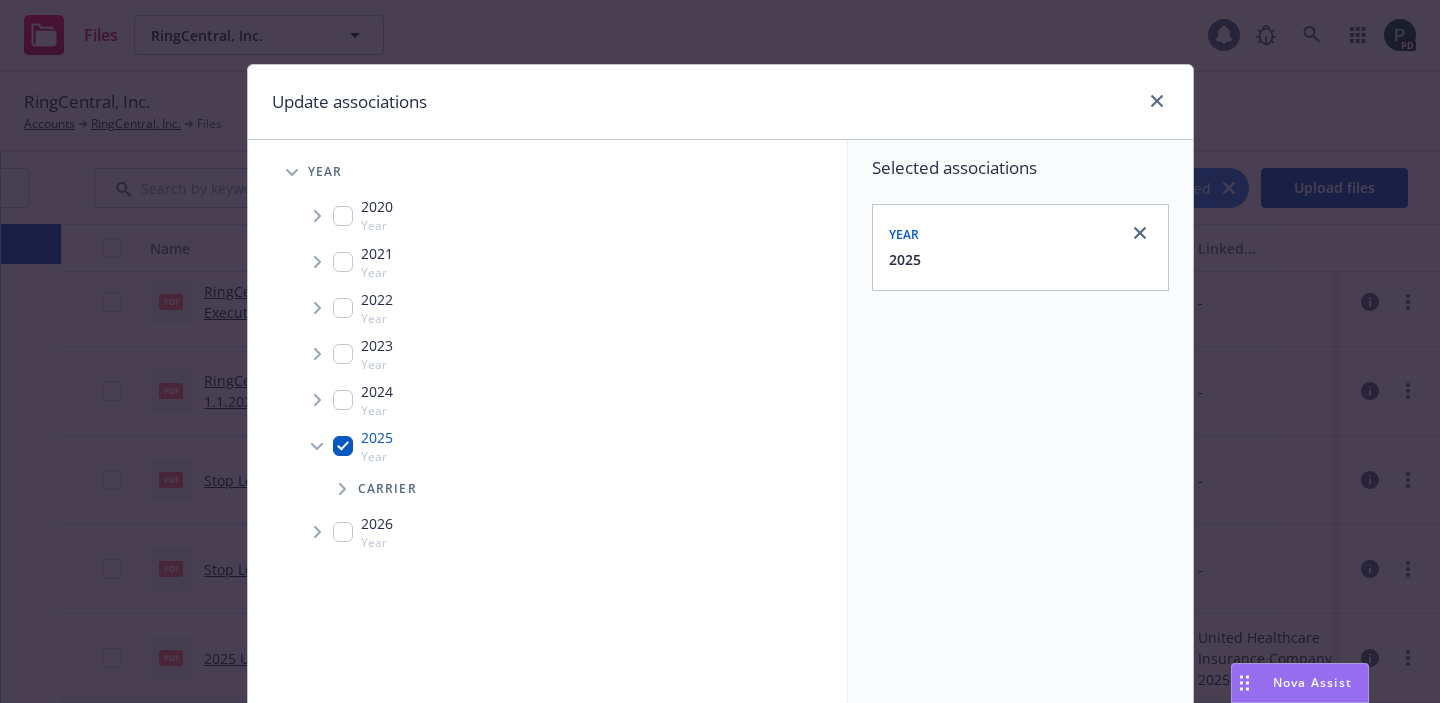 click at bounding box center [342, 489] 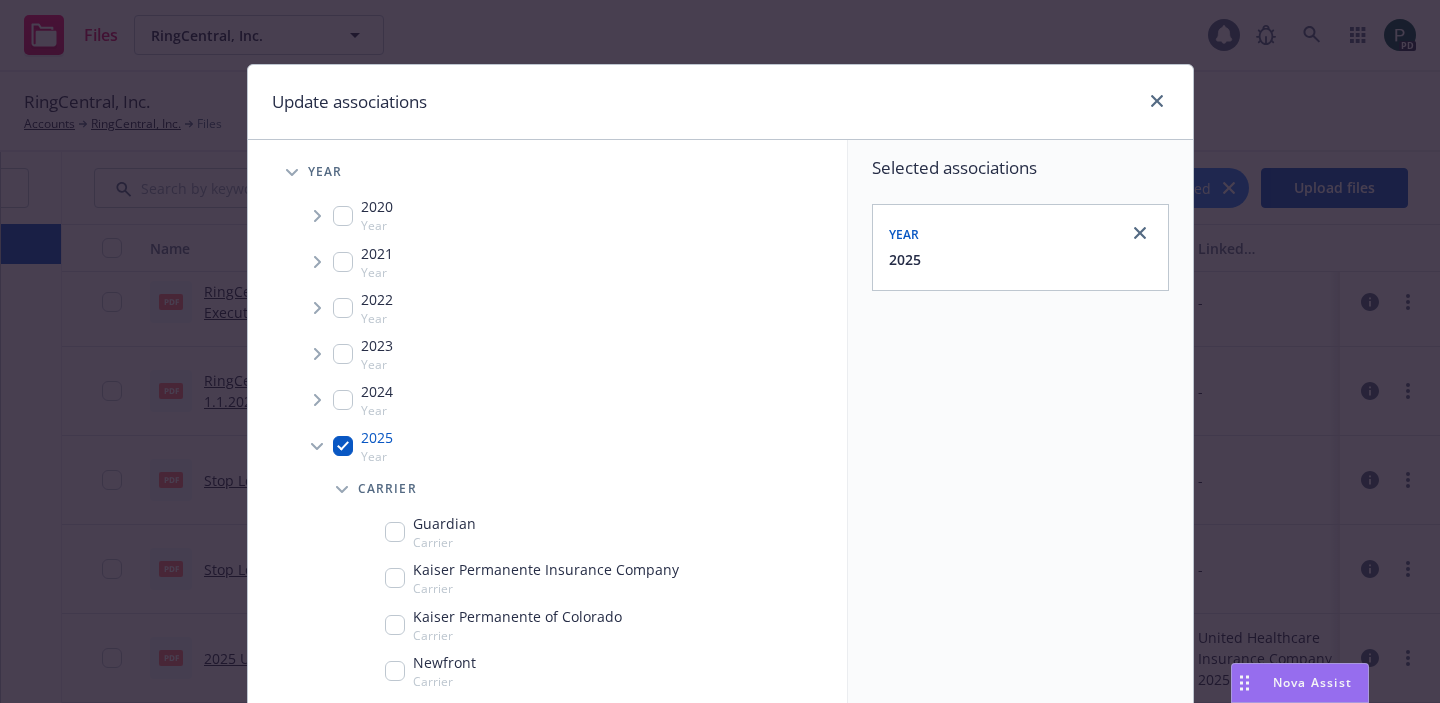 scroll, scrollTop: 50, scrollLeft: 0, axis: vertical 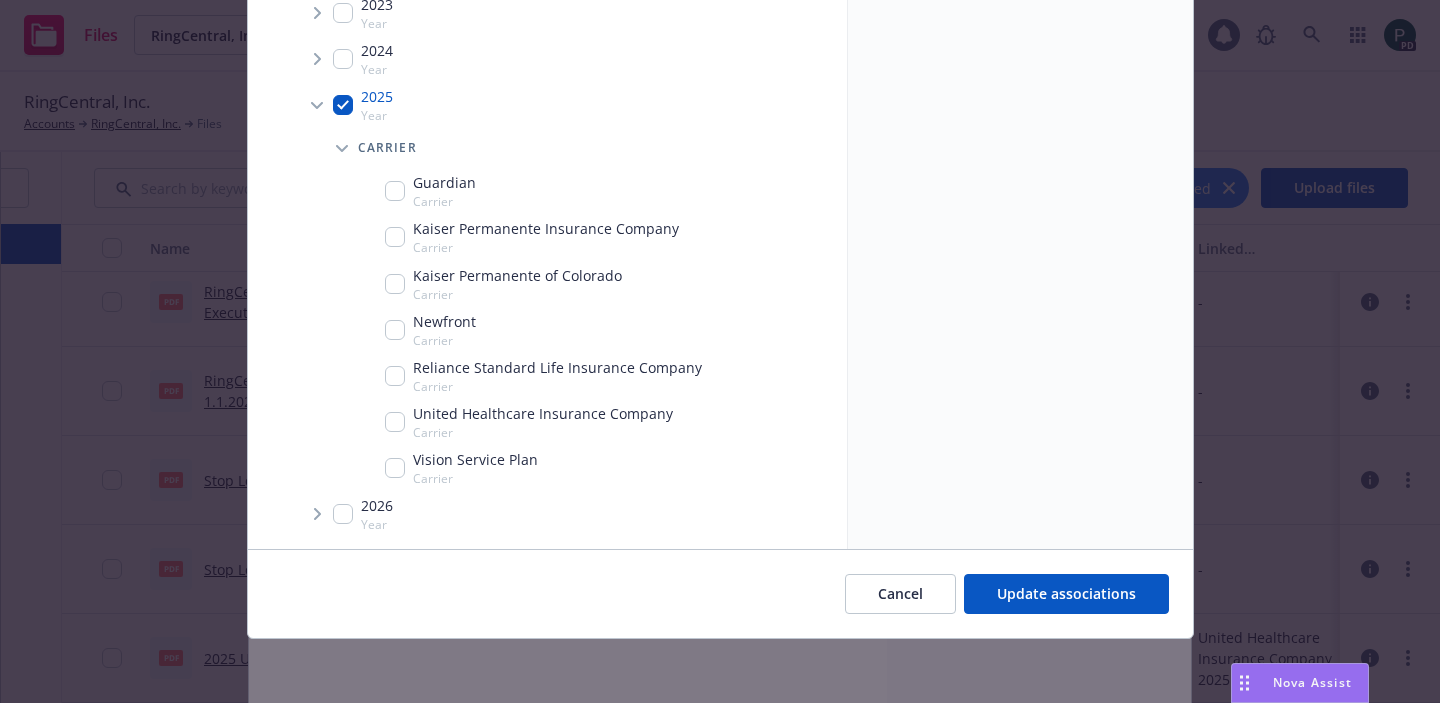 click at bounding box center (395, 422) 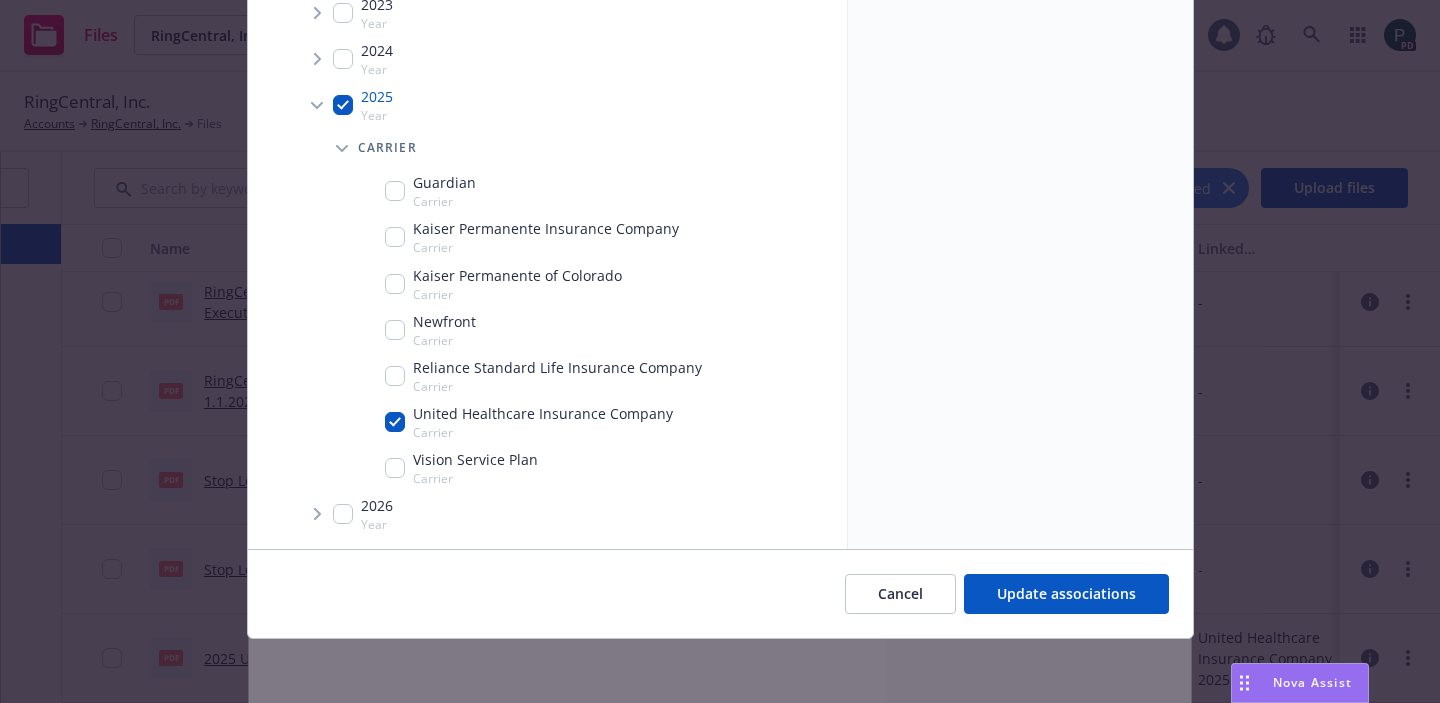 checkbox on "true" 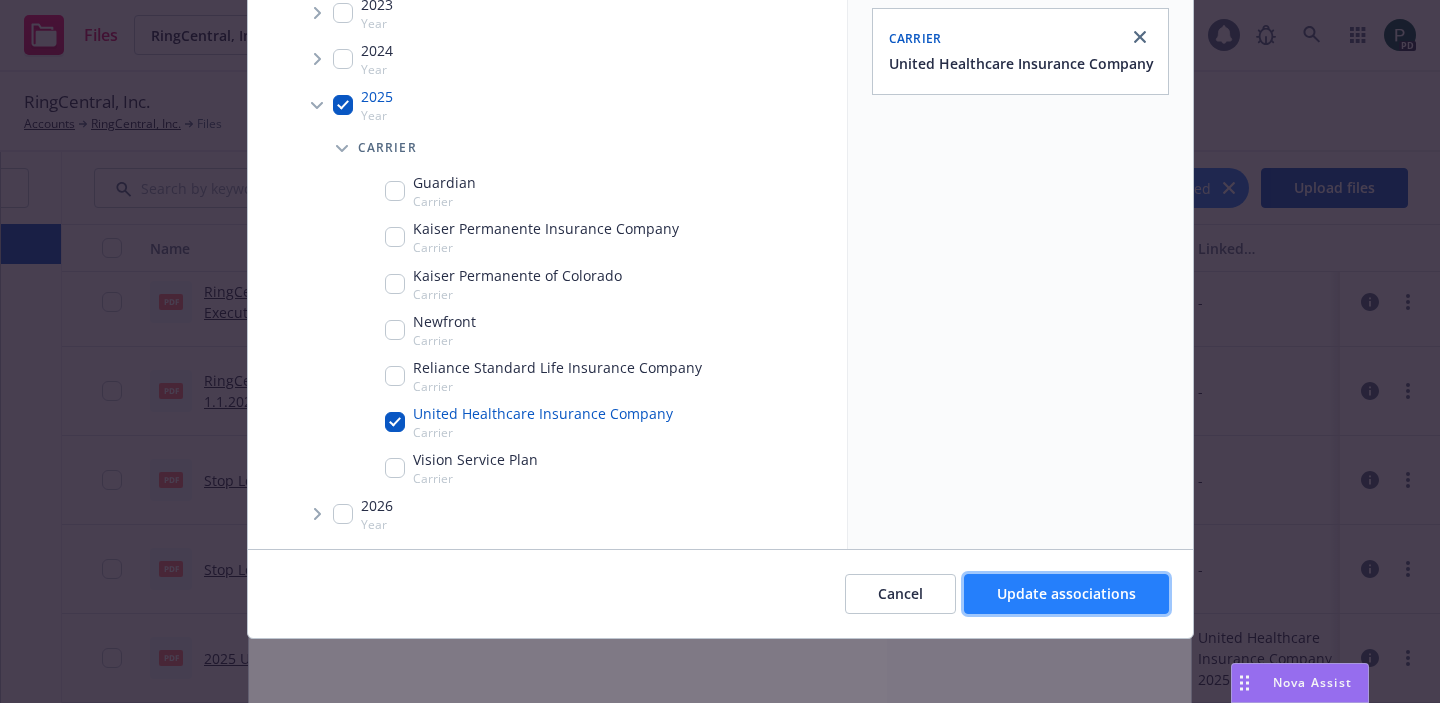click on "Update associations" at bounding box center [1066, 593] 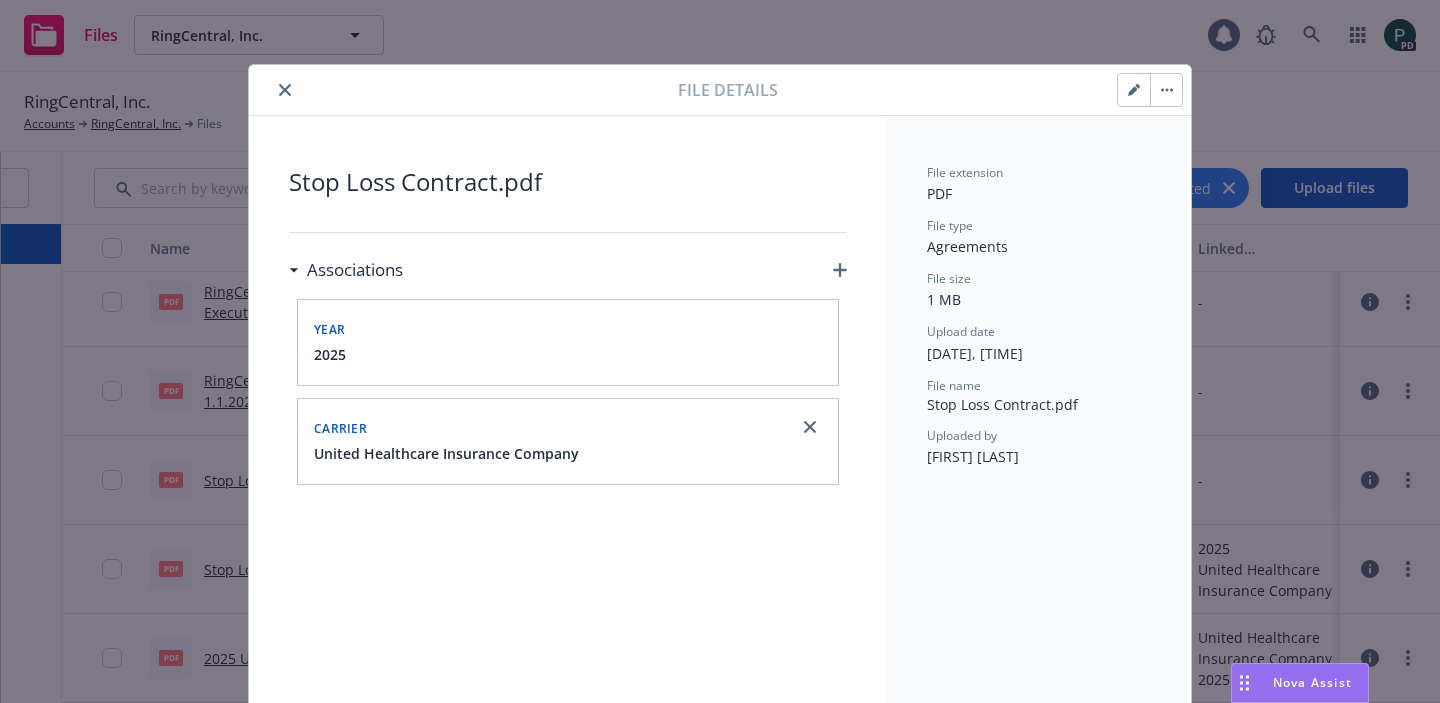 scroll, scrollTop: 174, scrollLeft: 0, axis: vertical 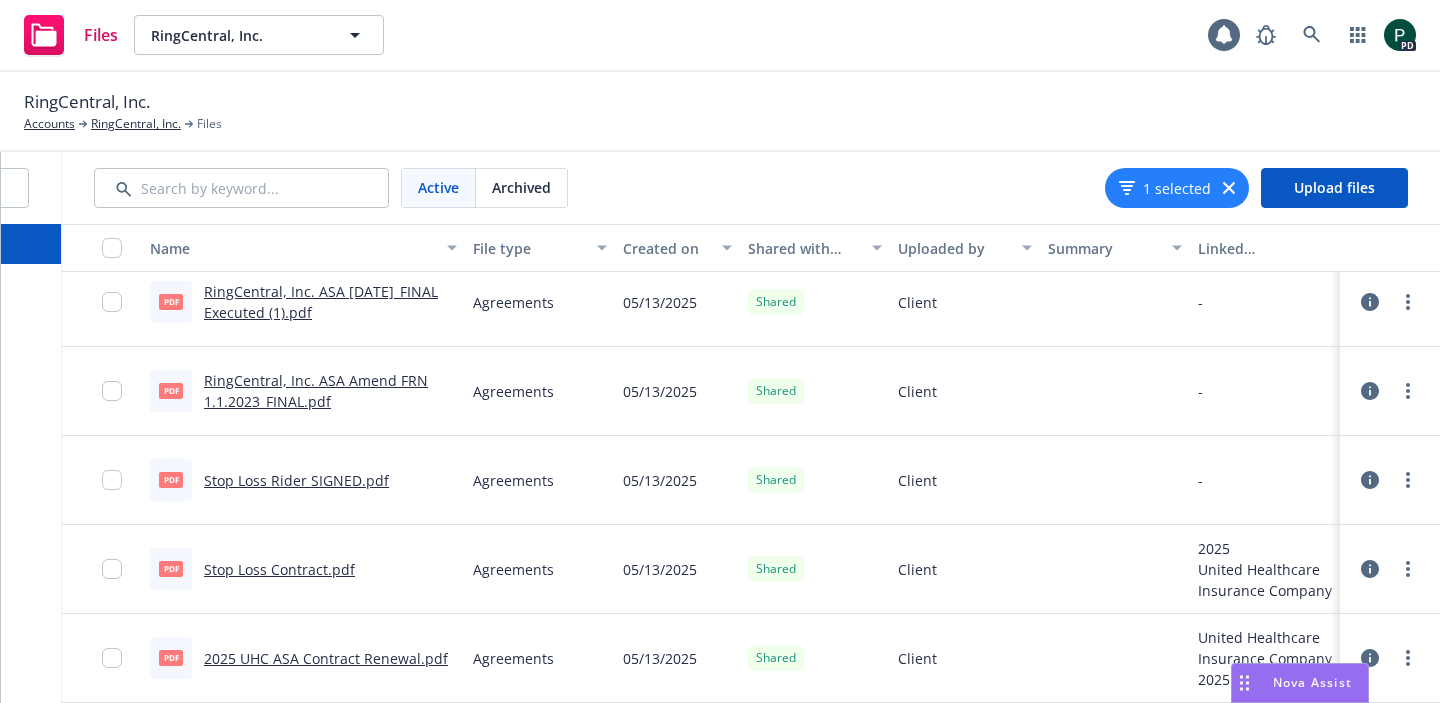 click 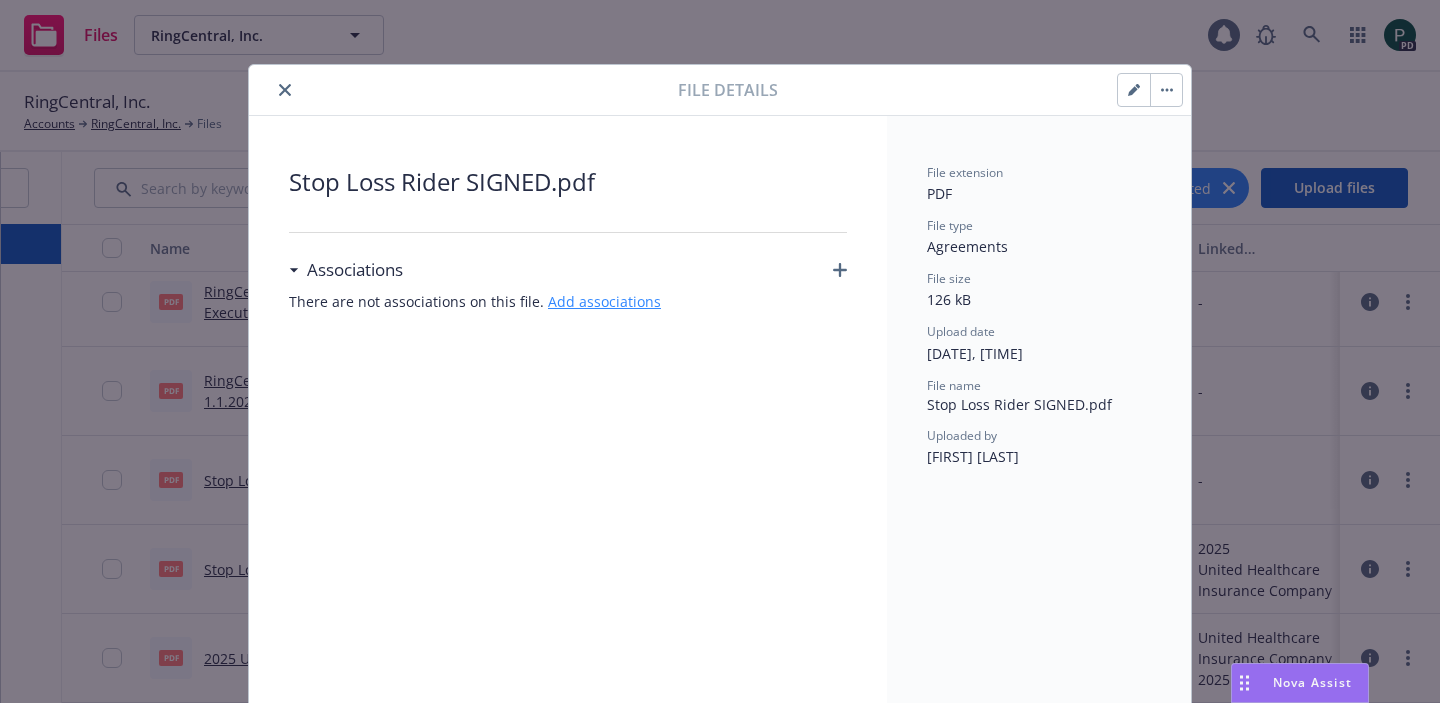 click on "Add associations" at bounding box center [604, 301] 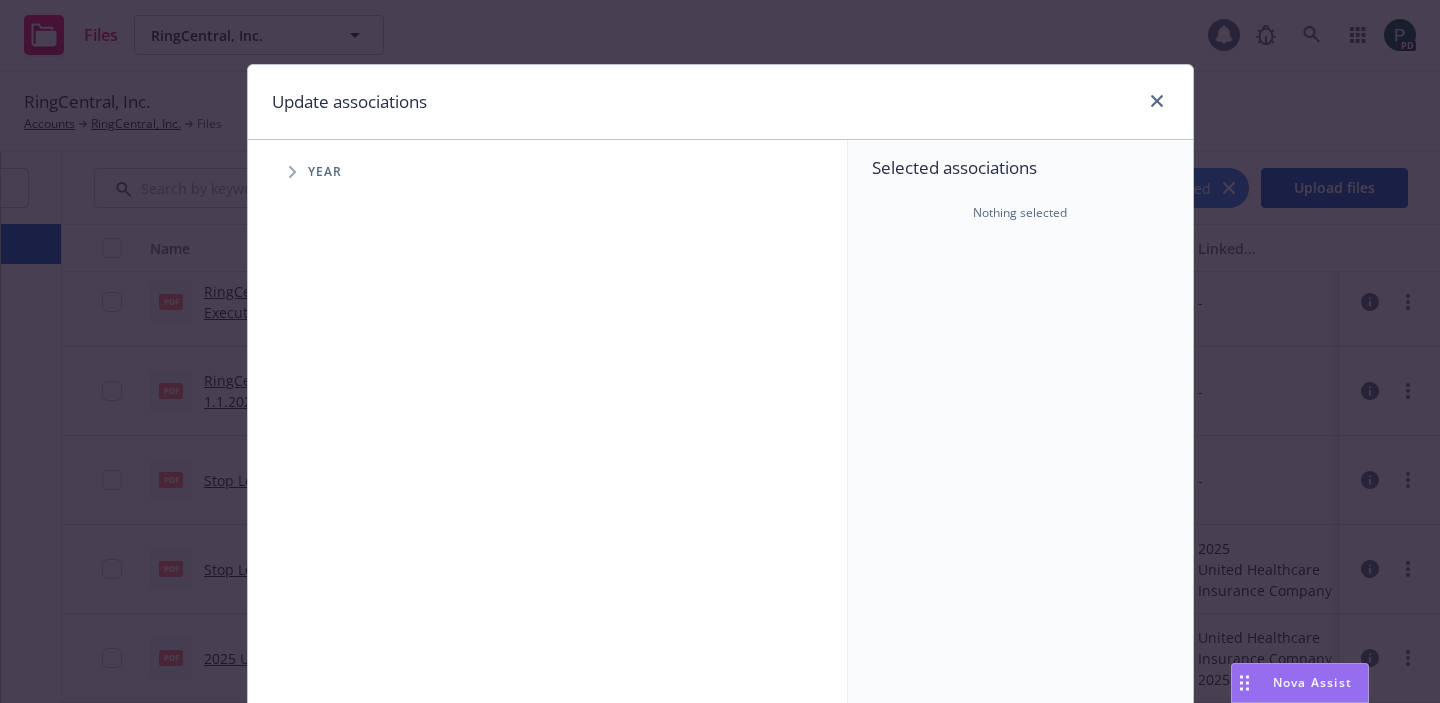 click at bounding box center [292, 172] 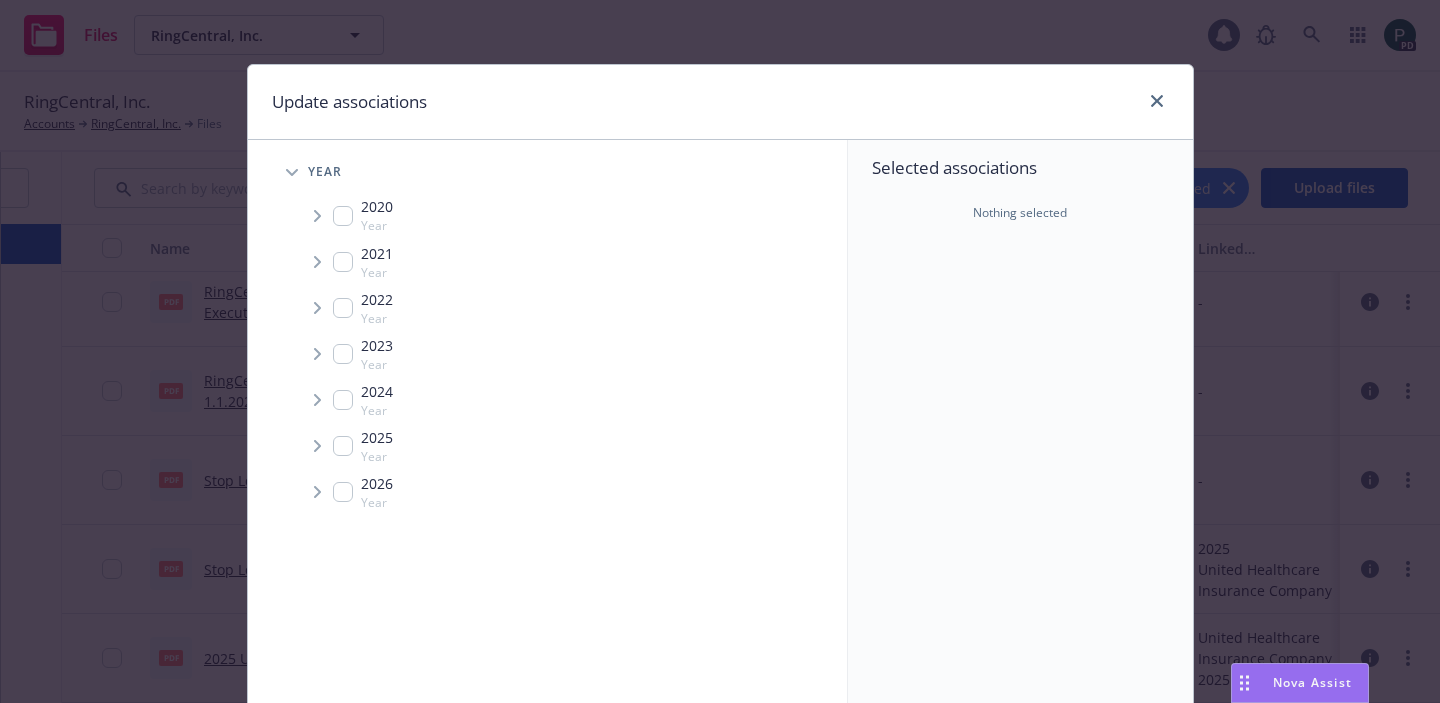 click at bounding box center (343, 446) 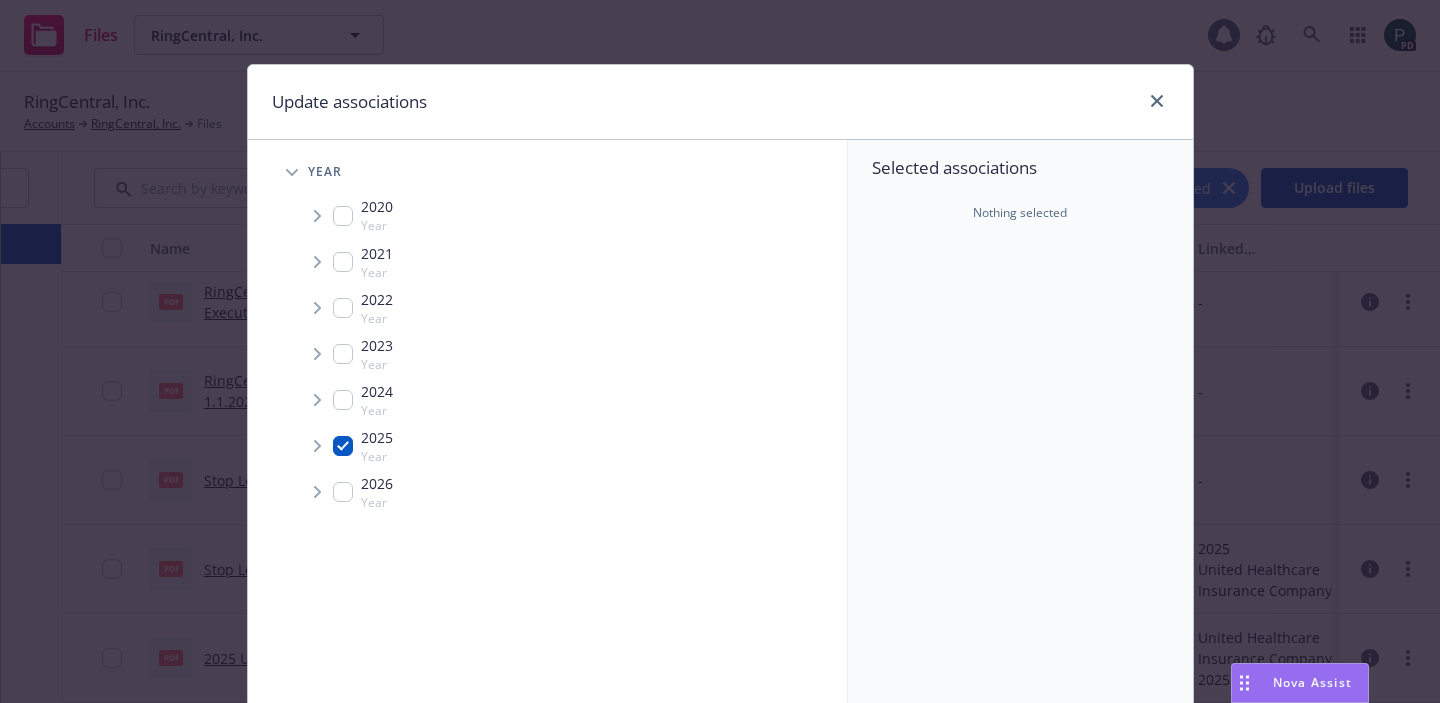 checkbox on "true" 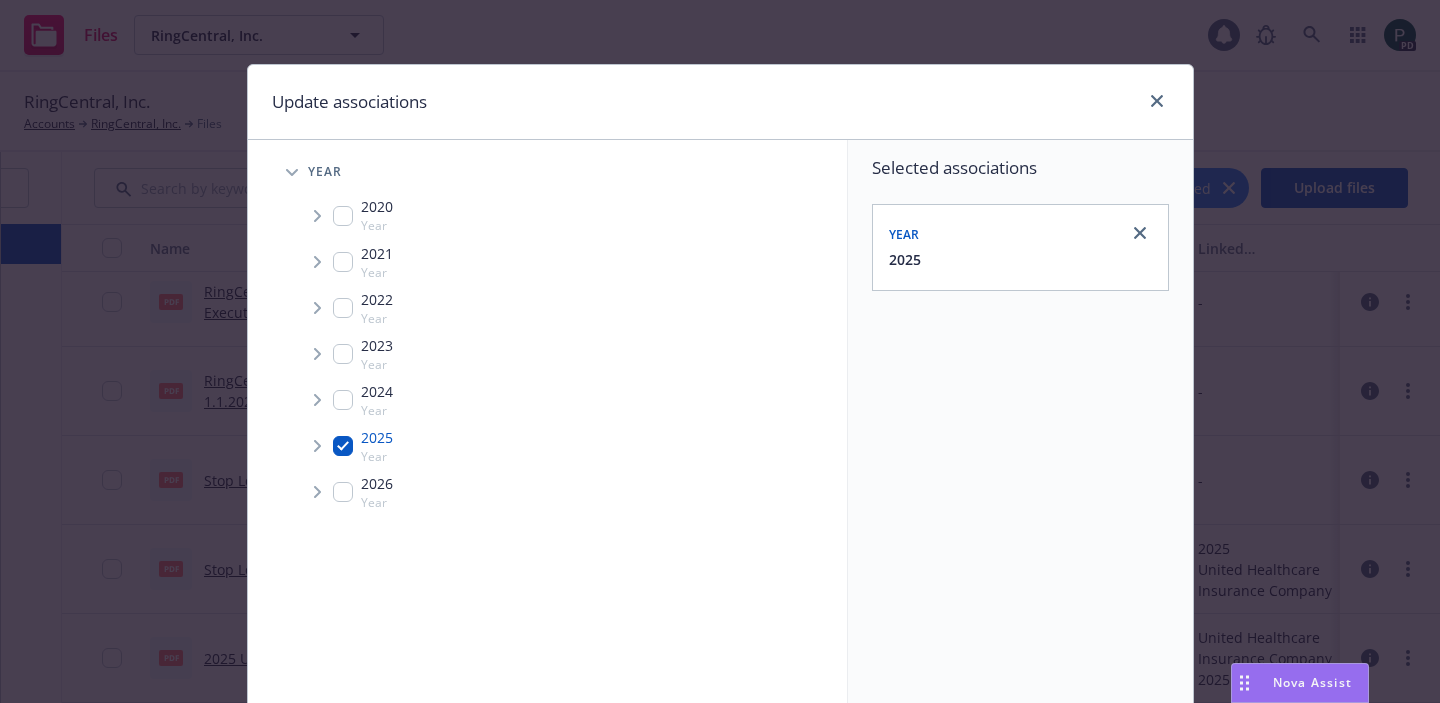 click 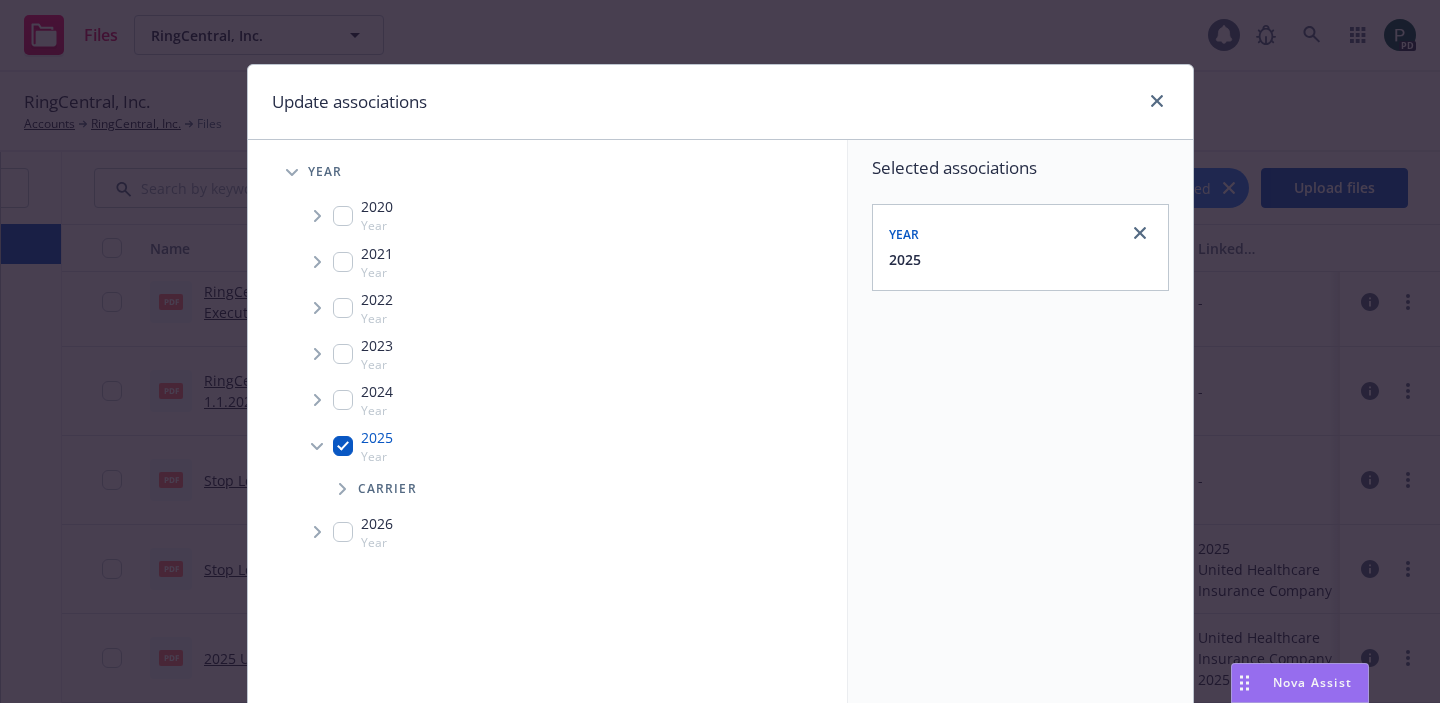 click at bounding box center [342, 489] 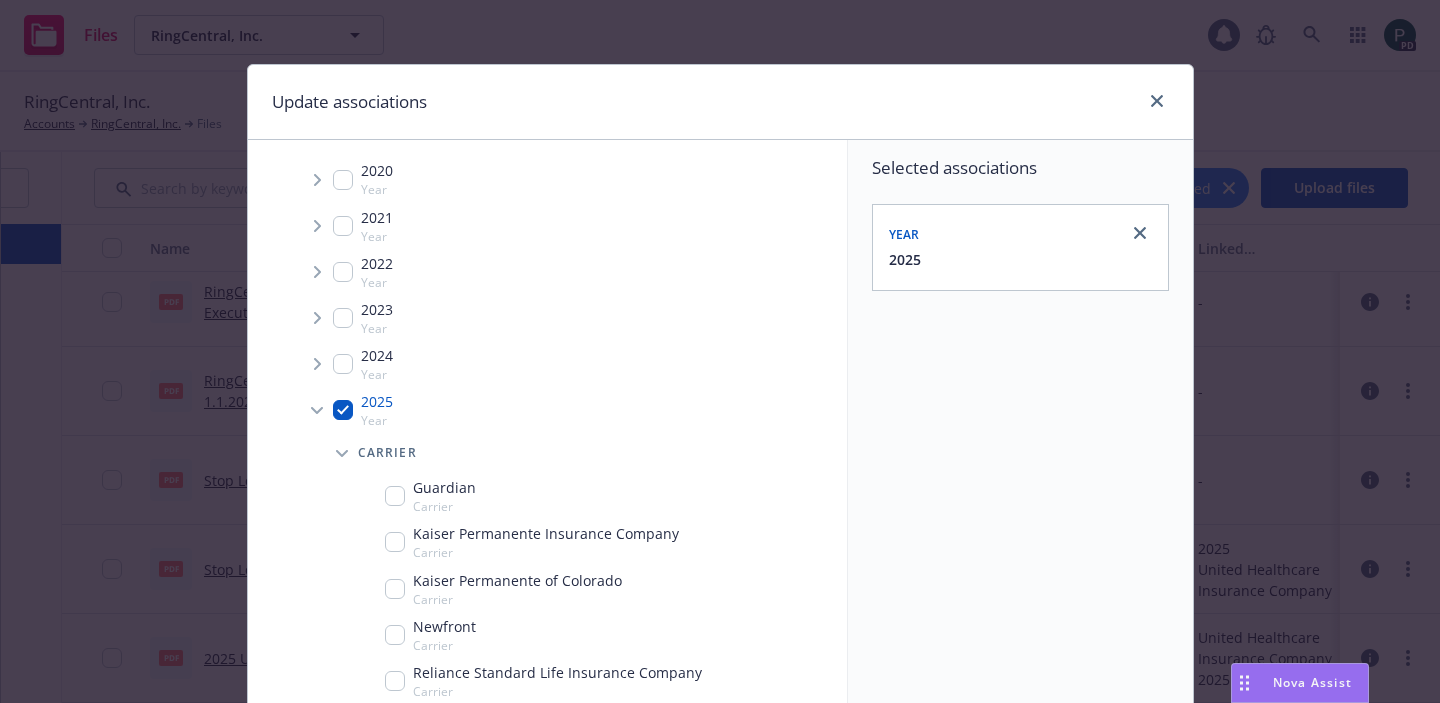 scroll, scrollTop: 50, scrollLeft: 0, axis: vertical 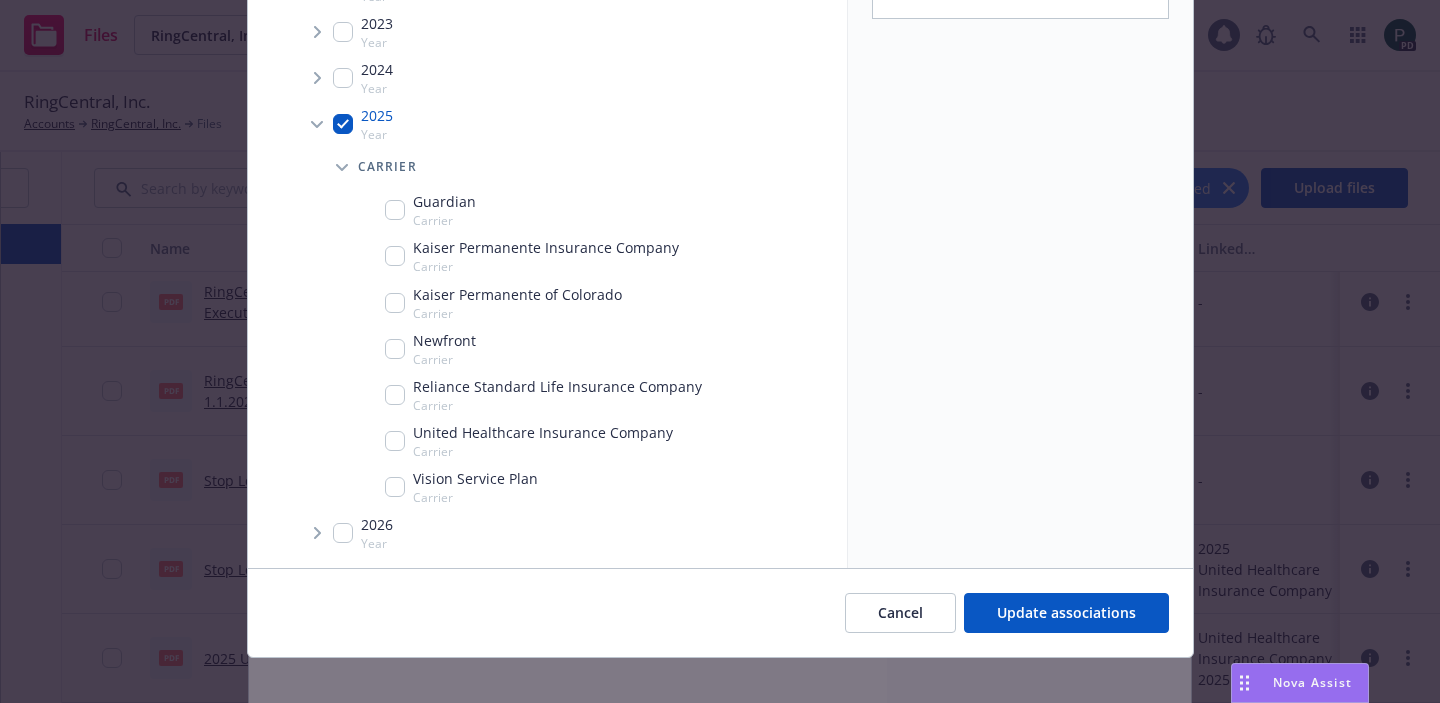 click at bounding box center (395, 441) 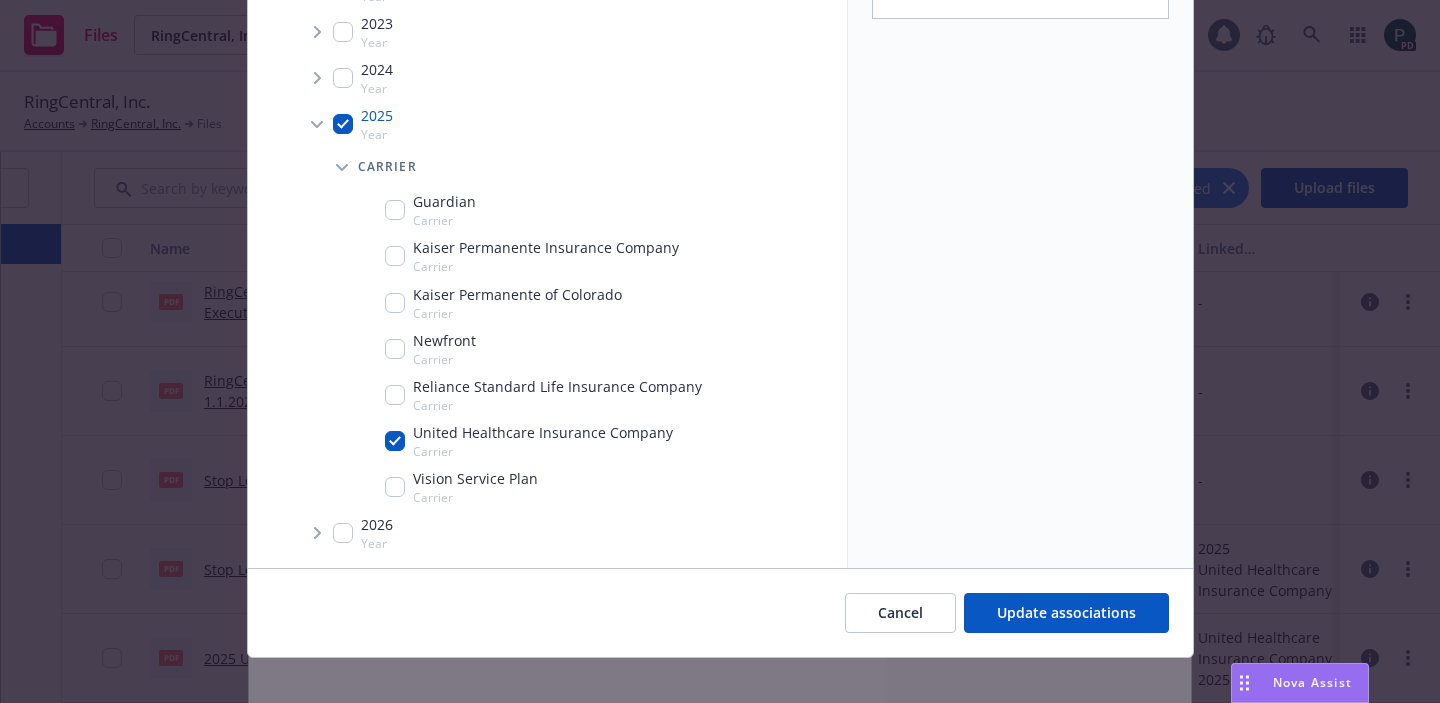 checkbox on "true" 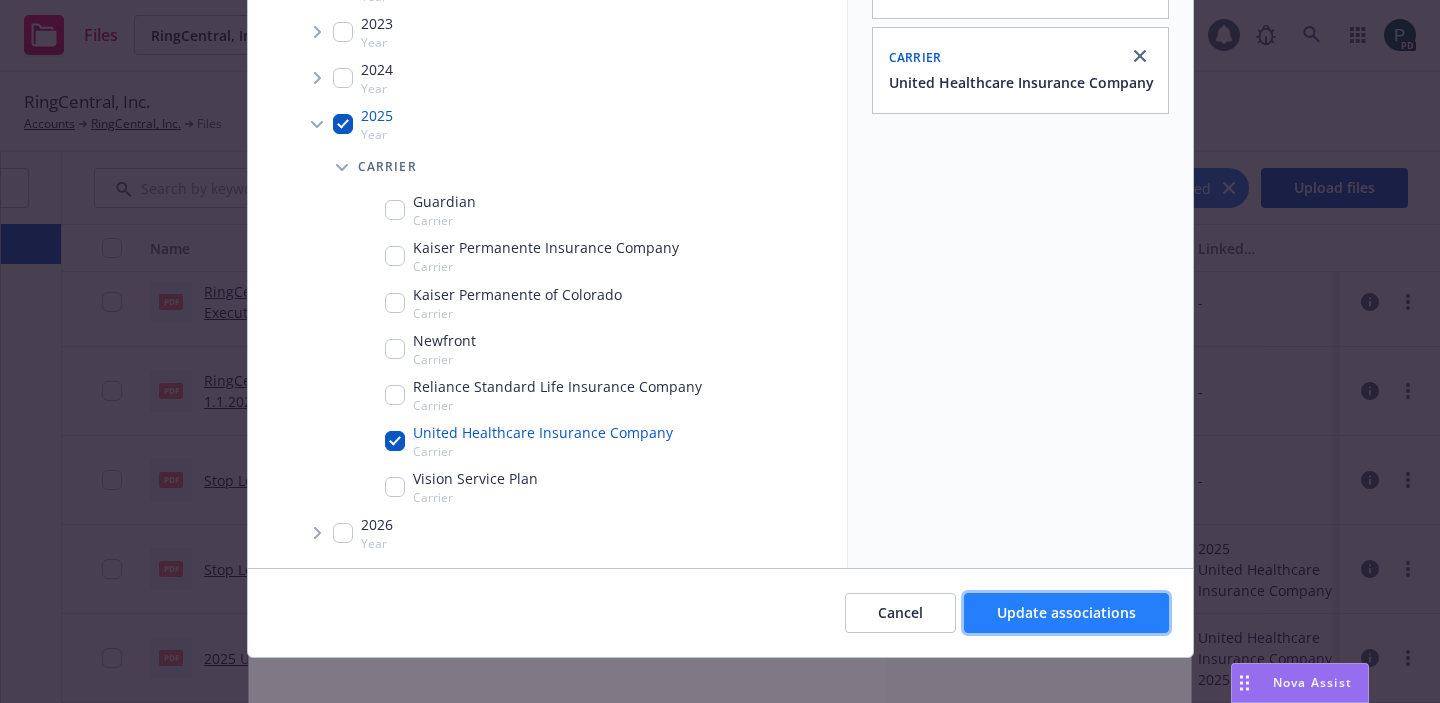 click on "Update associations" at bounding box center (1066, 612) 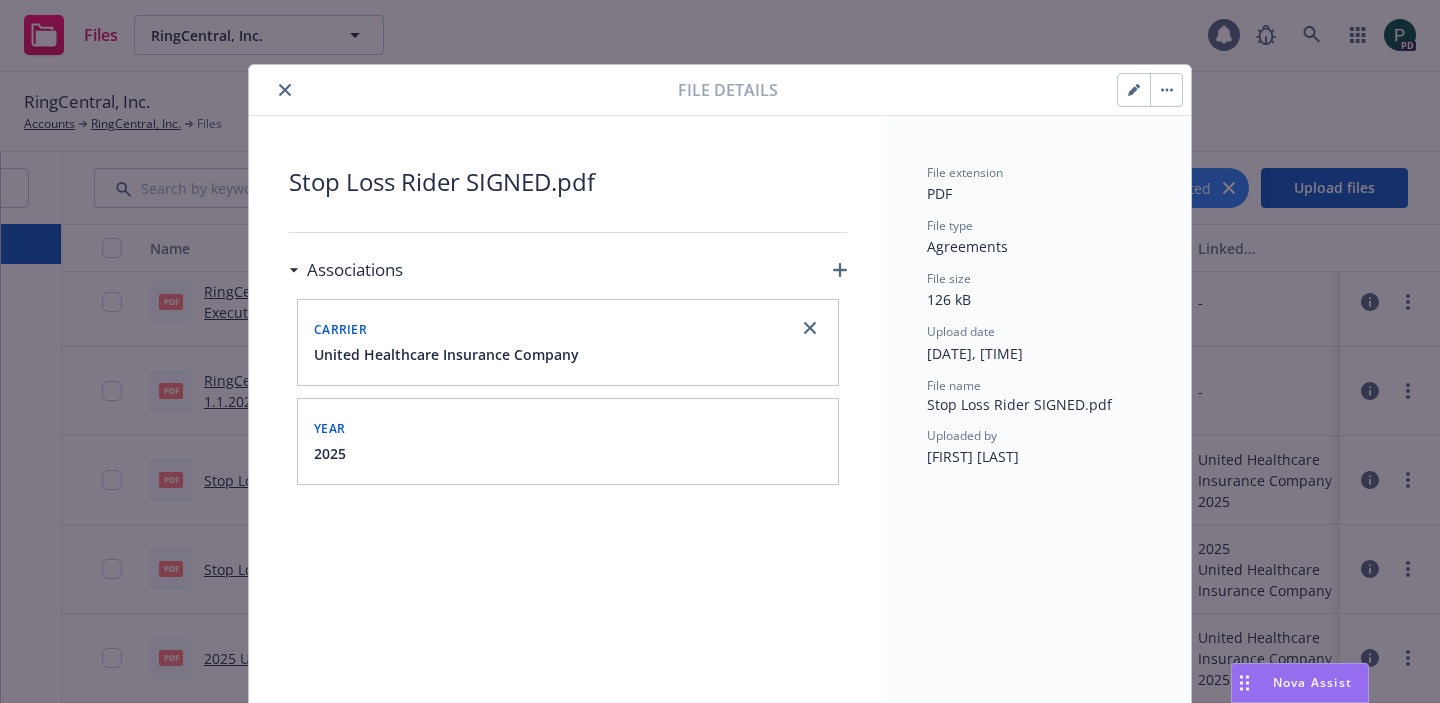 click 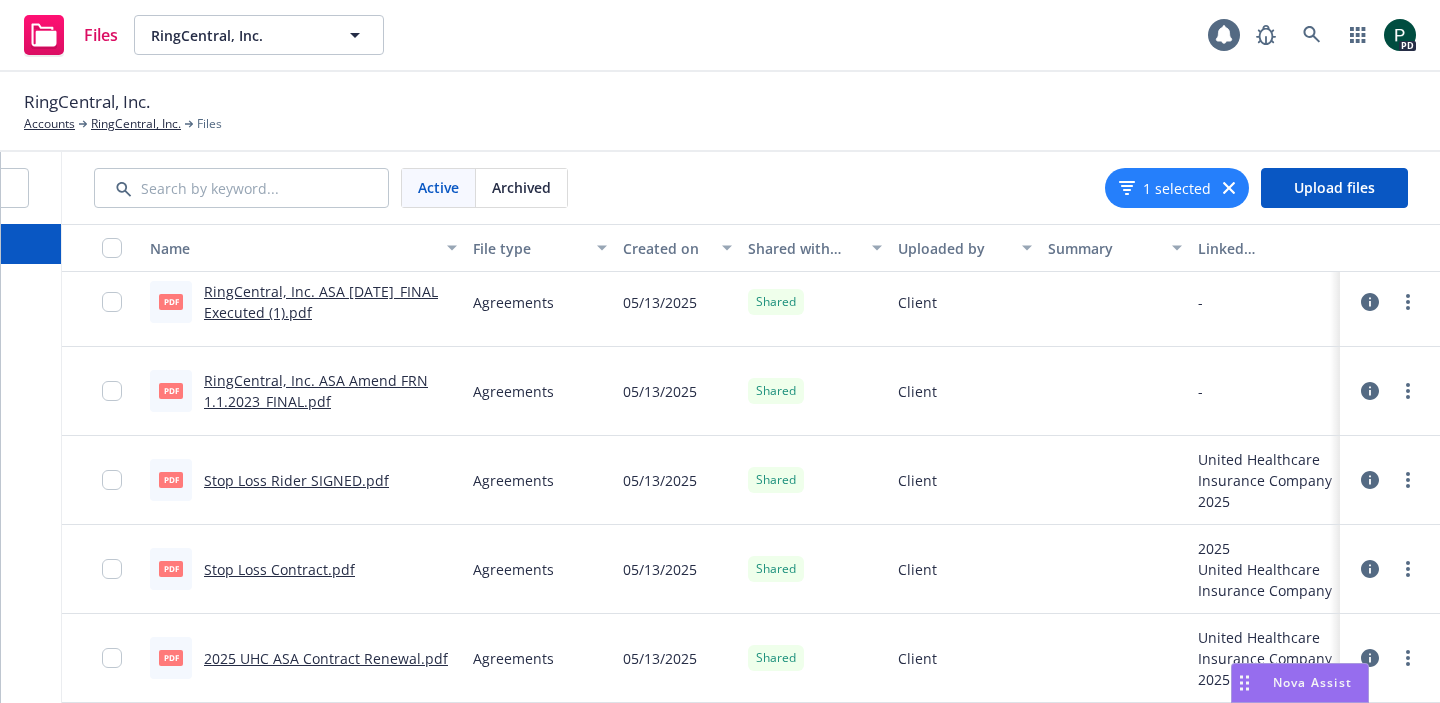 click on "RingCentral, Inc. ASA Amend FRN 1.1.2023_FINAL.pdf" at bounding box center [316, 391] 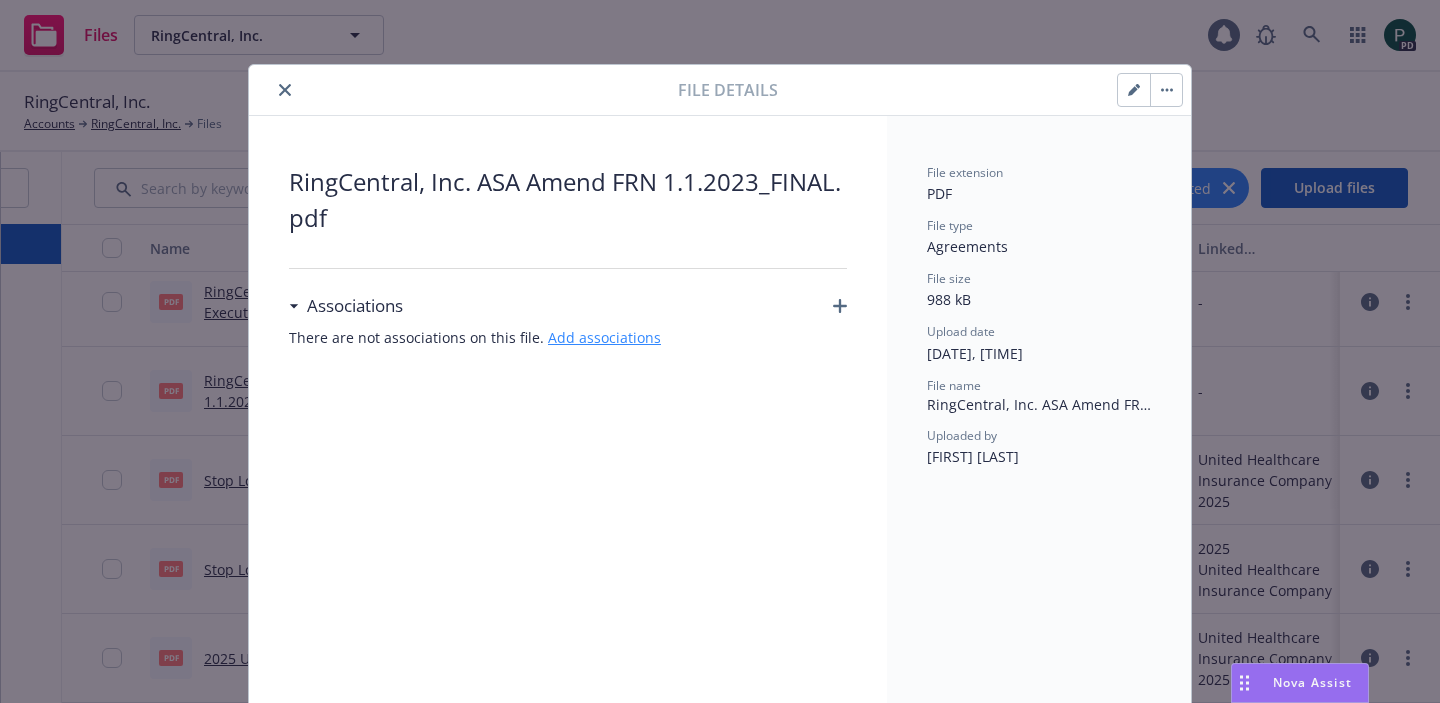 click on "Add associations" at bounding box center [604, 337] 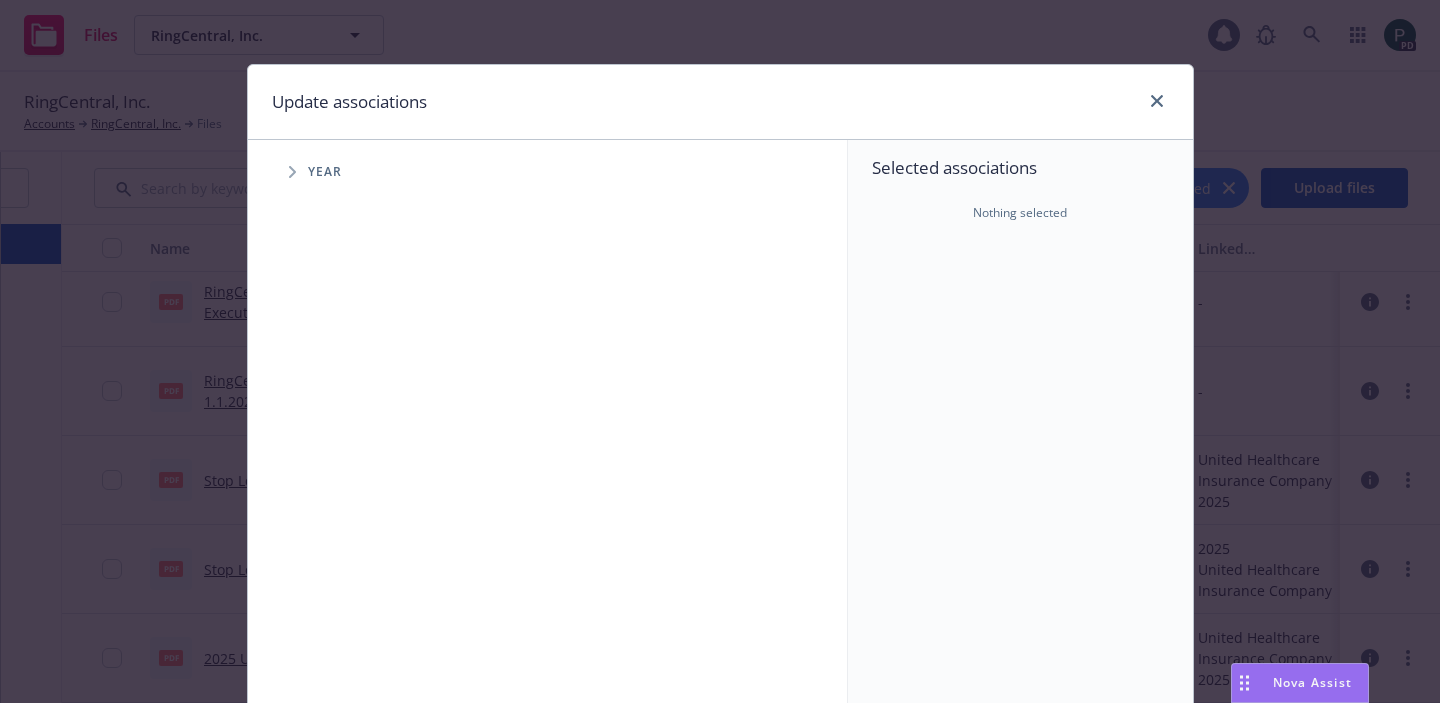 click 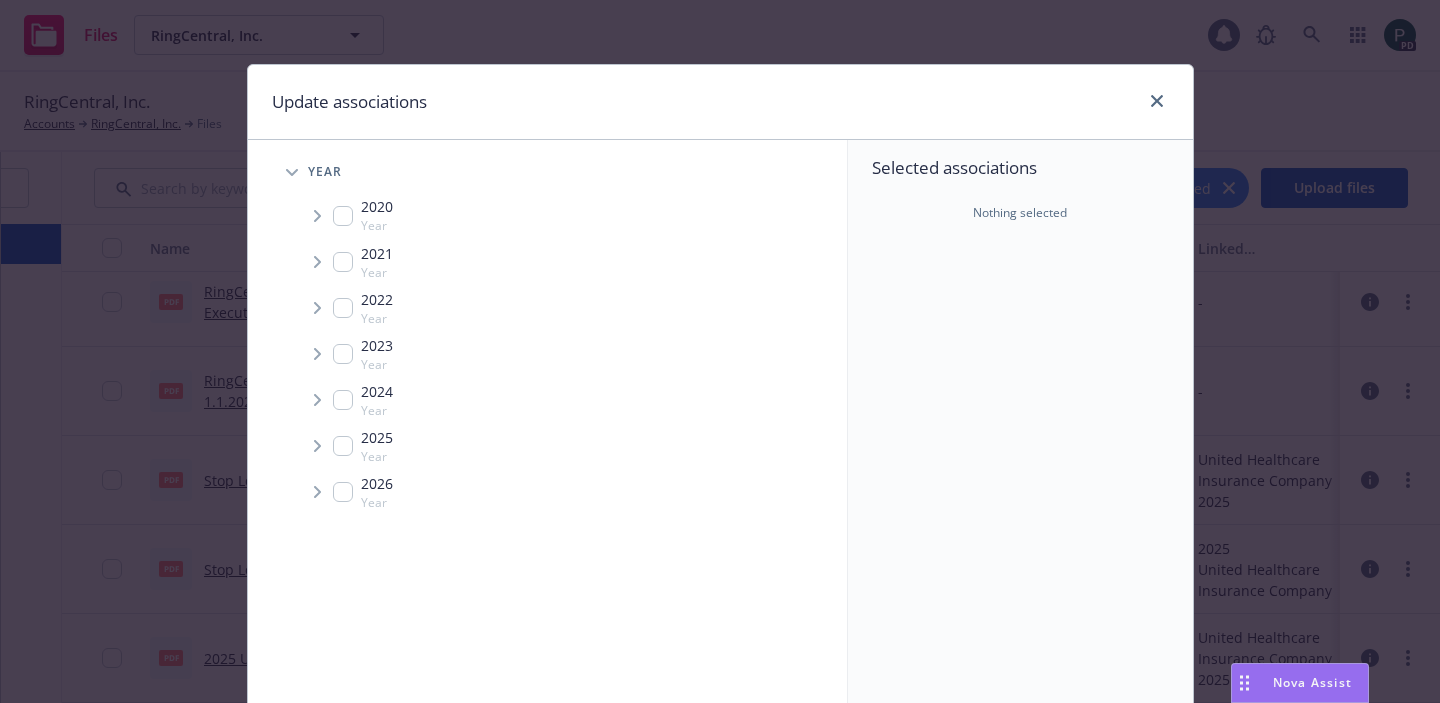 click at bounding box center (343, 354) 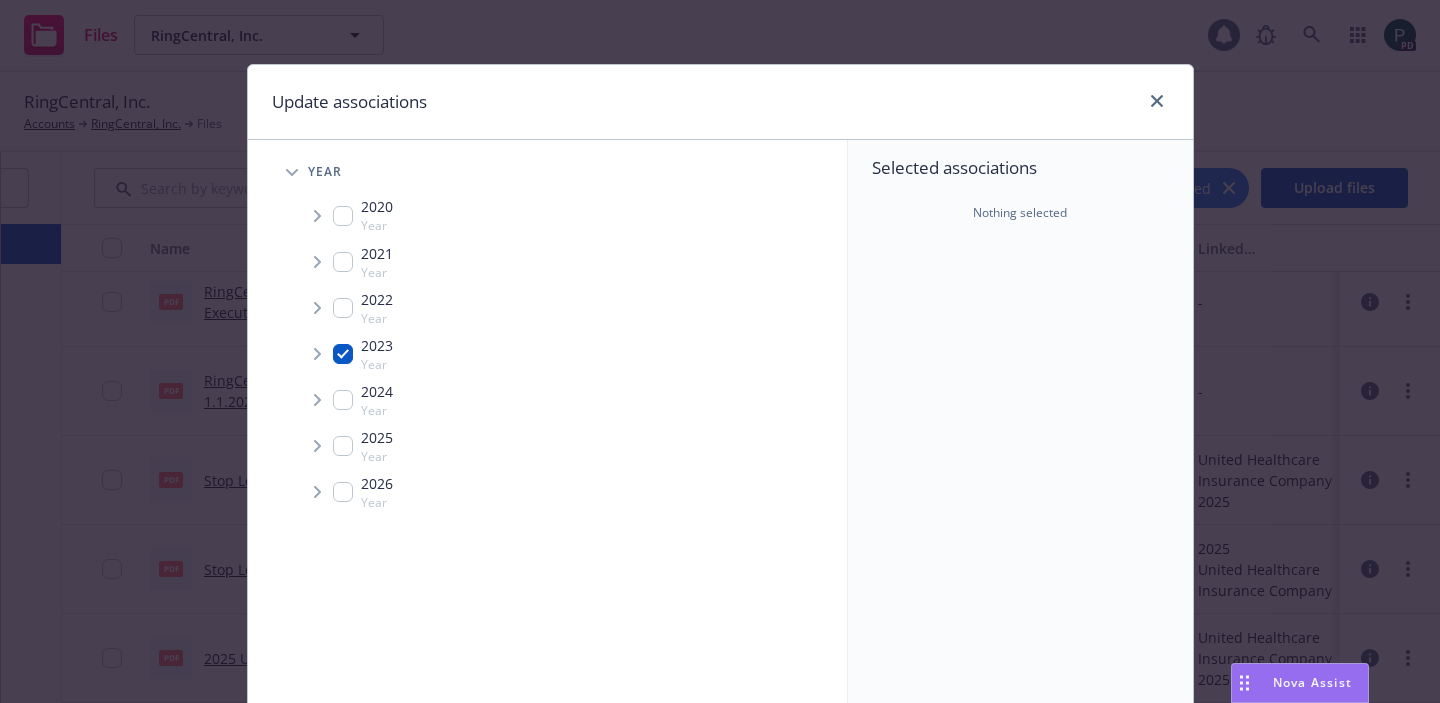 checkbox on "true" 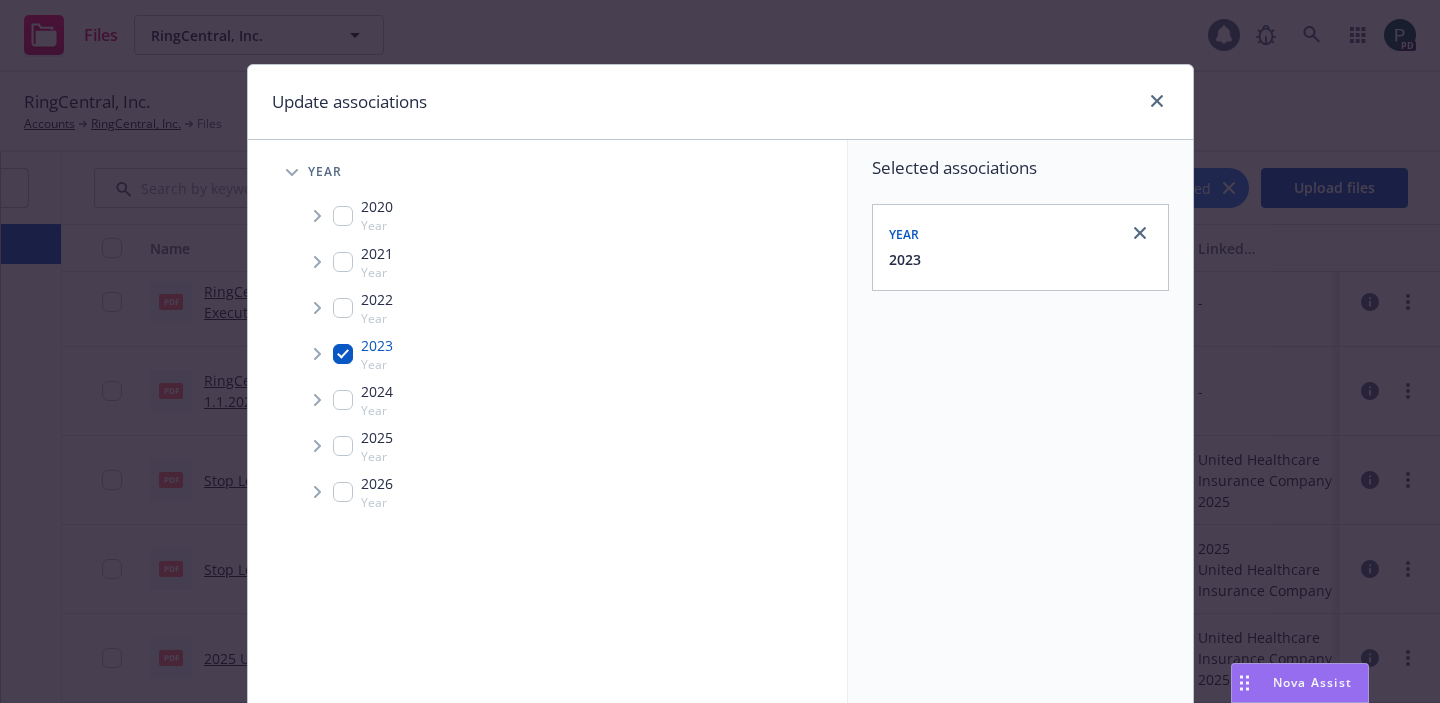 click 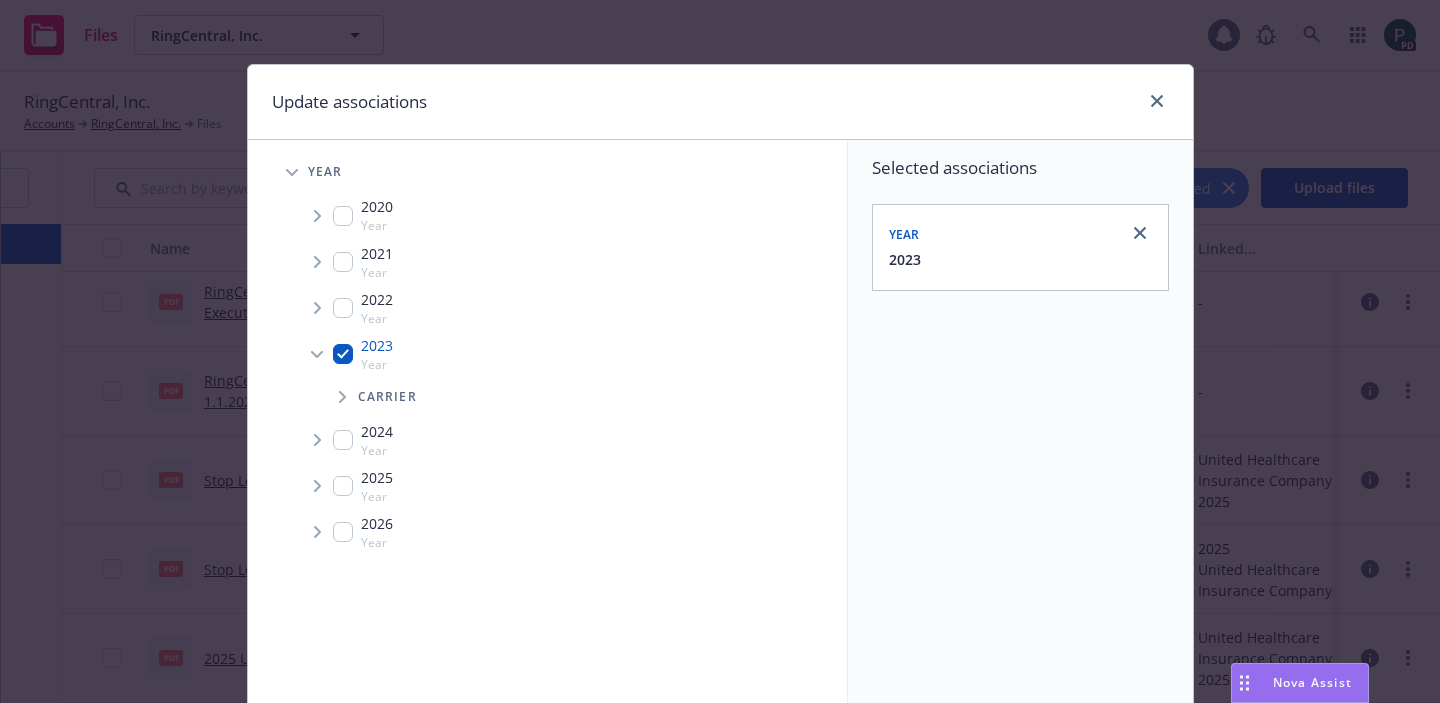 click at bounding box center [342, 397] 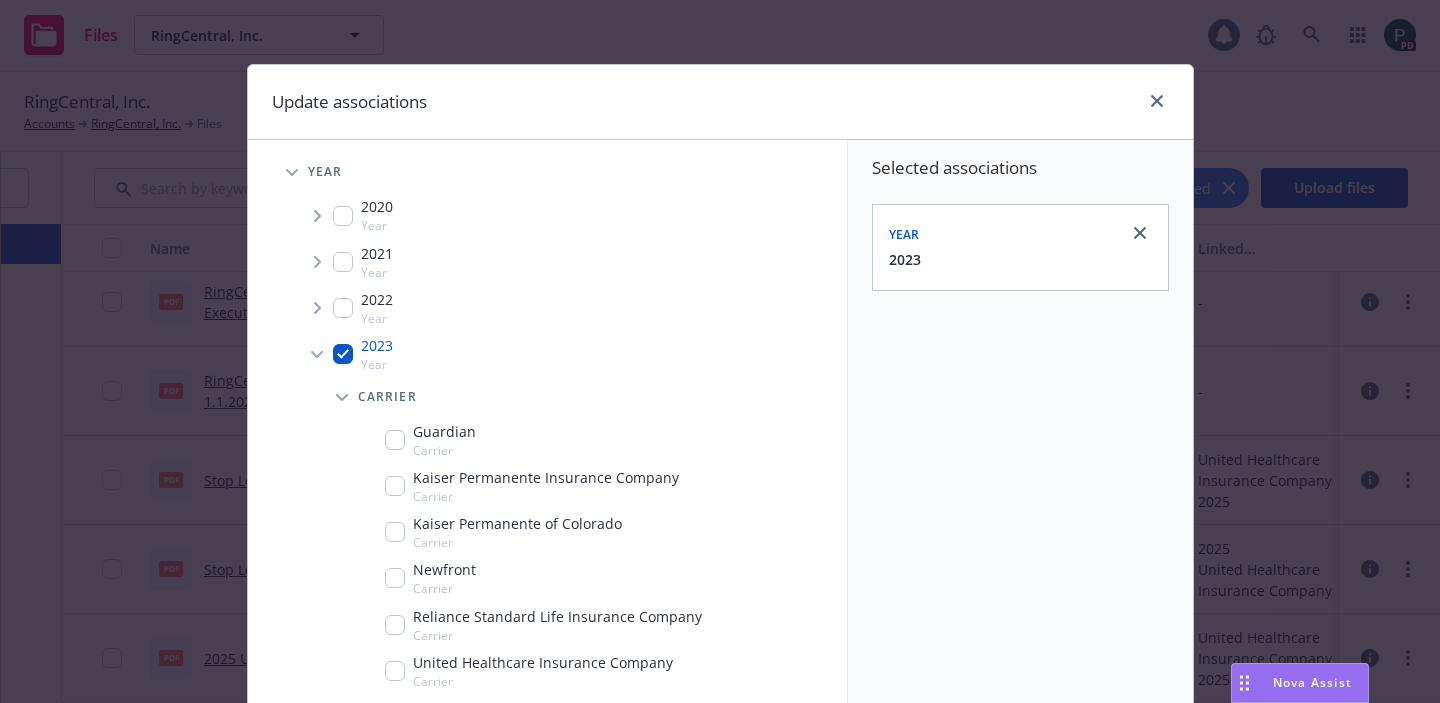 scroll, scrollTop: 50, scrollLeft: 0, axis: vertical 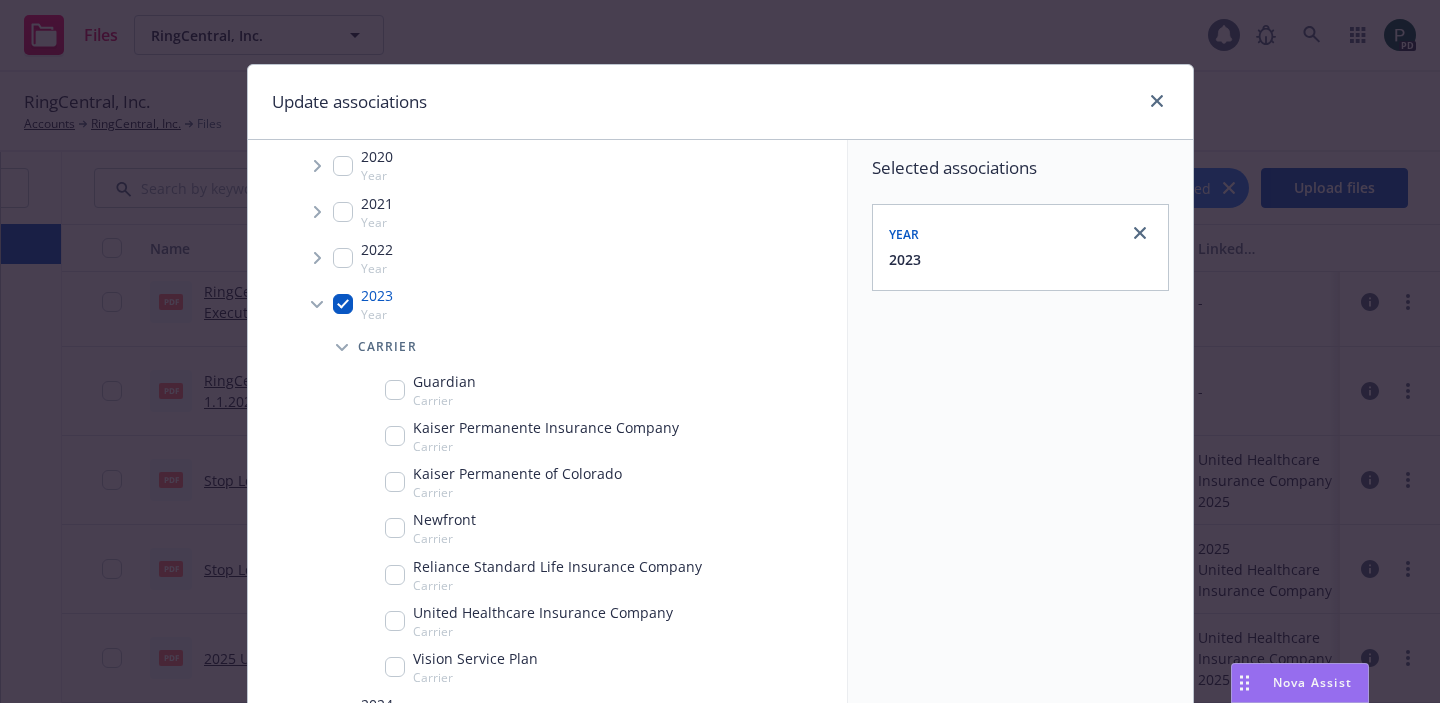 click at bounding box center (395, 621) 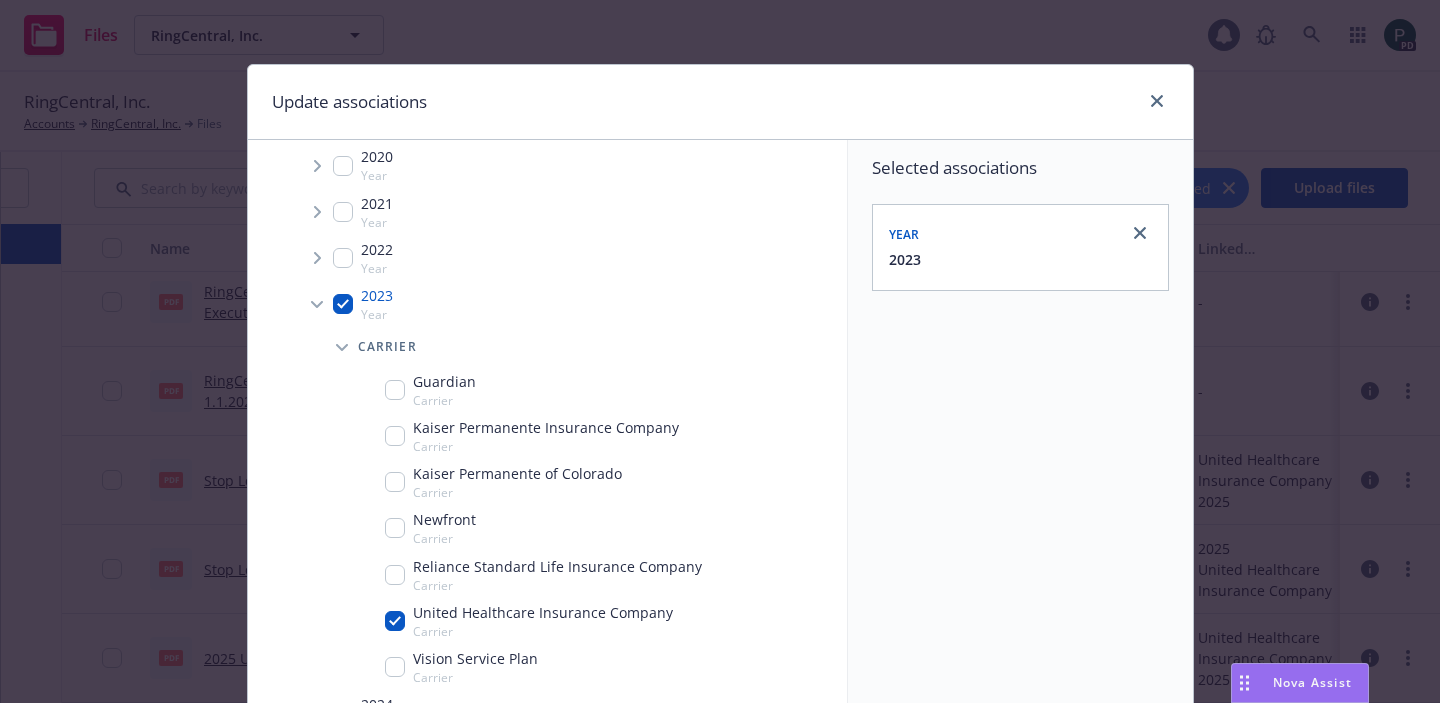 checkbox on "true" 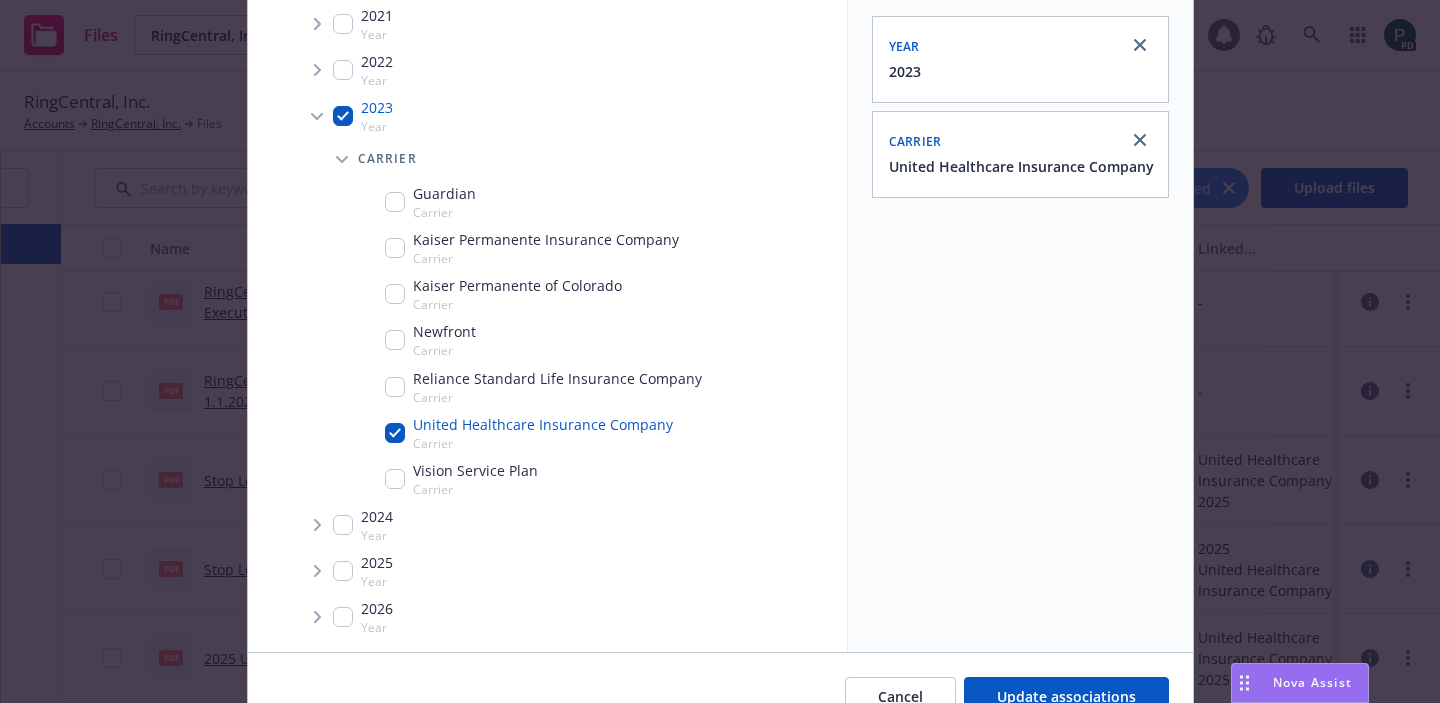 scroll, scrollTop: 234, scrollLeft: 0, axis: vertical 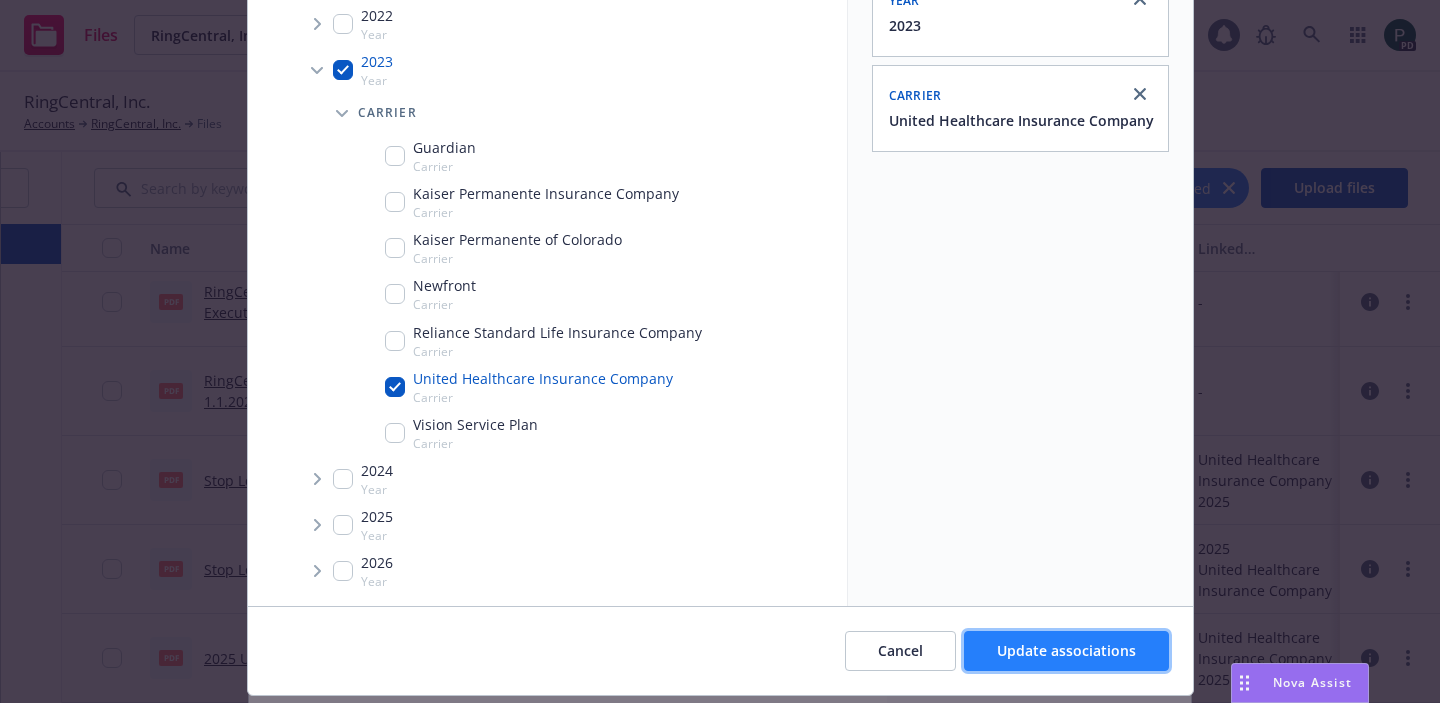 click on "Update associations" at bounding box center [1066, 650] 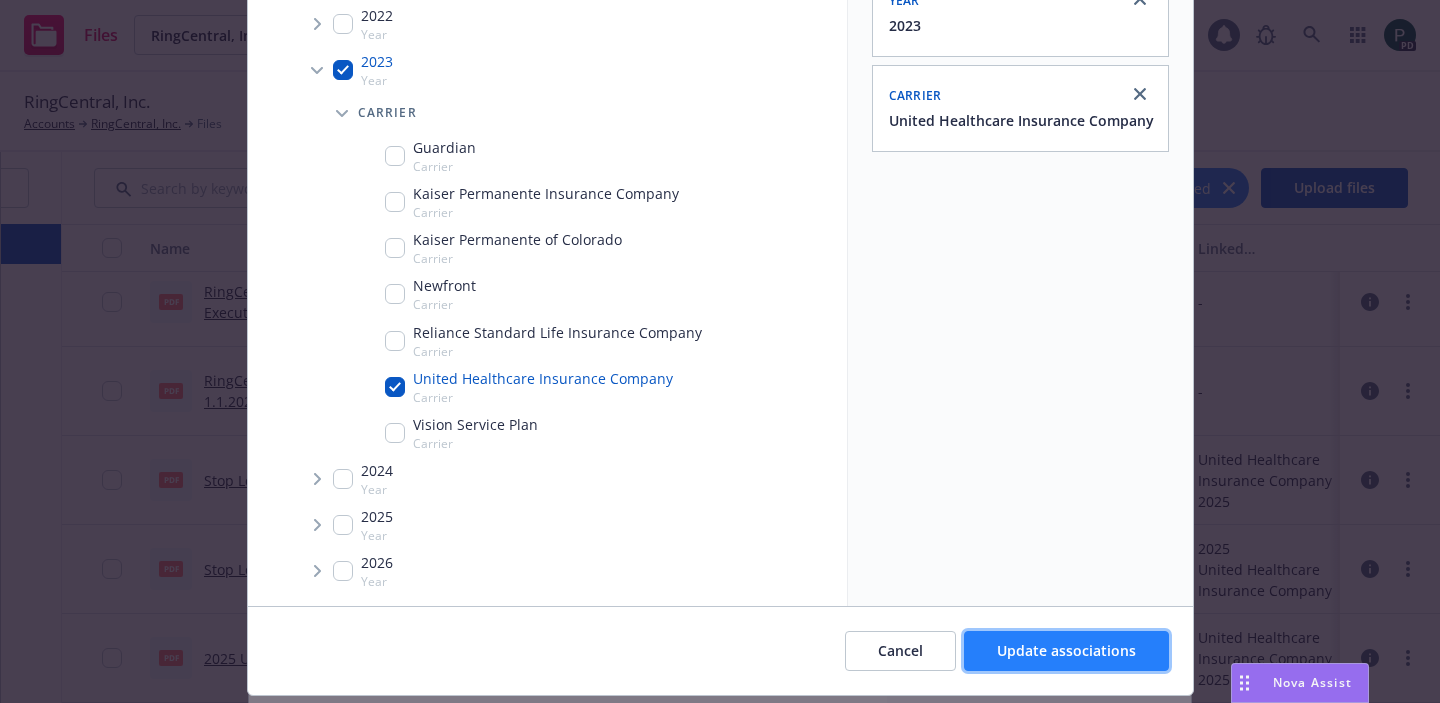 click on "Update associations" at bounding box center [1066, 650] 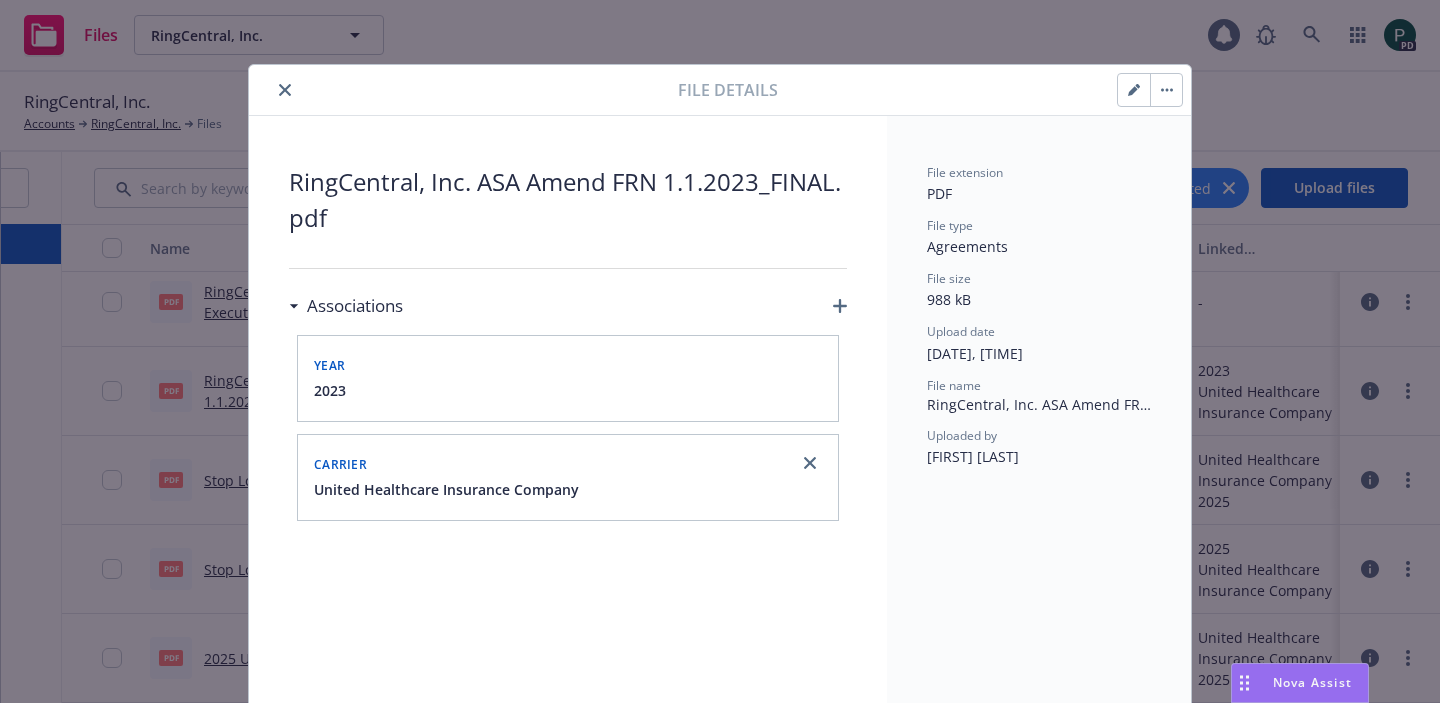click at bounding box center [285, 90] 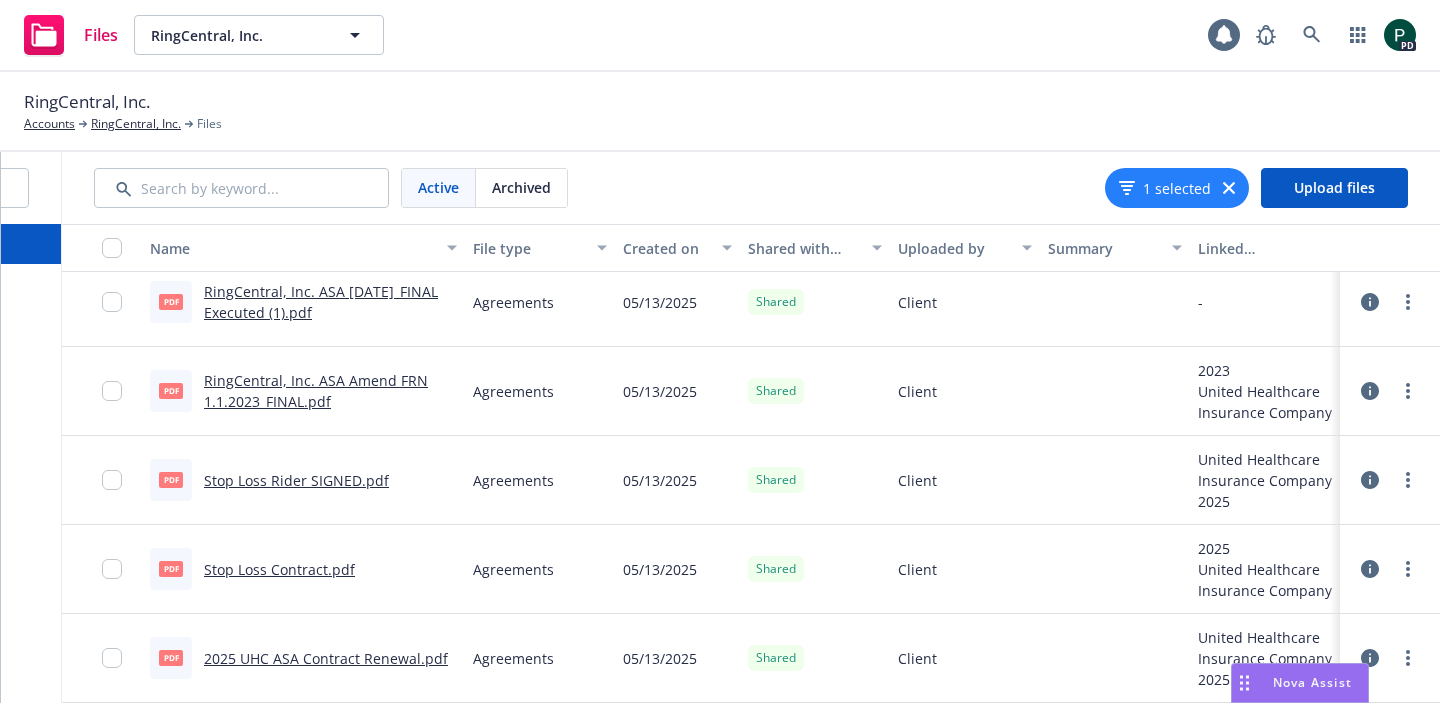 click 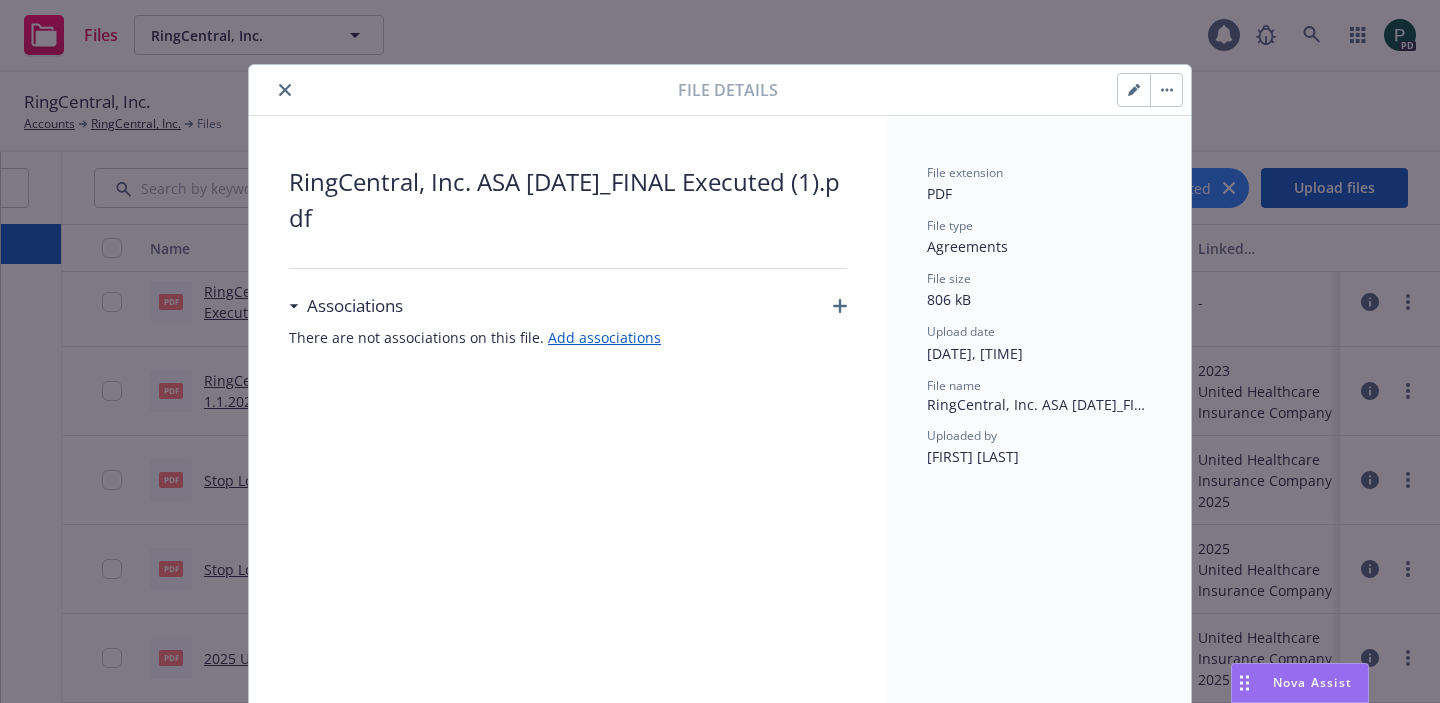 scroll, scrollTop: 60, scrollLeft: 0, axis: vertical 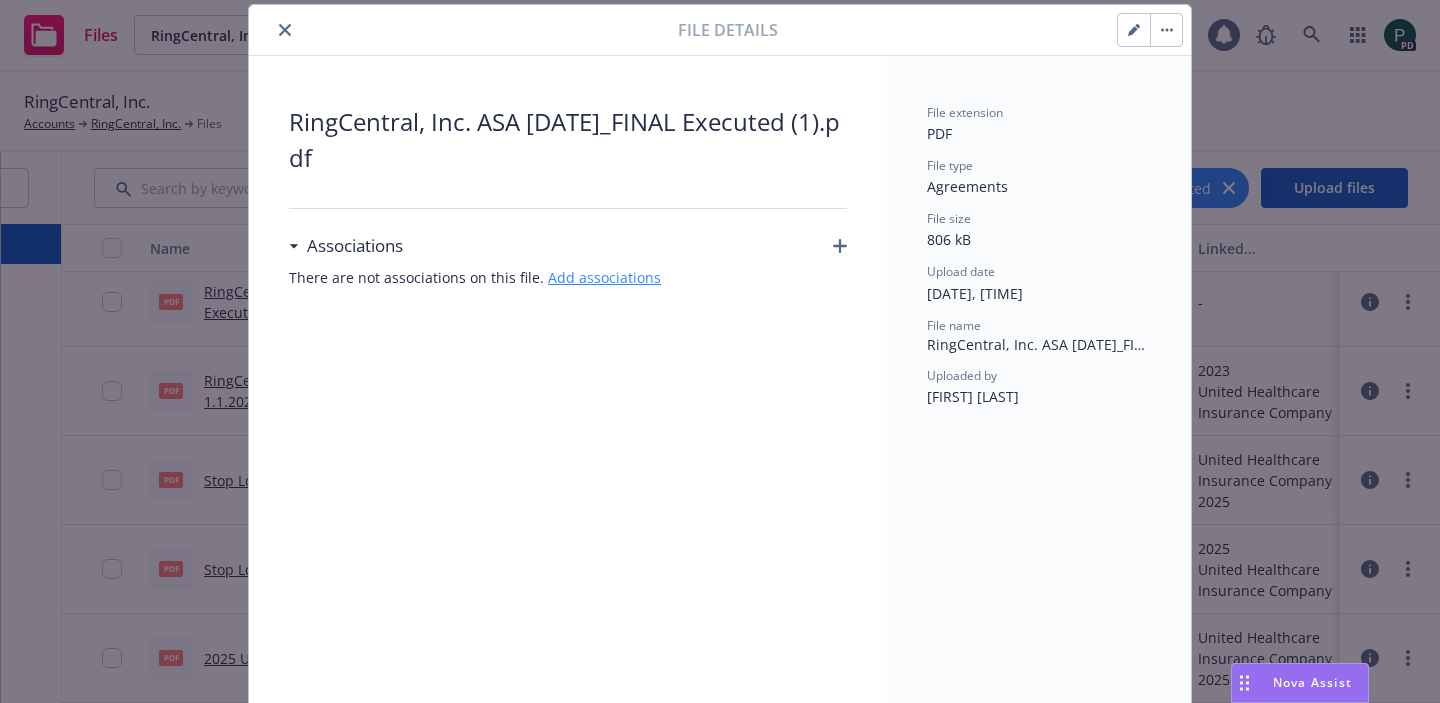 click on "Add associations" at bounding box center (604, 277) 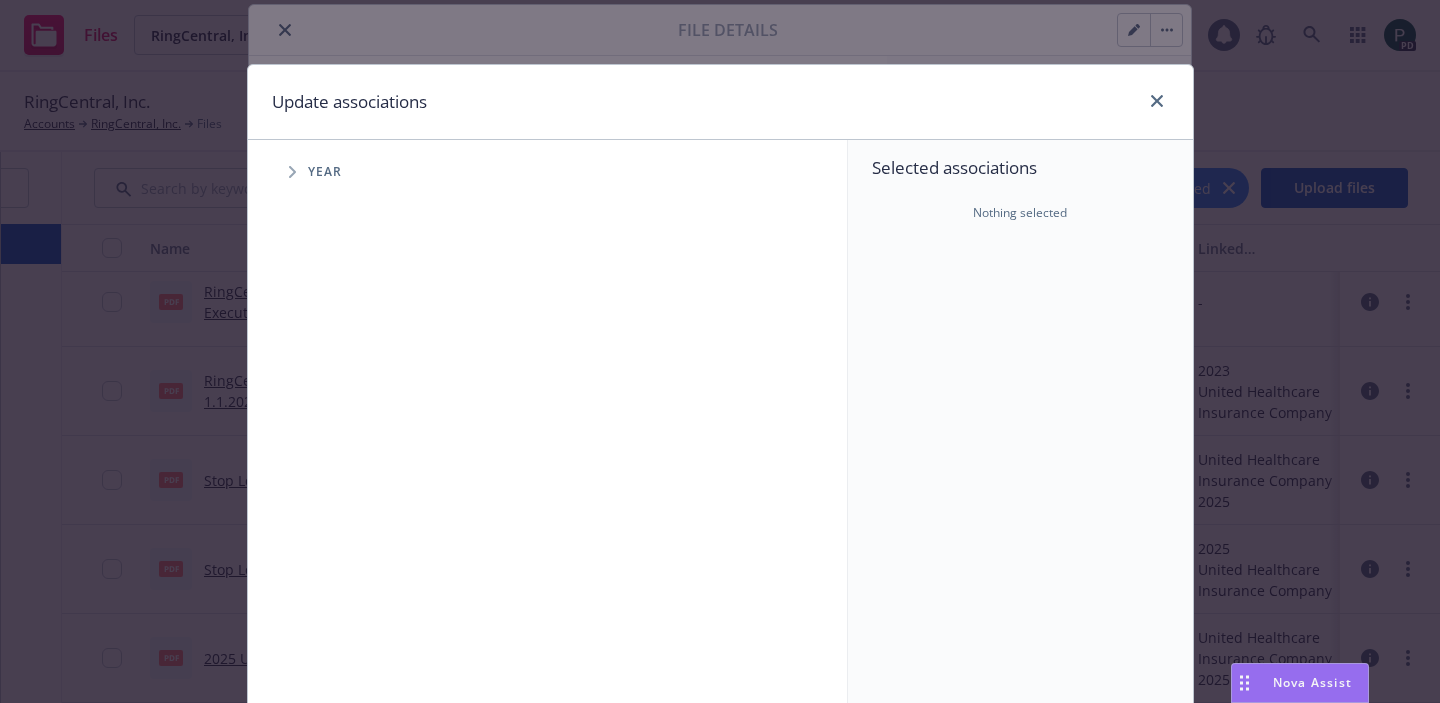 click 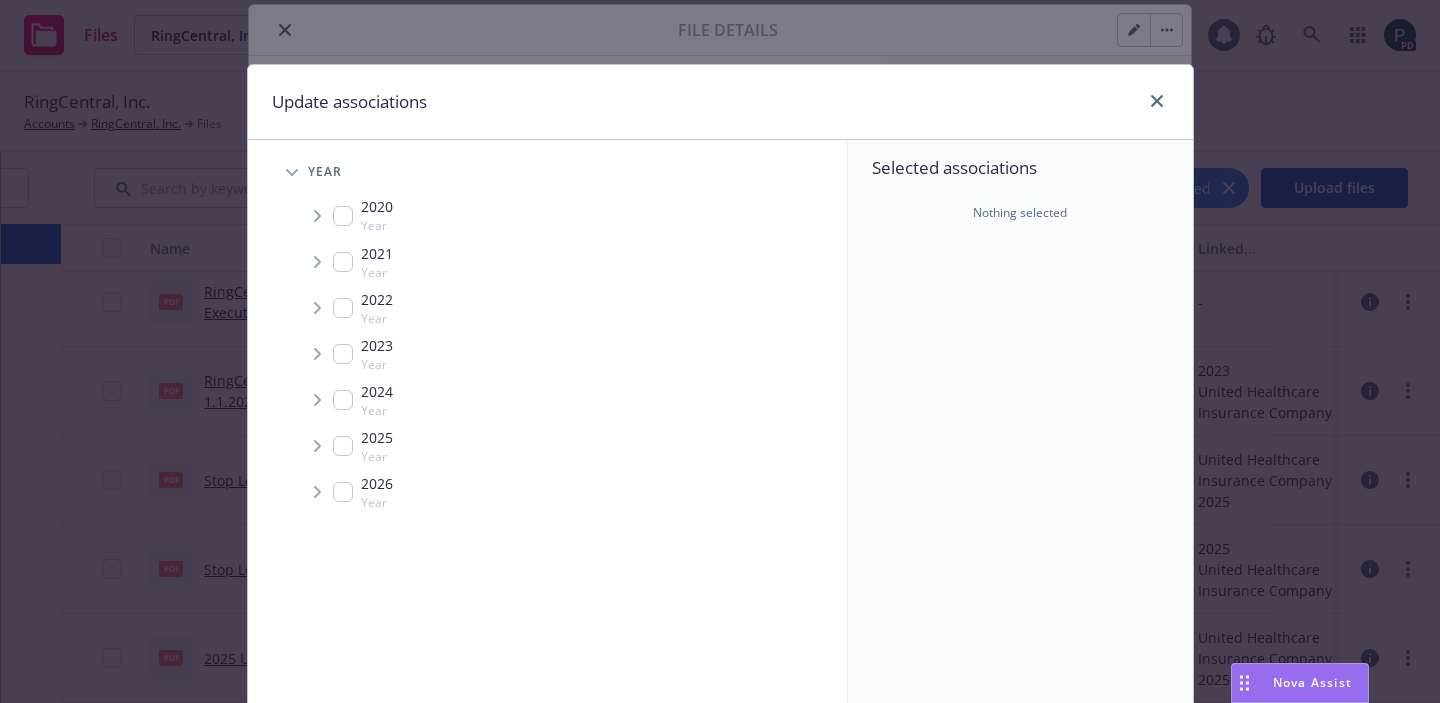 click at bounding box center [343, 308] 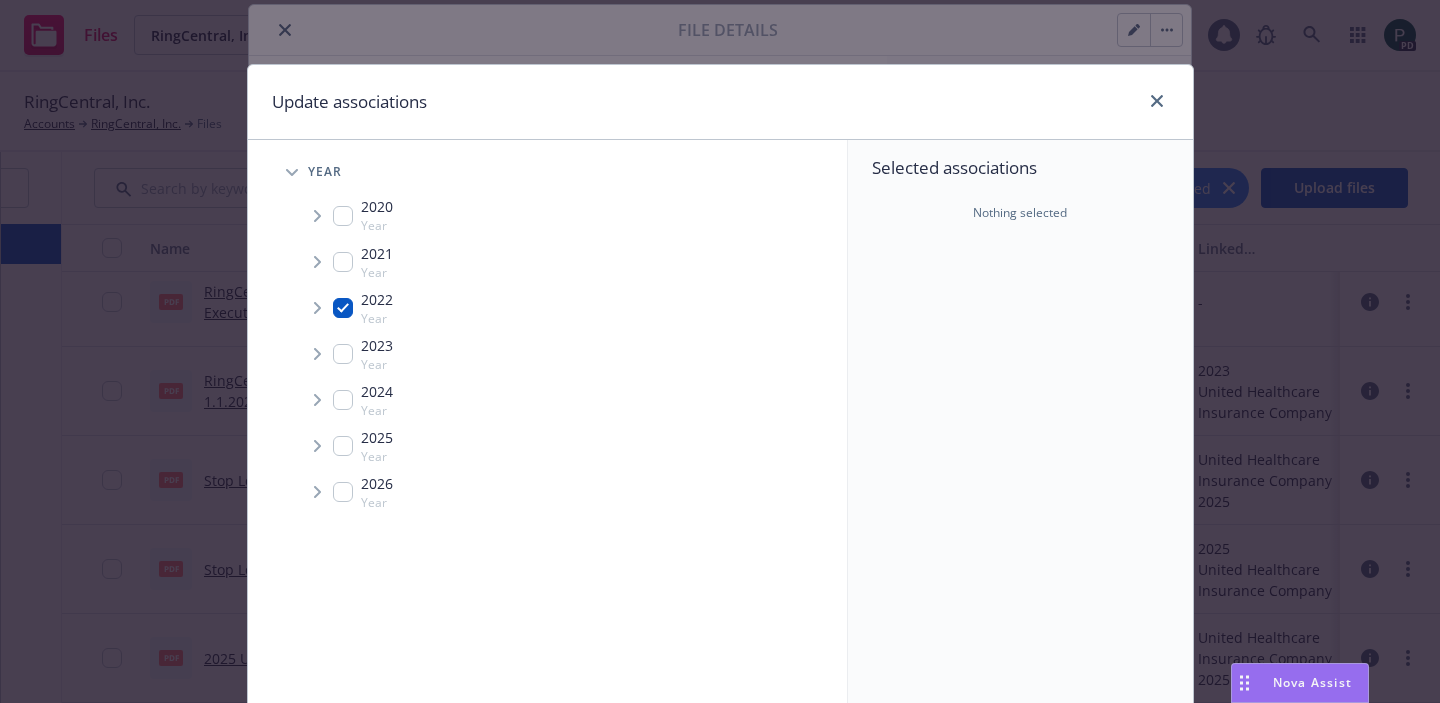 checkbox on "true" 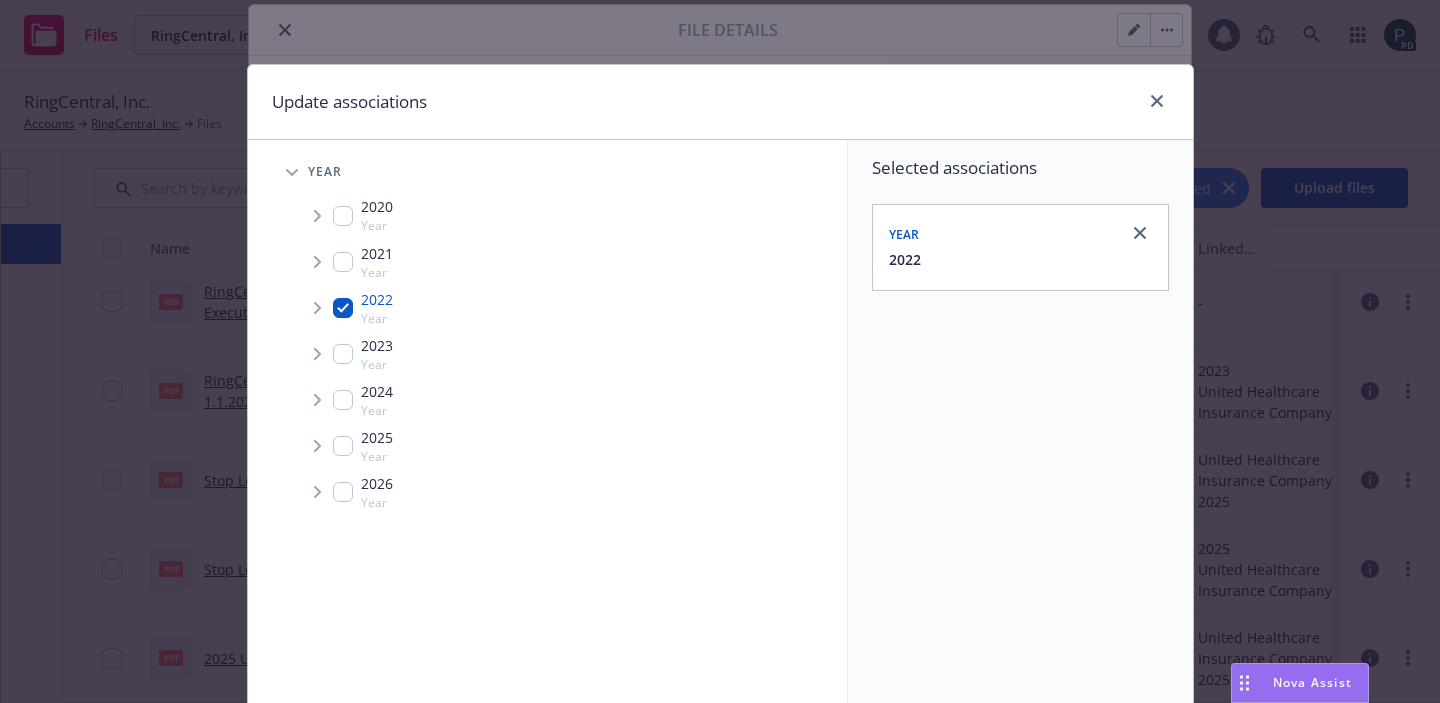 click 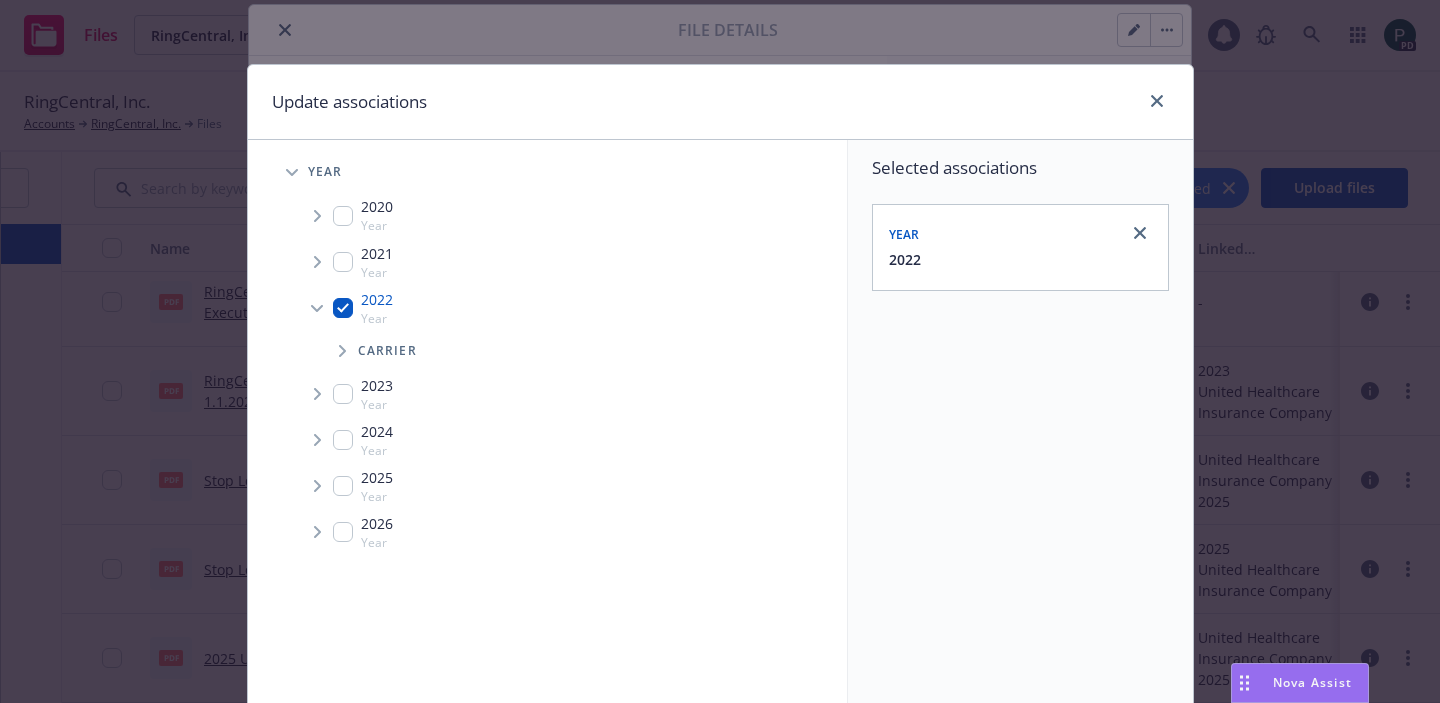 click 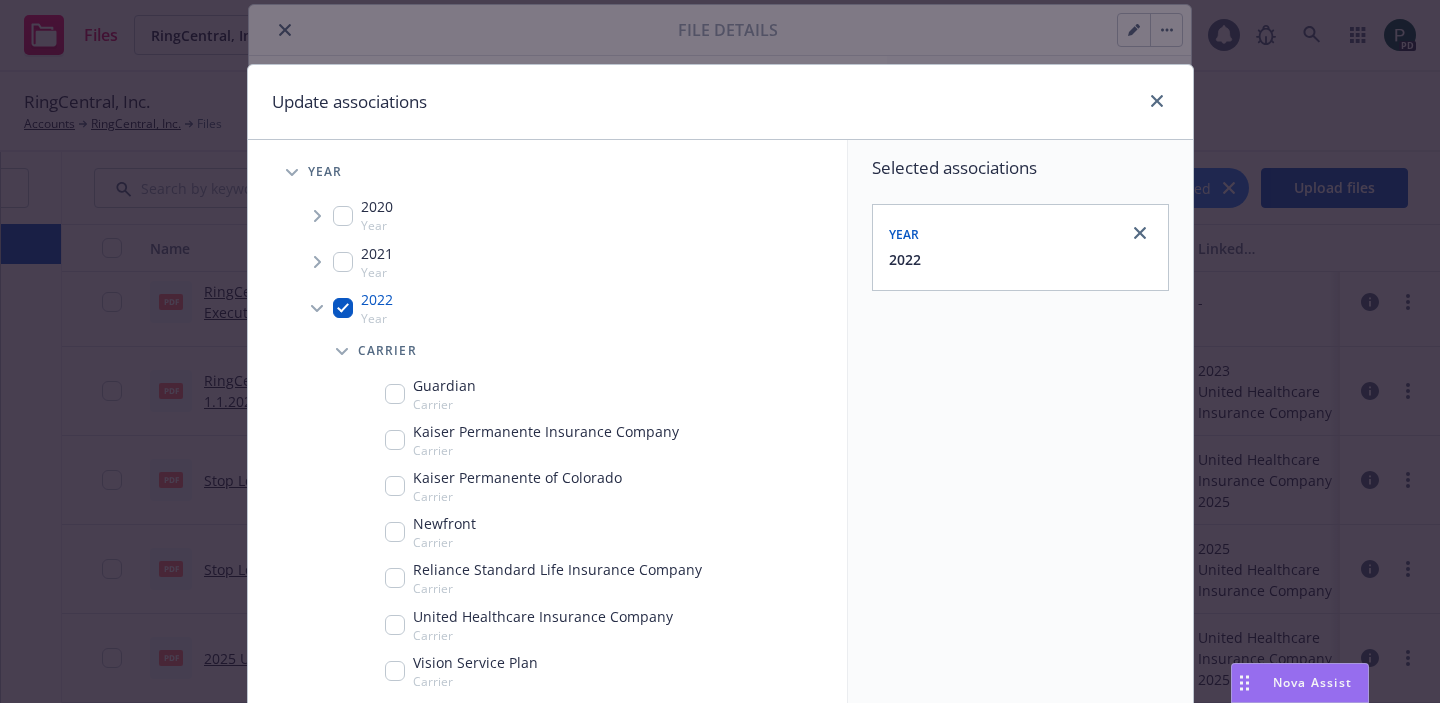 scroll, scrollTop: 50, scrollLeft: 0, axis: vertical 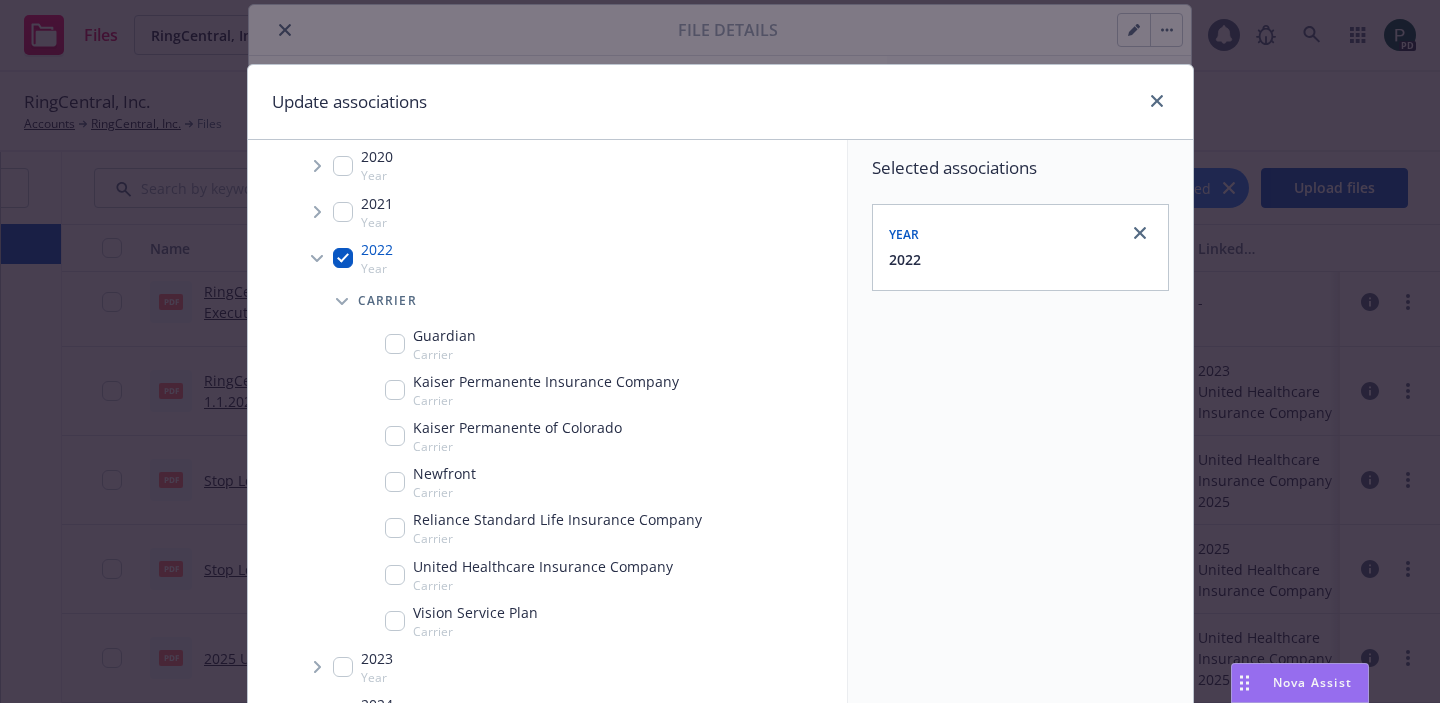 click at bounding box center (395, 575) 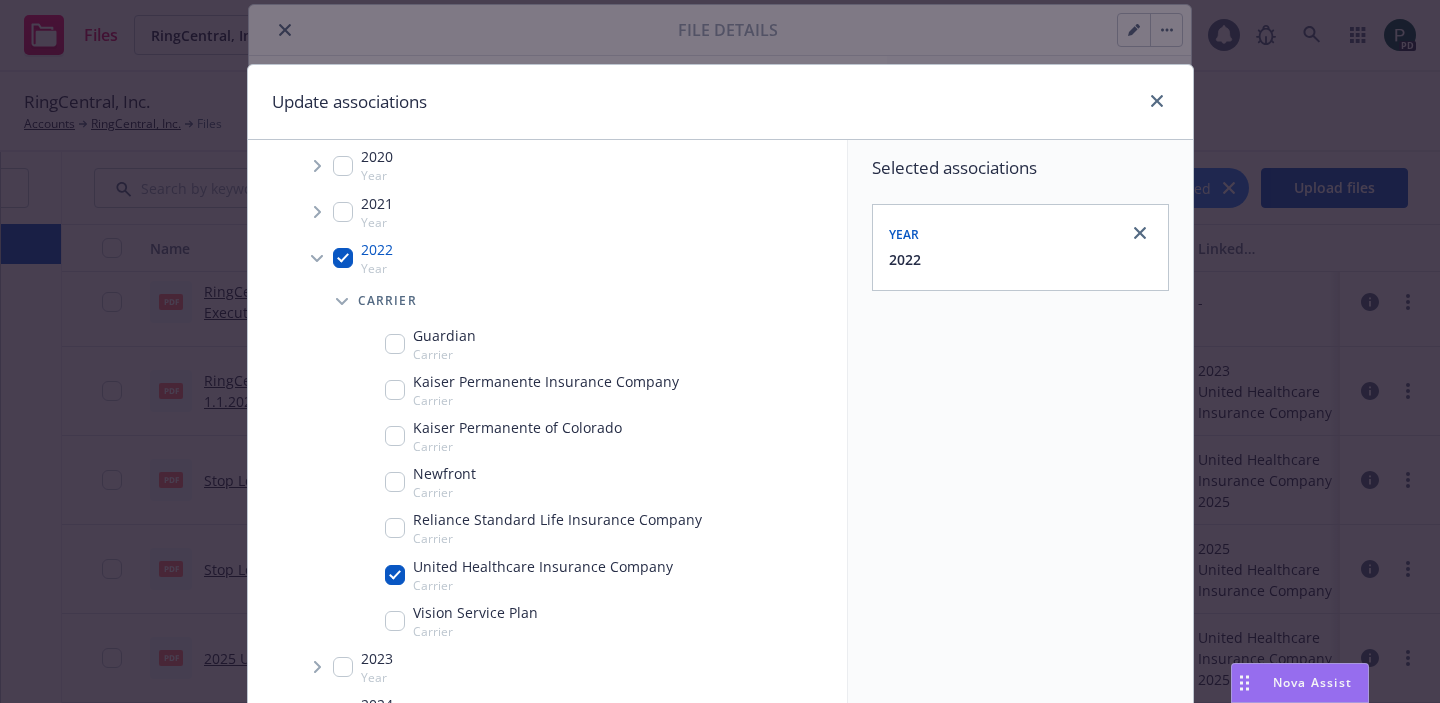 checkbox on "true" 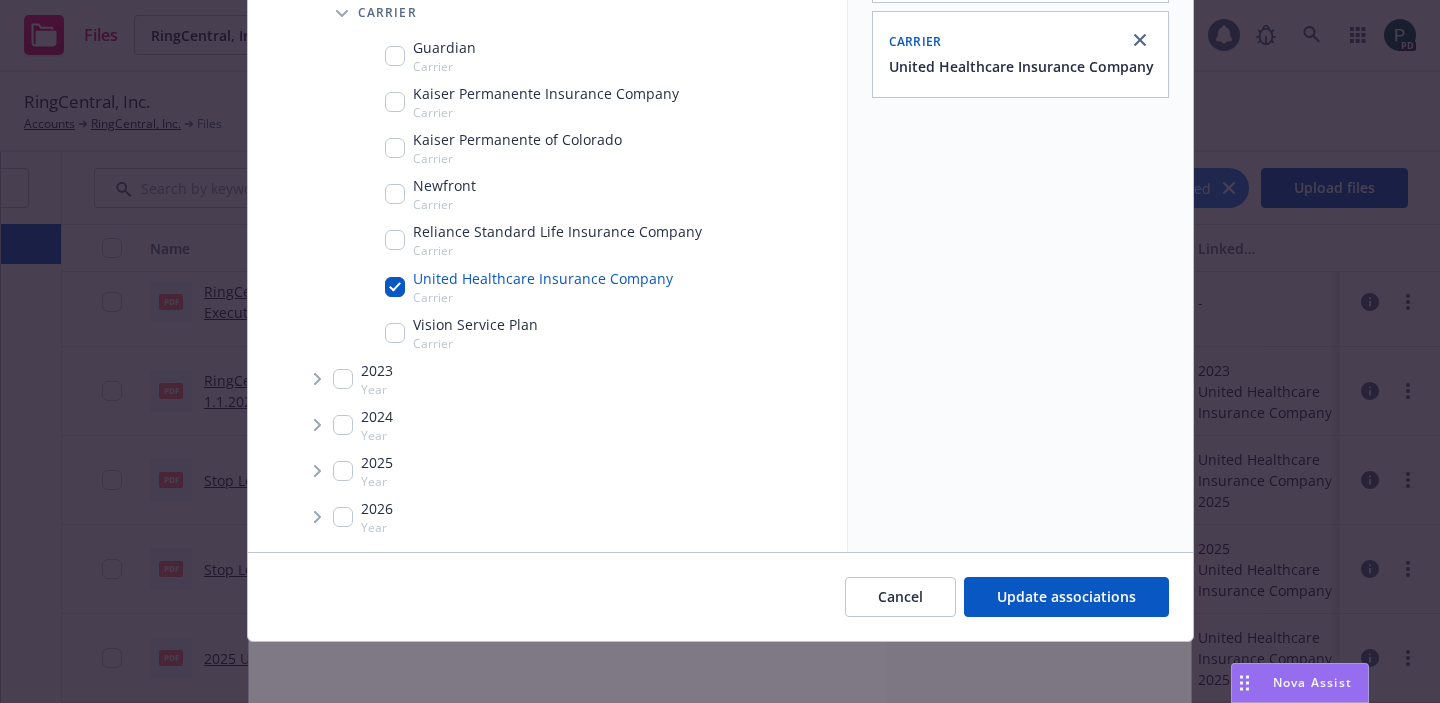 scroll, scrollTop: 291, scrollLeft: 0, axis: vertical 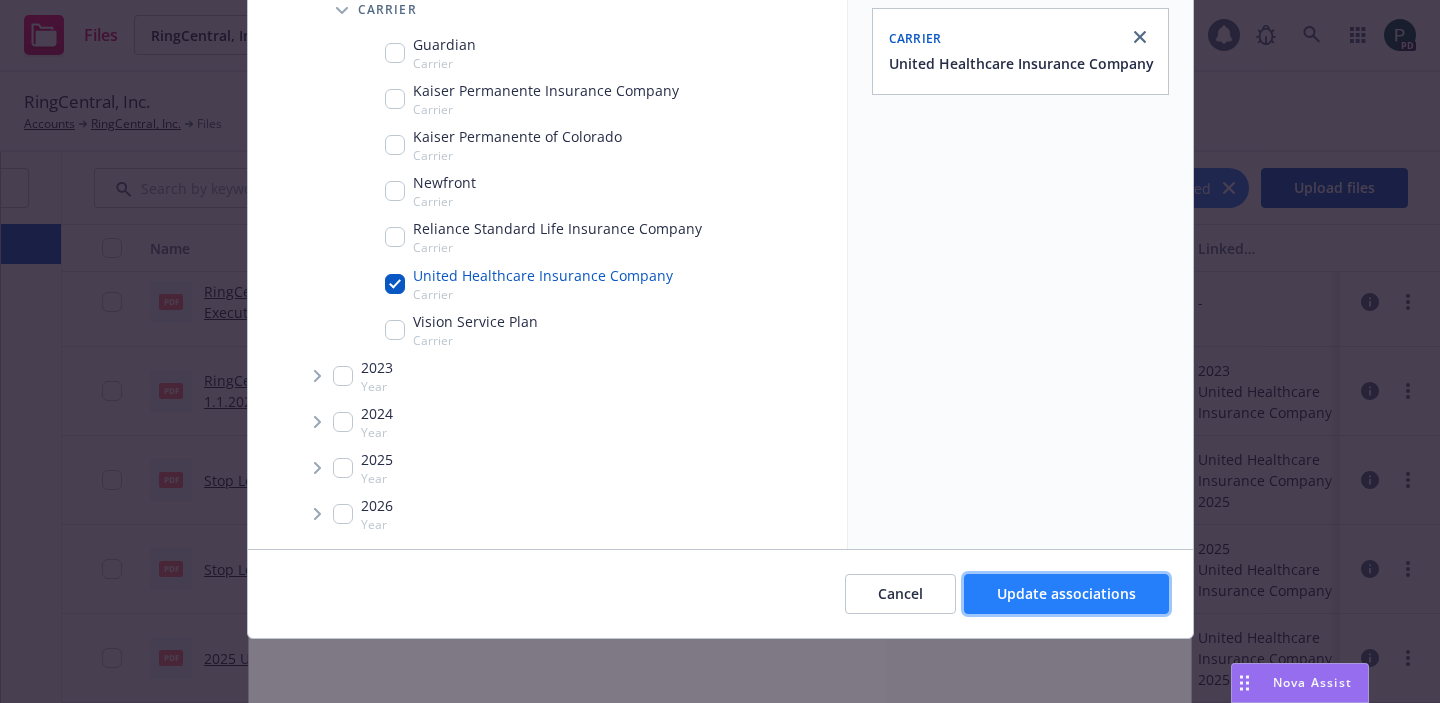 click on "Update associations" at bounding box center [1066, 594] 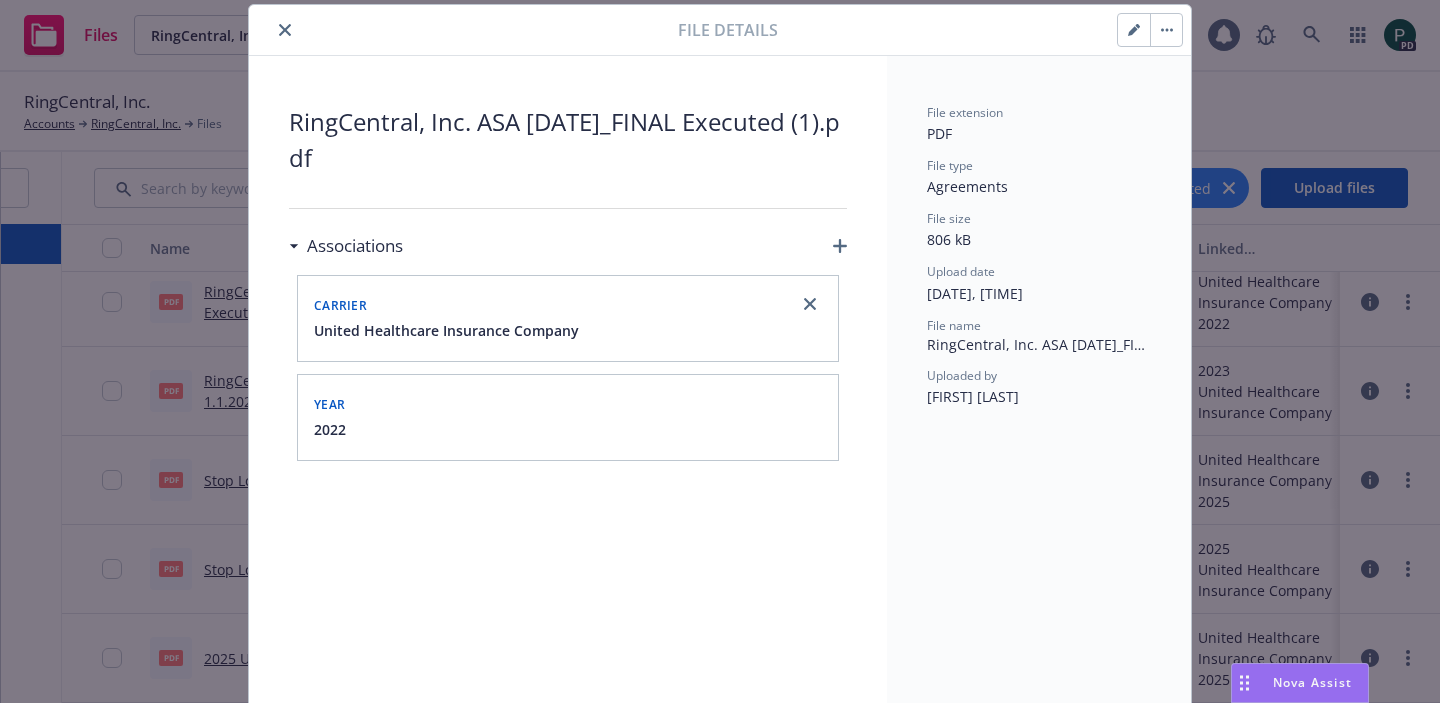 click 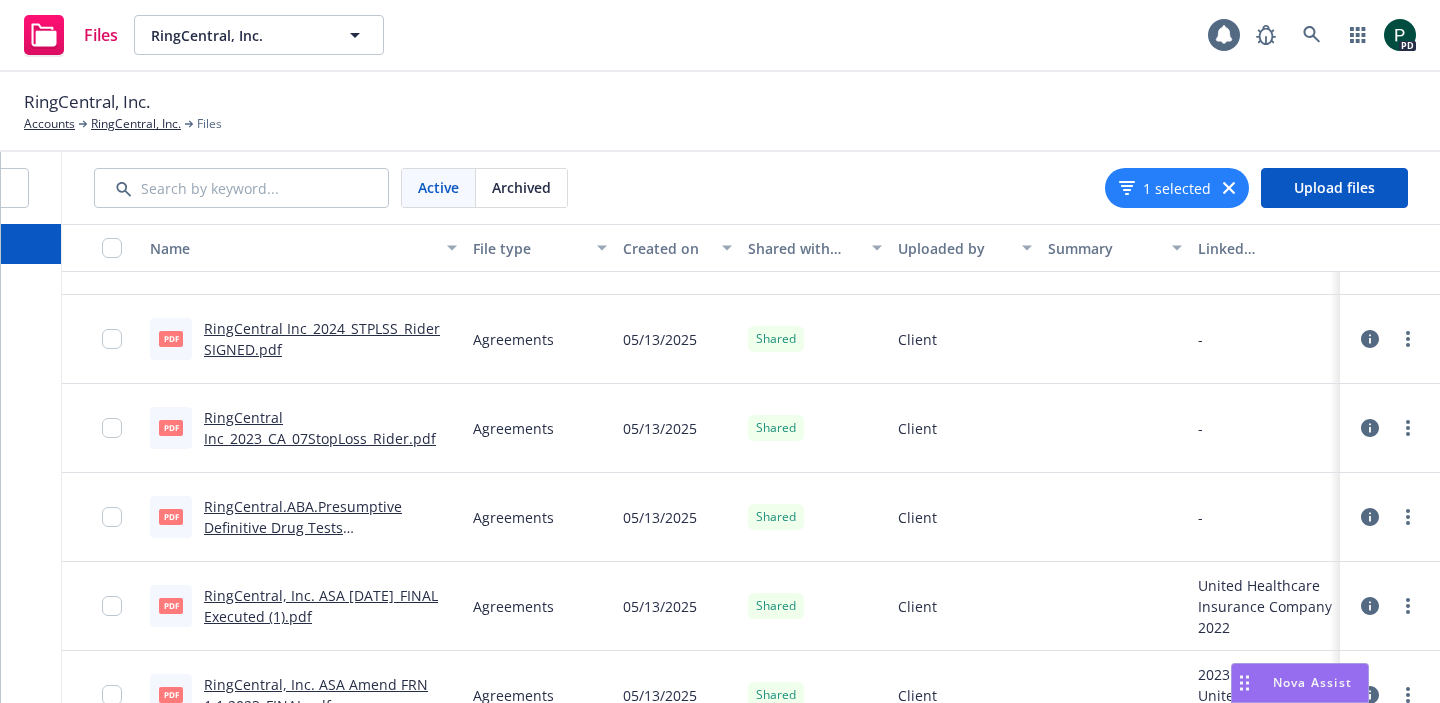 scroll, scrollTop: 2611, scrollLeft: 0, axis: vertical 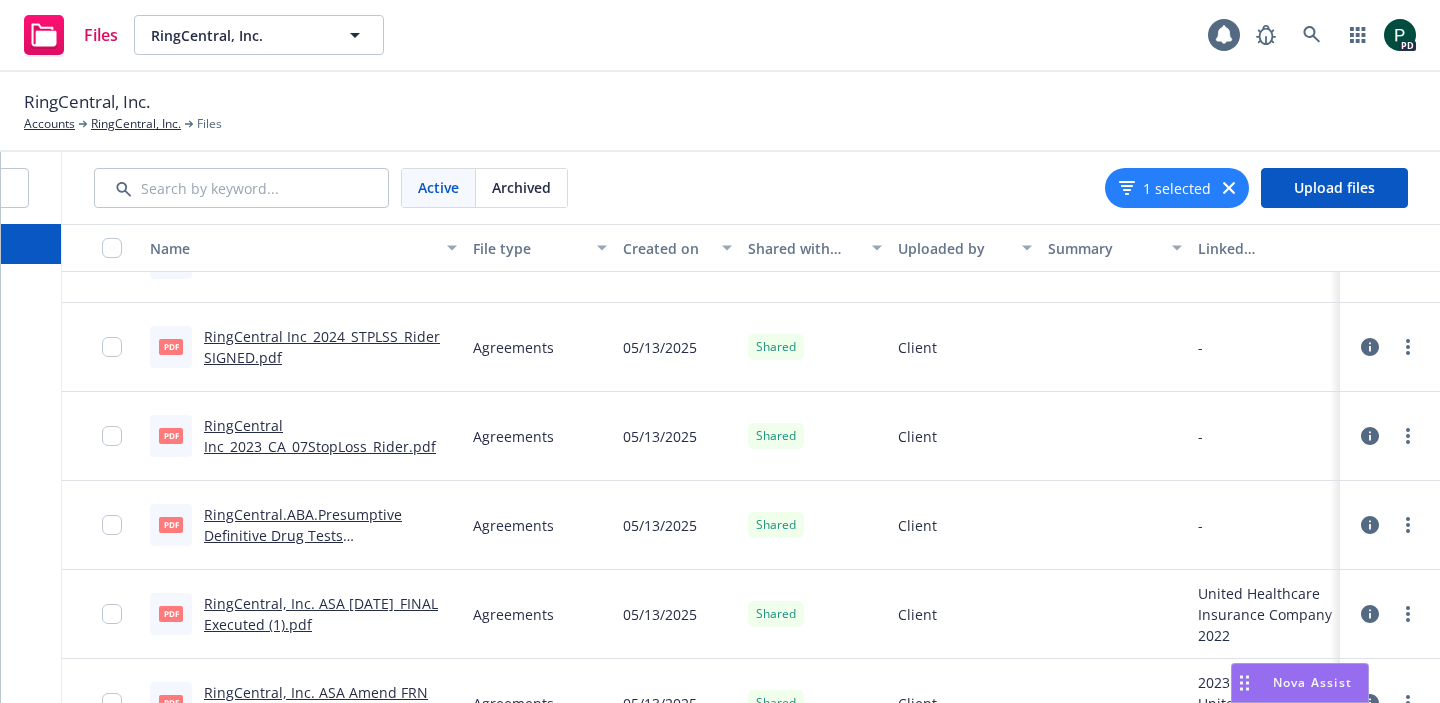 click 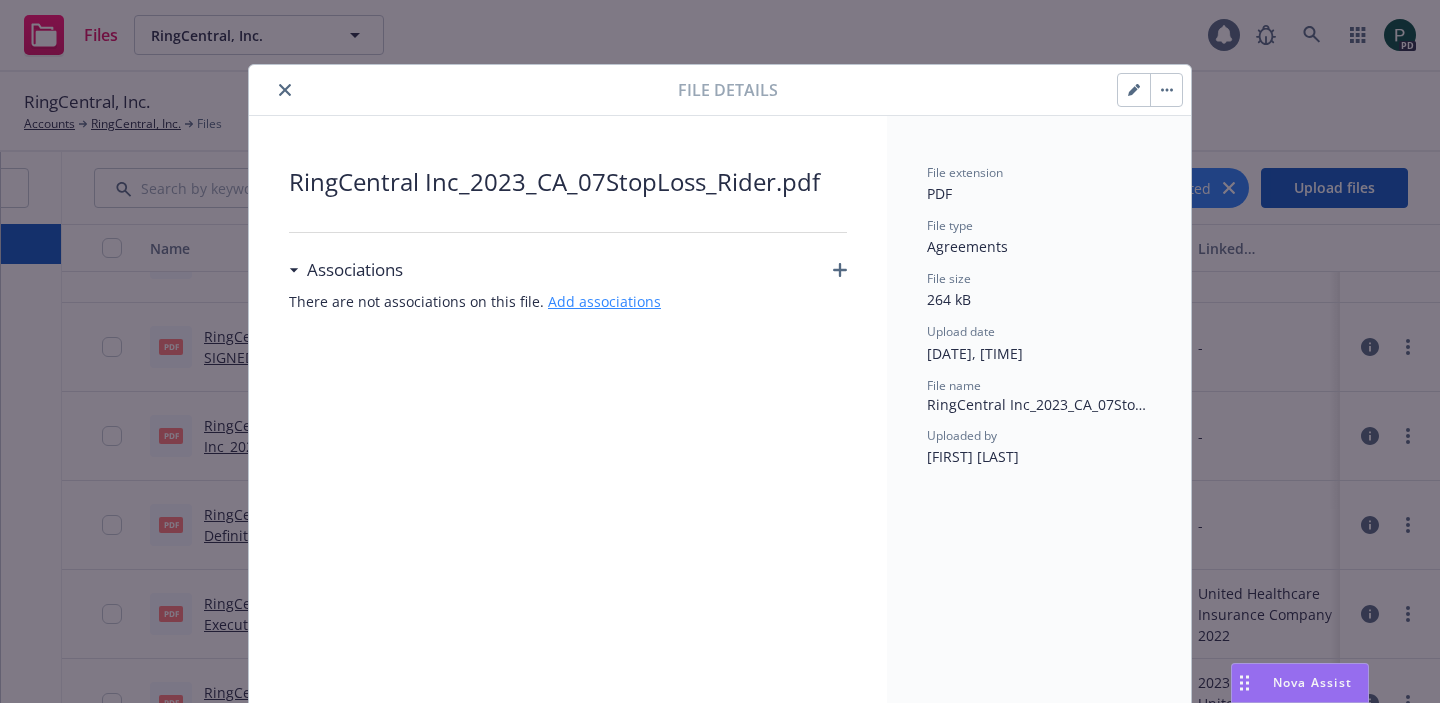click on "Add associations" at bounding box center [604, 301] 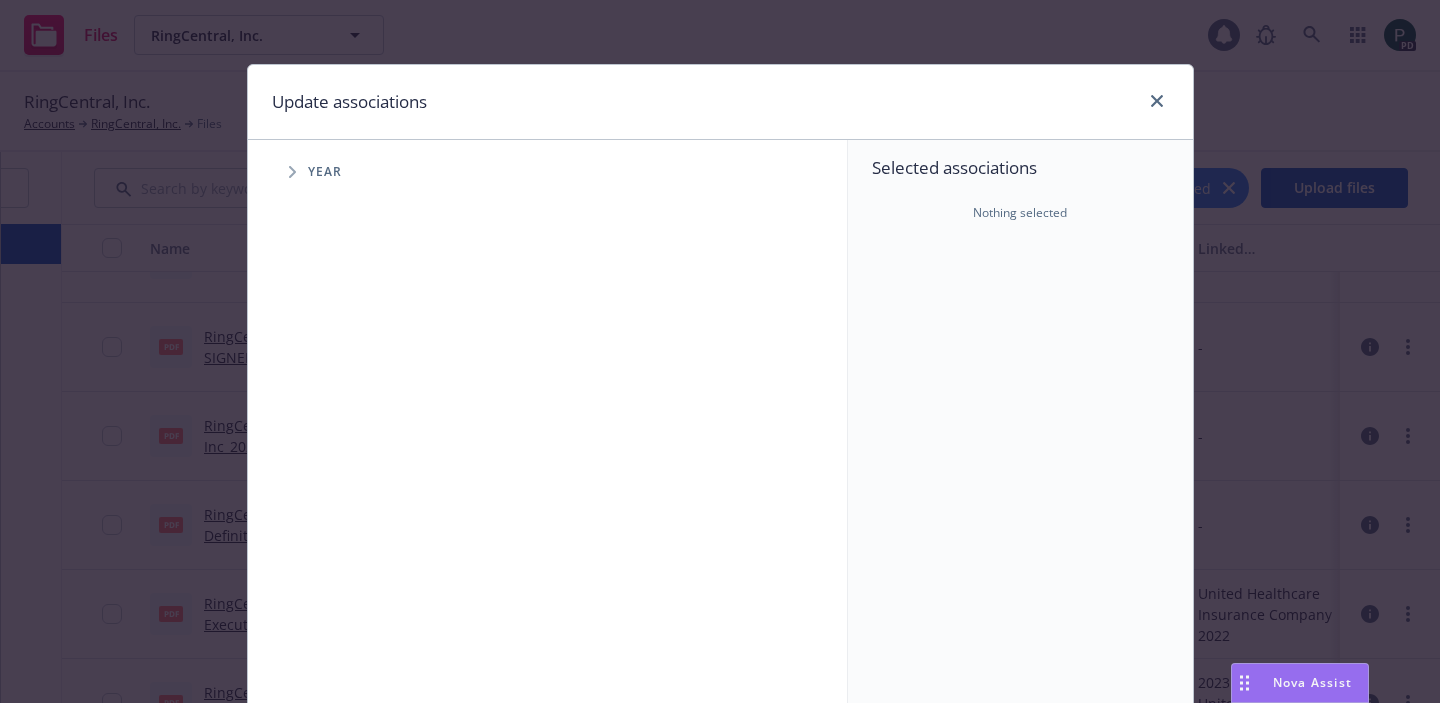 click 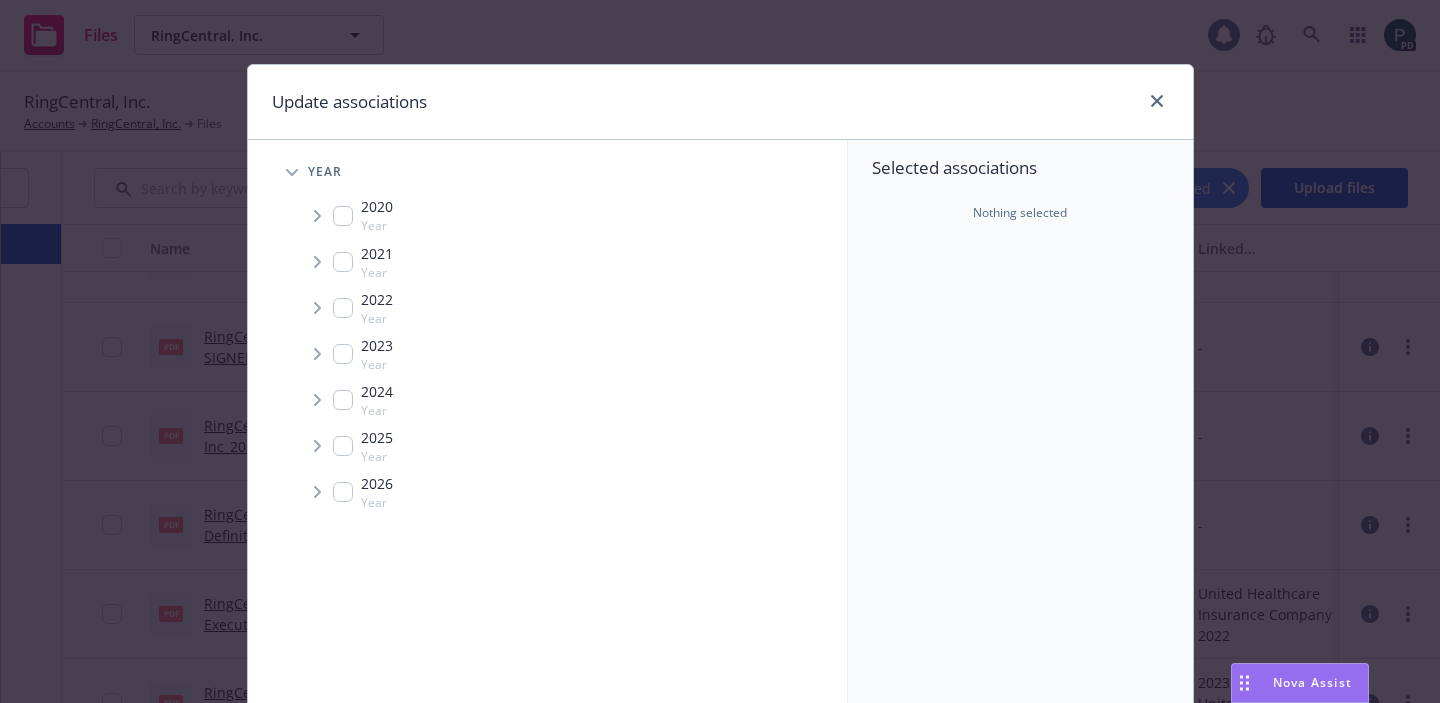 click at bounding box center [343, 354] 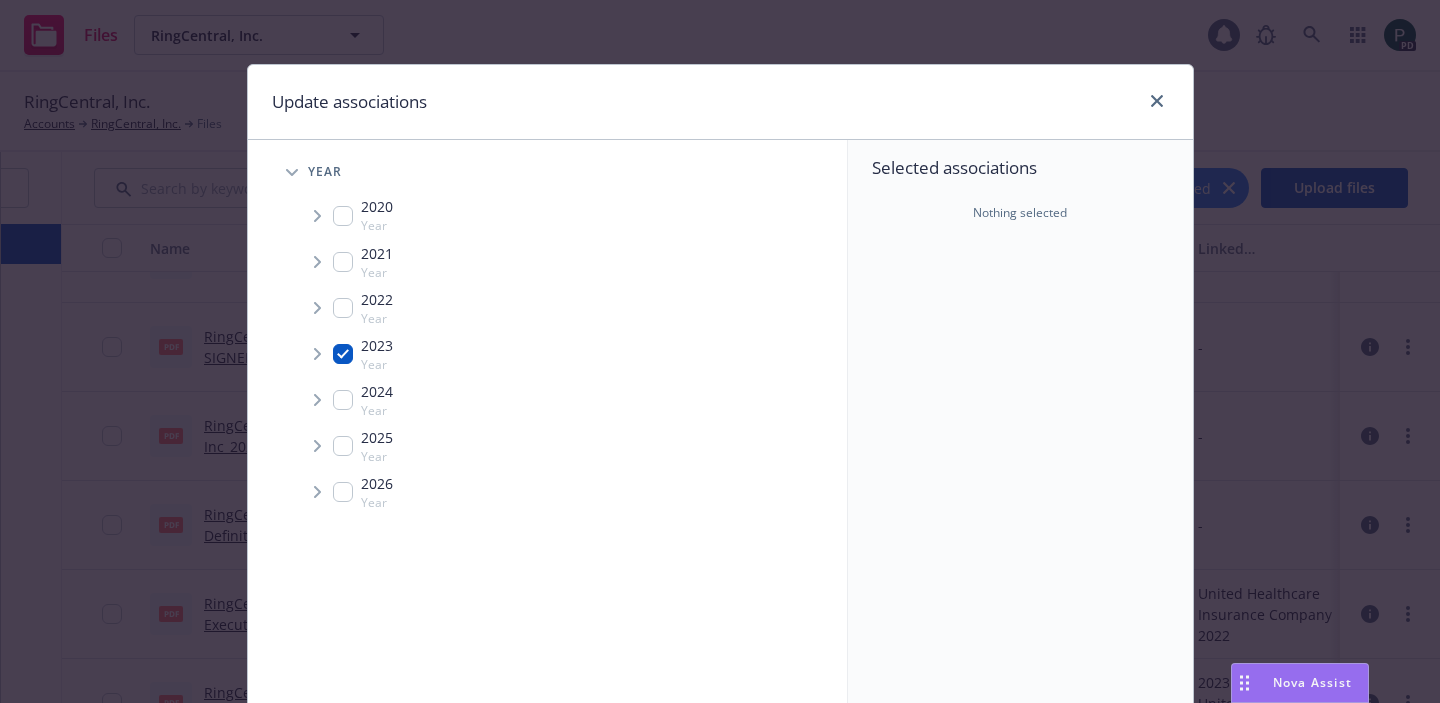 checkbox on "true" 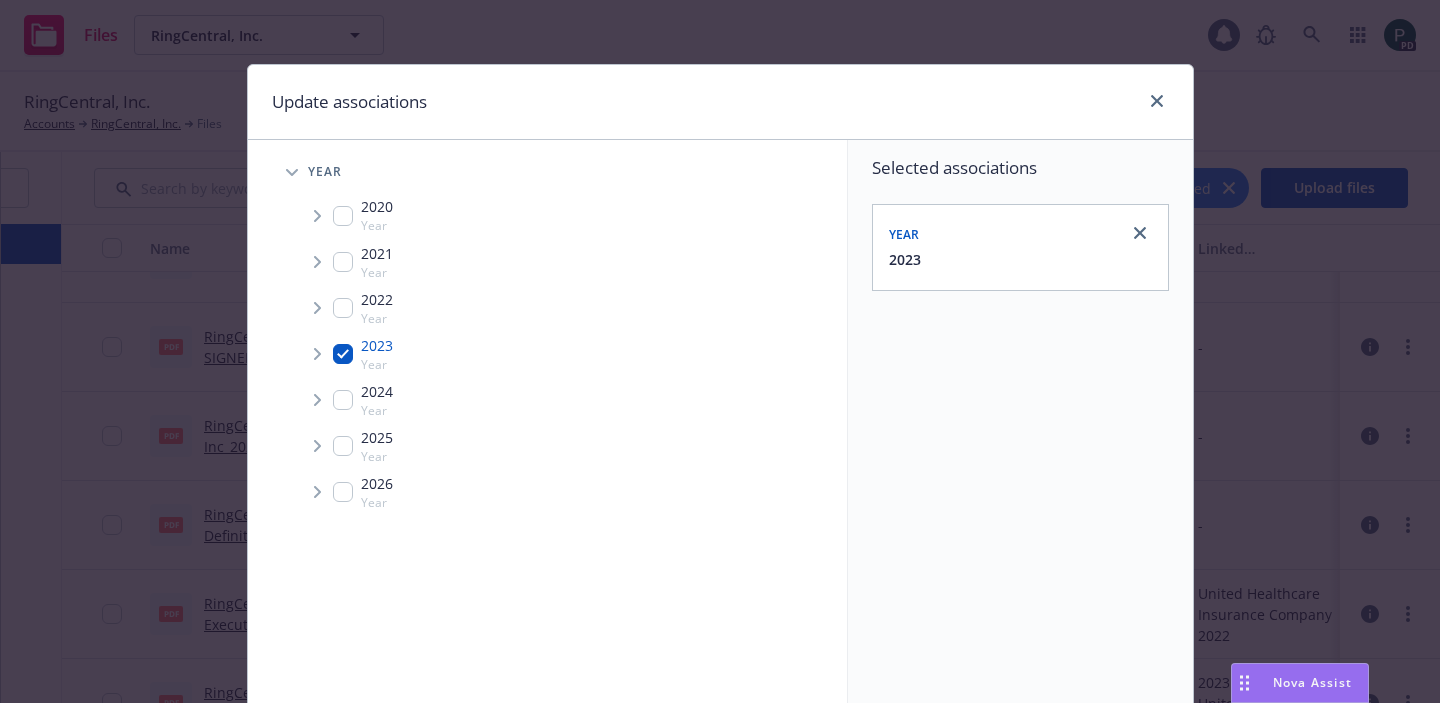 click 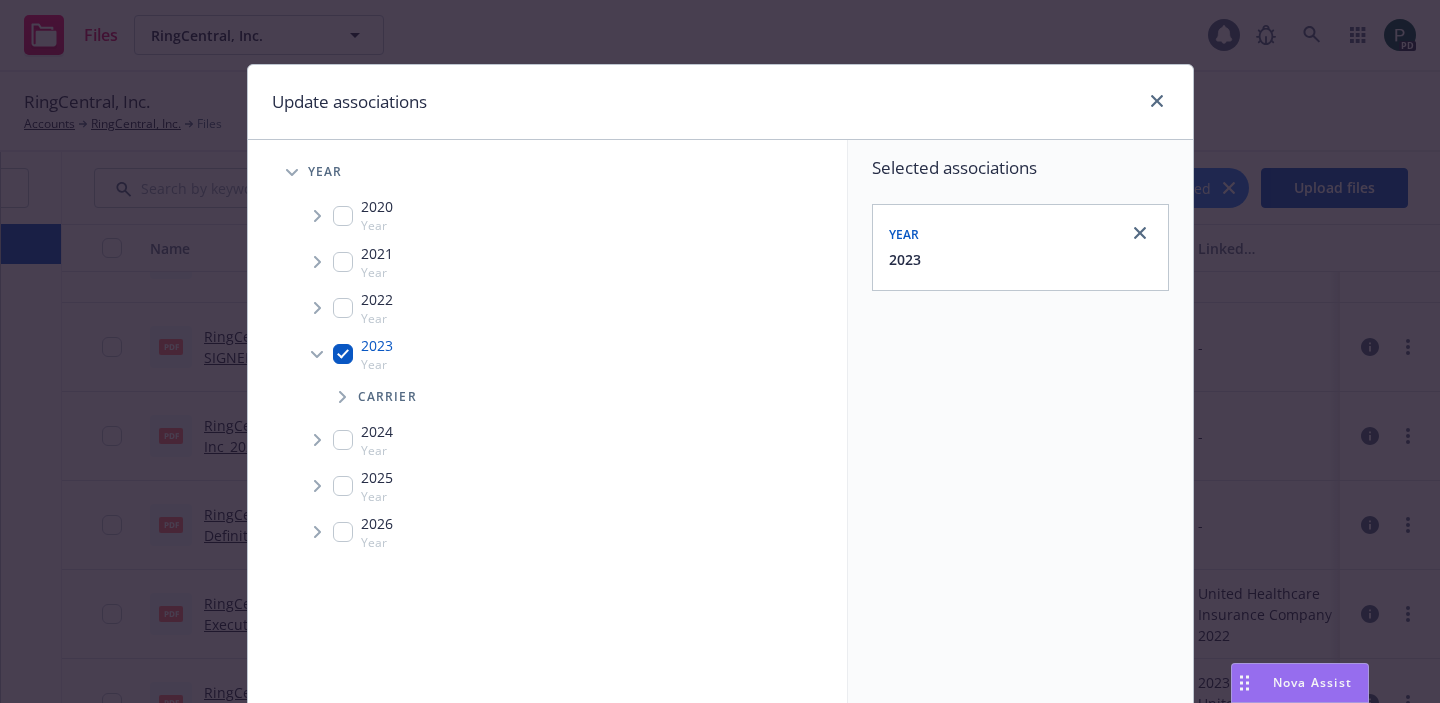 click at bounding box center [342, 397] 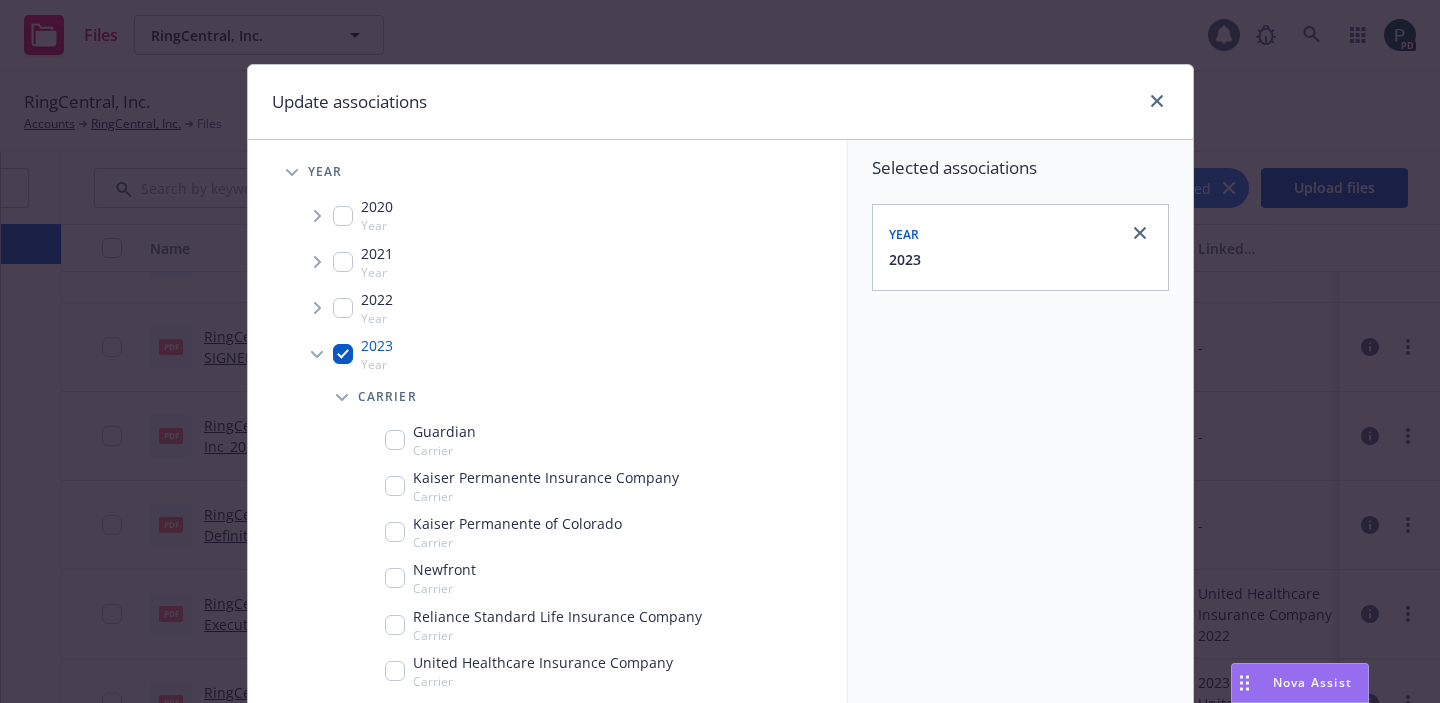 scroll, scrollTop: 50, scrollLeft: 0, axis: vertical 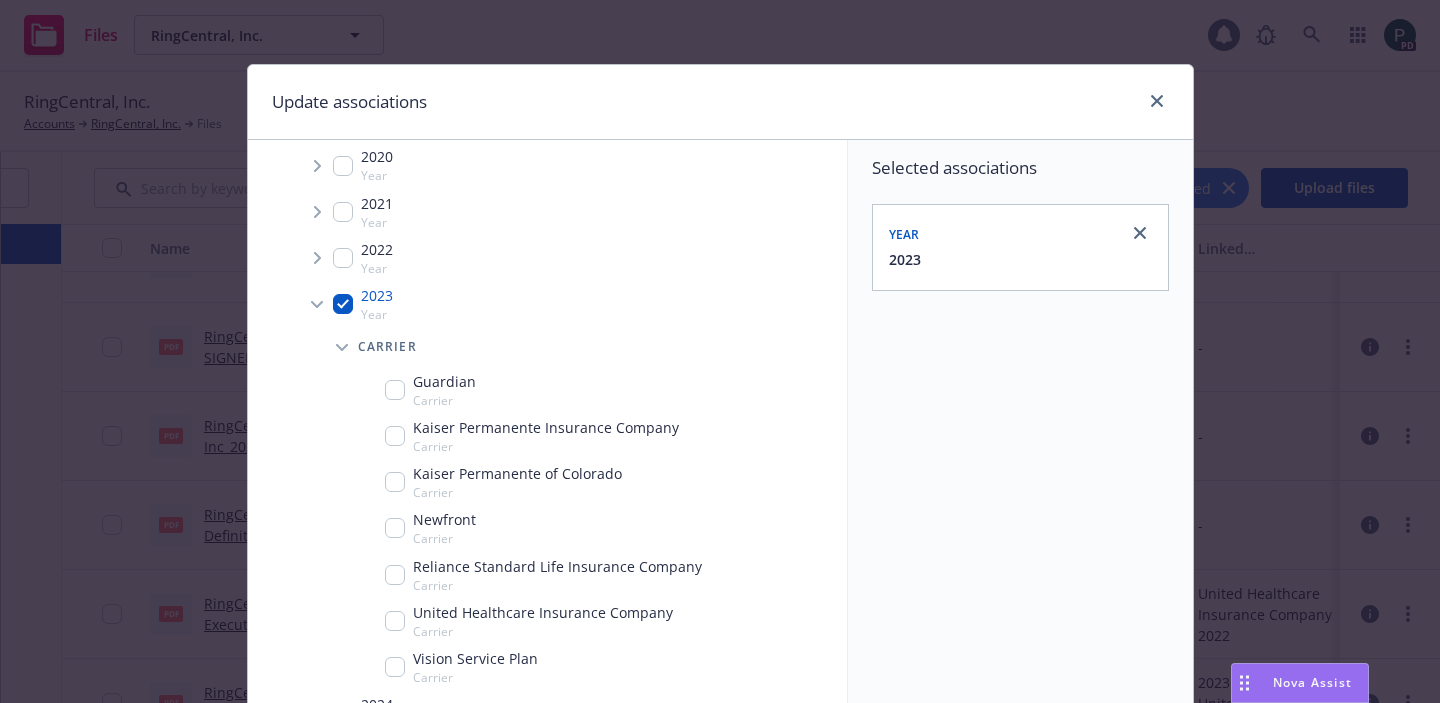 click on "United Healthcare Insurance Company" at bounding box center (543, 612) 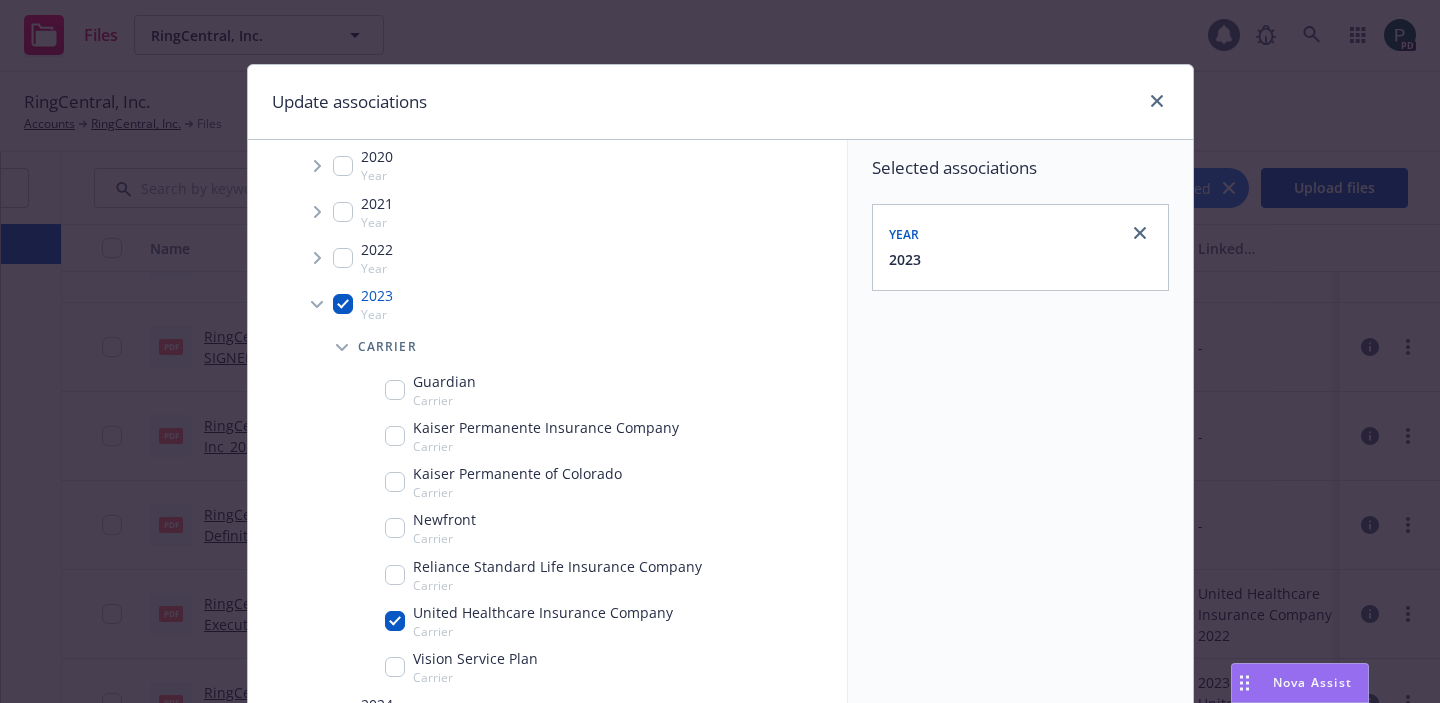 checkbox on "true" 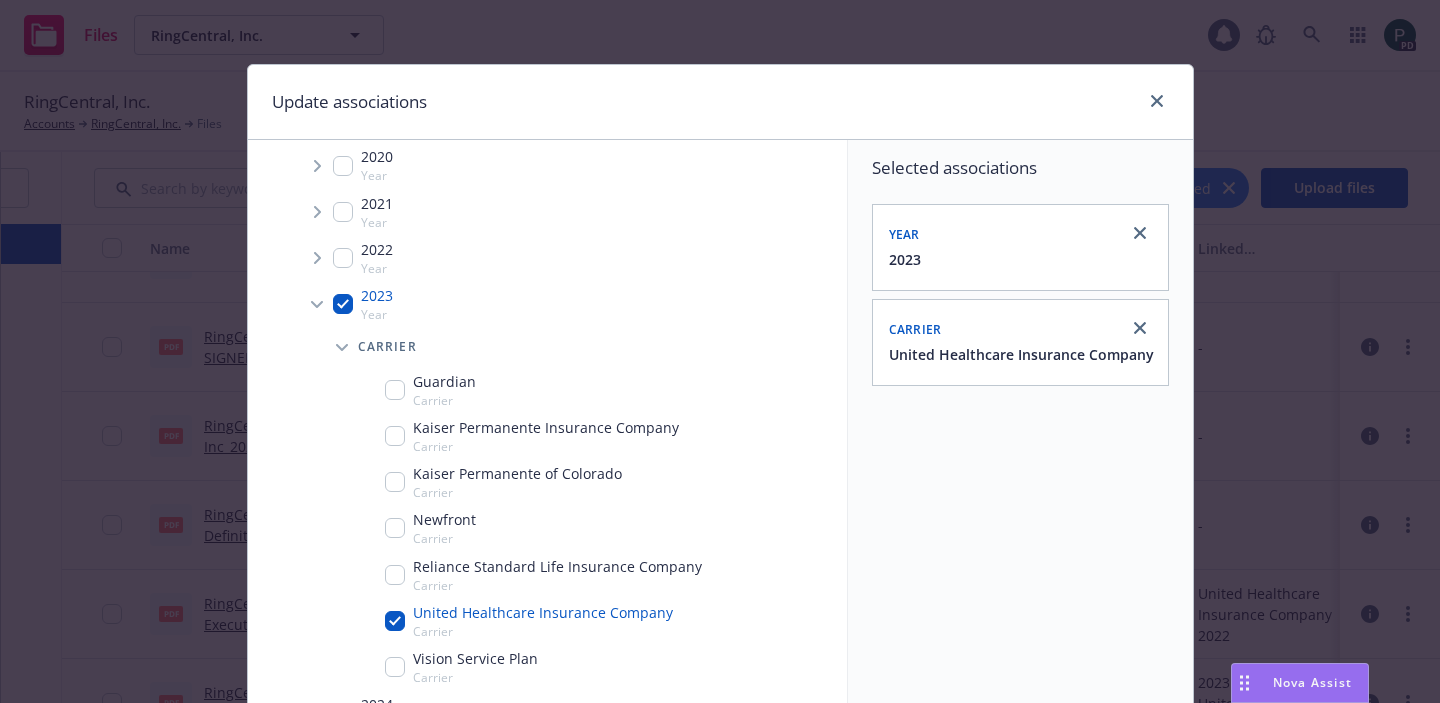 scroll, scrollTop: 43, scrollLeft: 0, axis: vertical 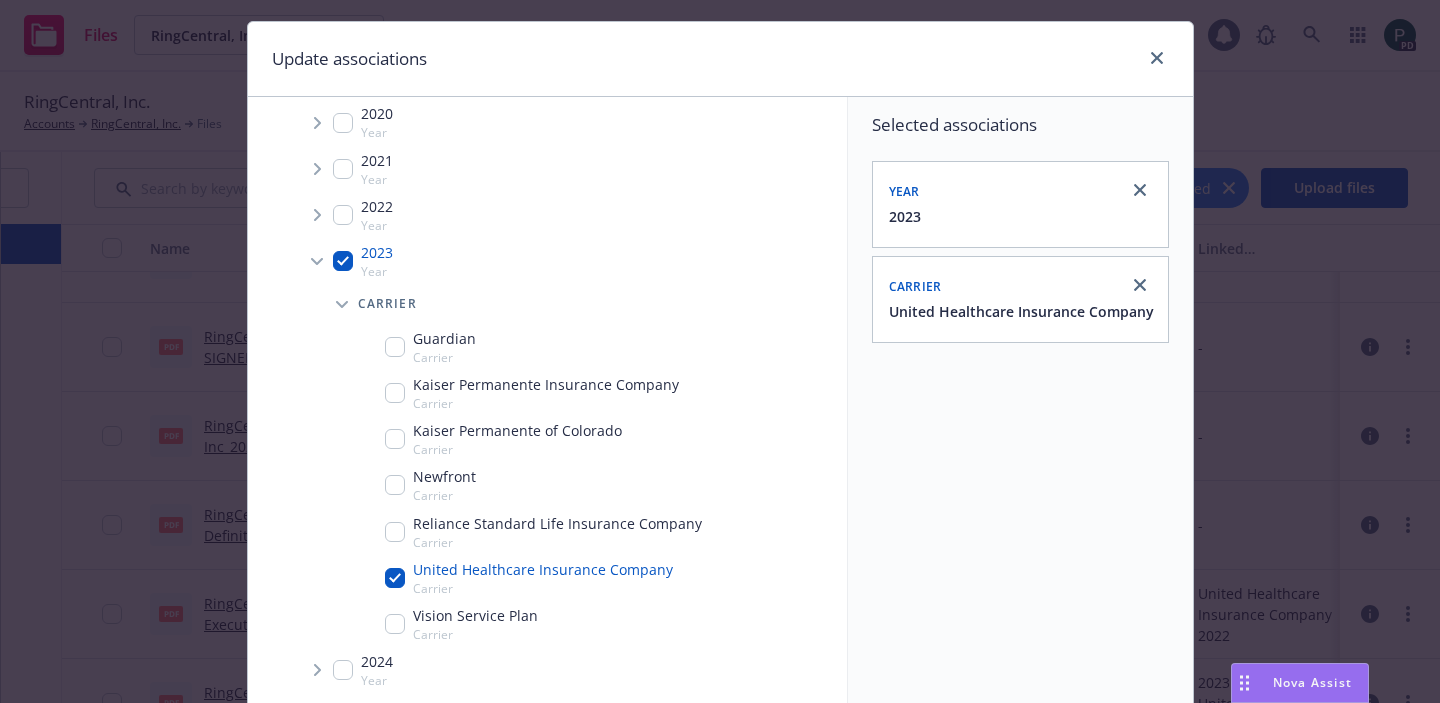 click on "Update associations
Accessibility guide for tree Tree Example.
Navigate the tree with the arrow keys. Common tree hotkeys apply. Further keybindings are available:
enter to execute primary action on focused item
f2 to start renaming the focused item
escape to abort renaming an item
control+d to start dragging selected items
Year 2020 Year 2021 Year 2022 Year 2023 Year Carrier Guardian Carrier Kaiser Permanente Insurance Company Carrier Kaiser Permanente of Colorado Carrier Newfront Carrier Reliance Standard Life Insurance Company Carrier United Healthcare Insurance Company Carrier Vision Service Plan Carrier 2024 Year 2025 Year 2026 Year Selected associations Year 2023 Carrier United Healthcare Insurance Company Cancel Update associations" at bounding box center (720, 351) 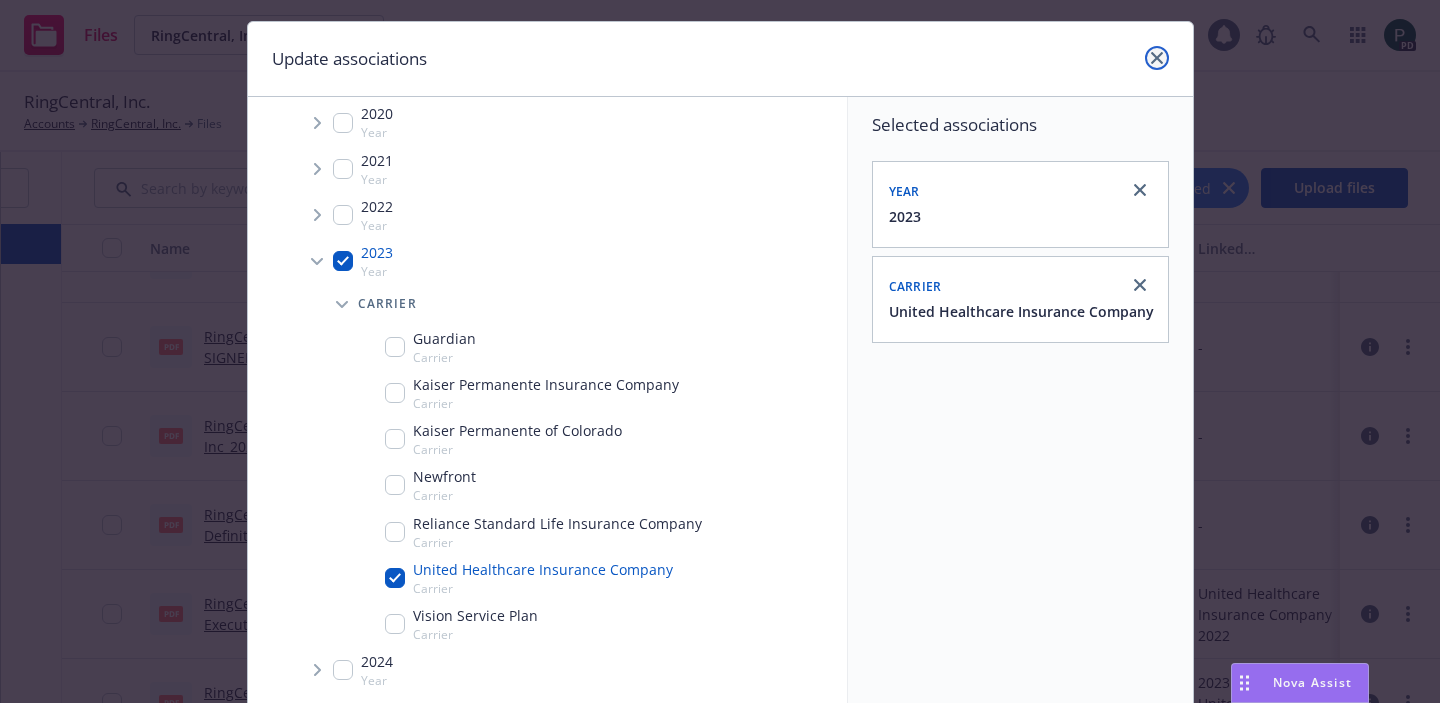 click at bounding box center (1157, 58) 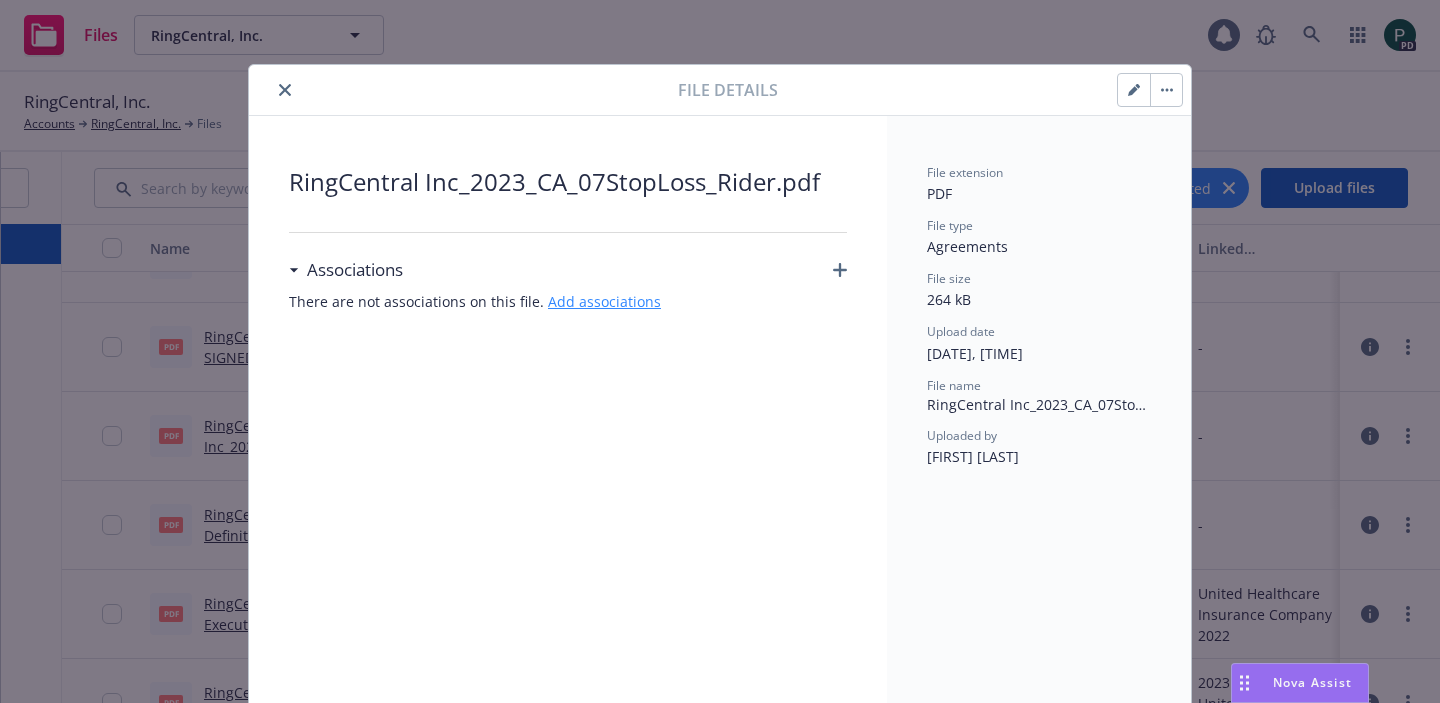 click on "Add associations" at bounding box center [604, 301] 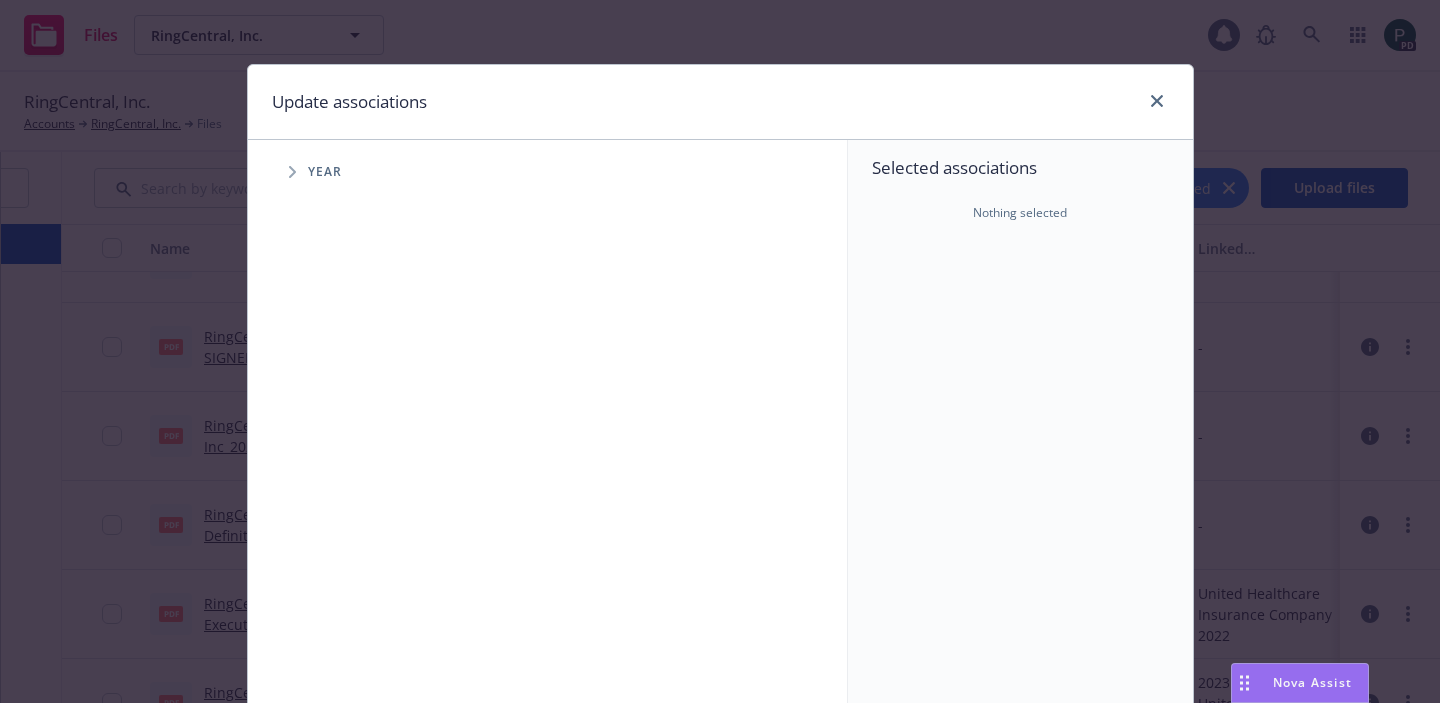 click 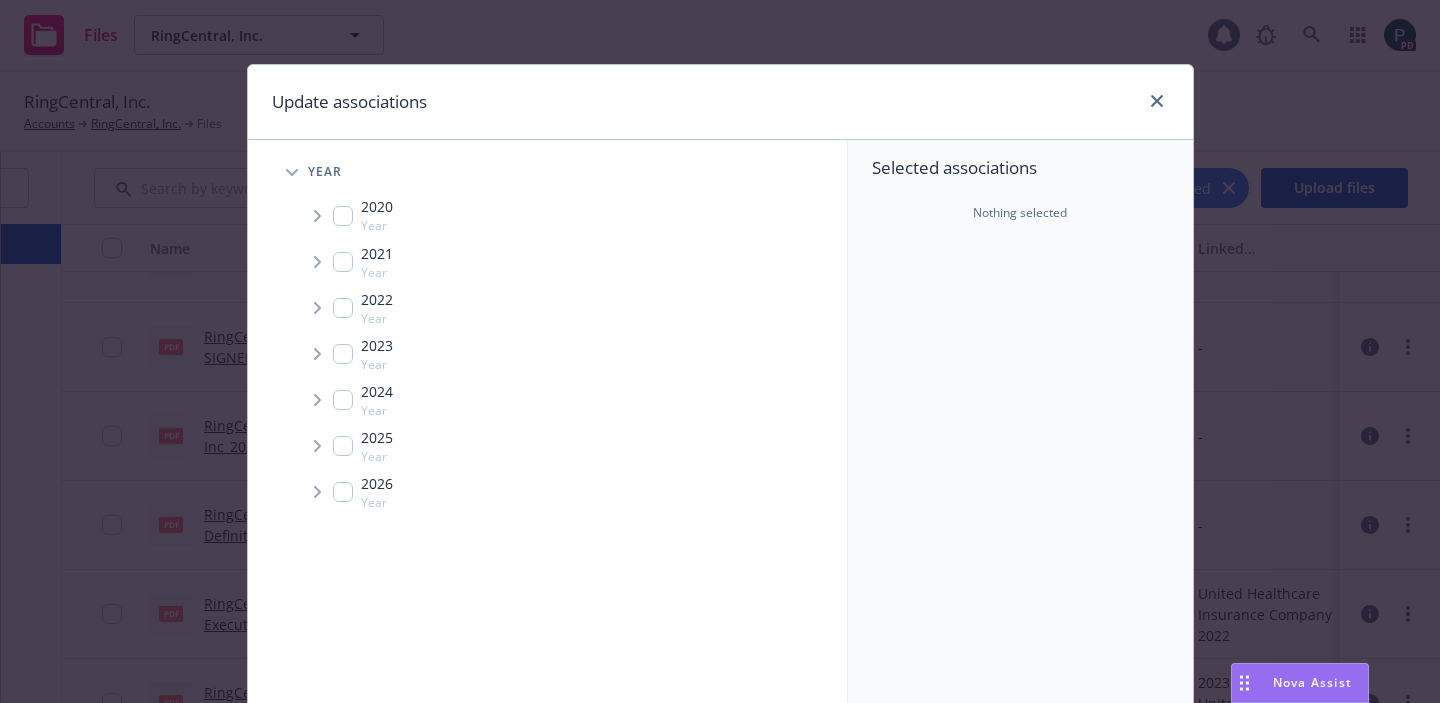 click at bounding box center [343, 354] 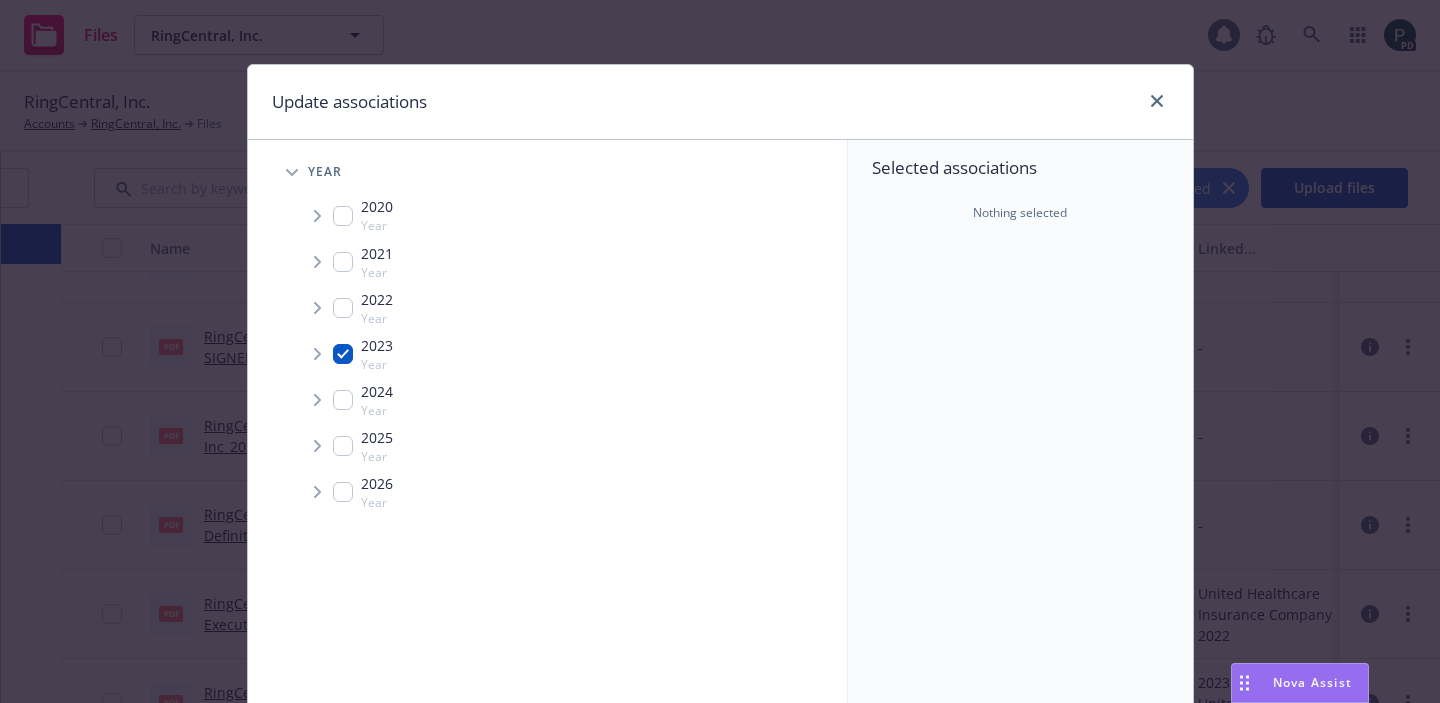 checkbox on "true" 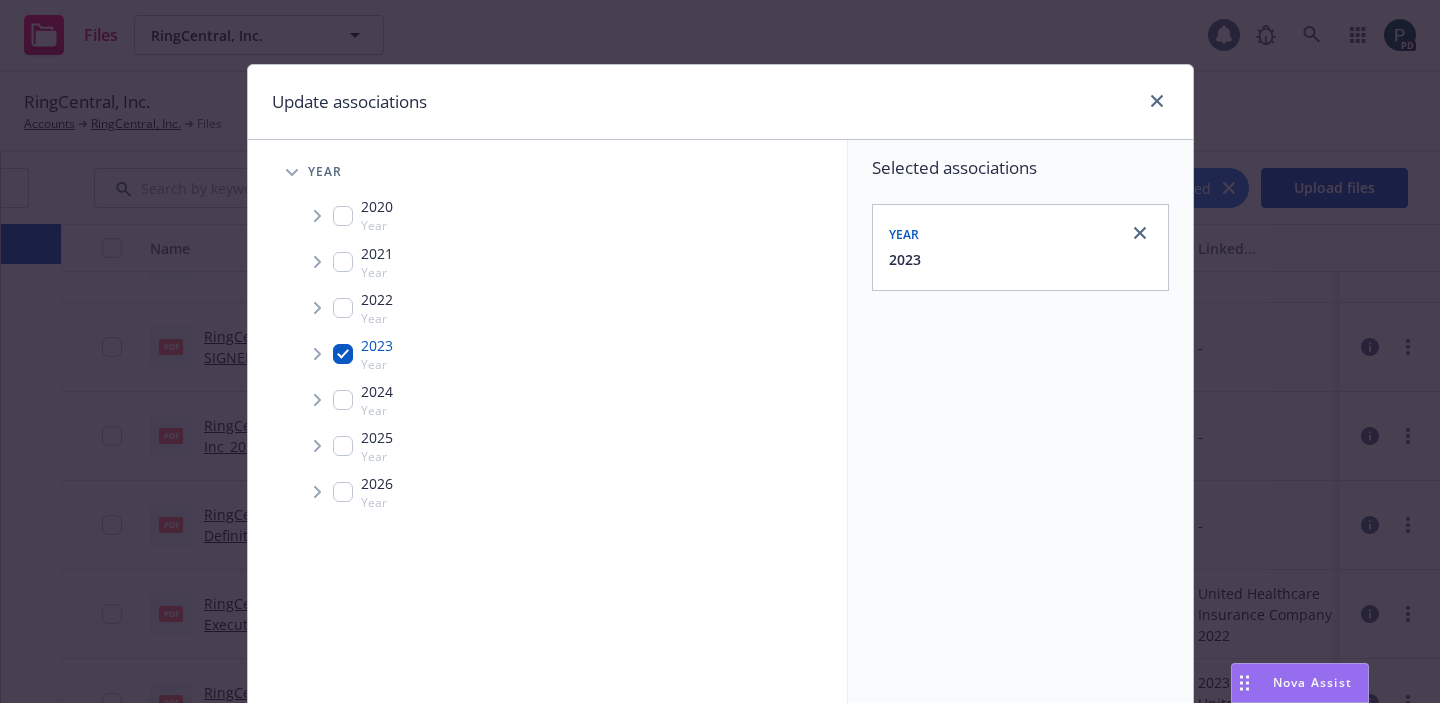 click 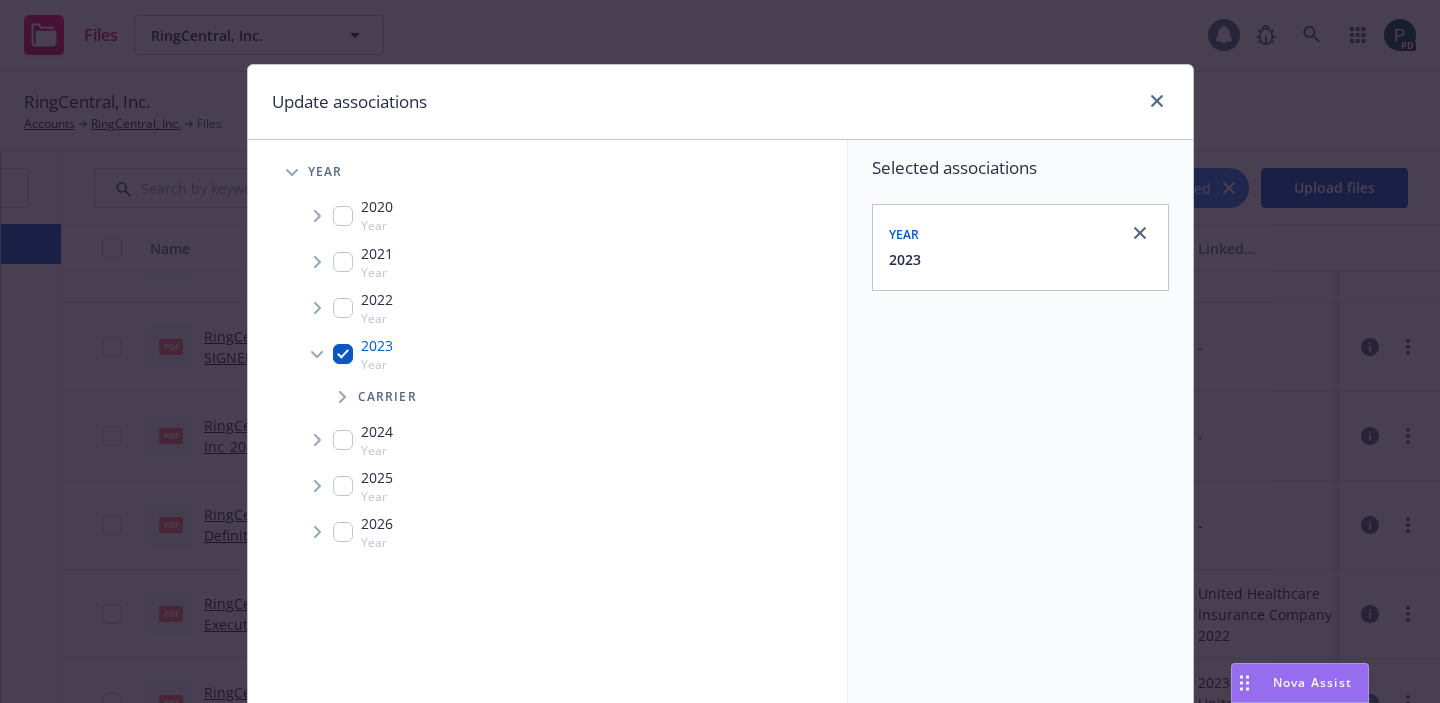 click 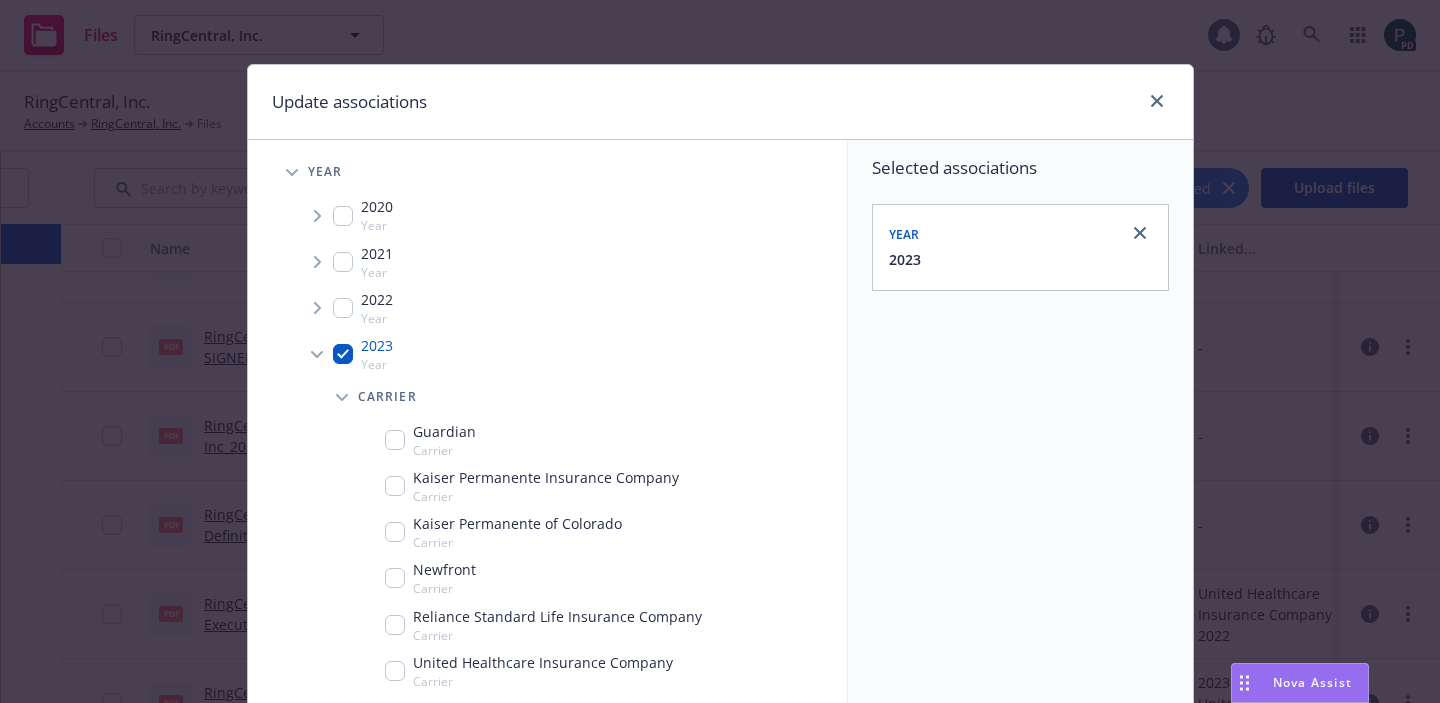 scroll, scrollTop: 50, scrollLeft: 0, axis: vertical 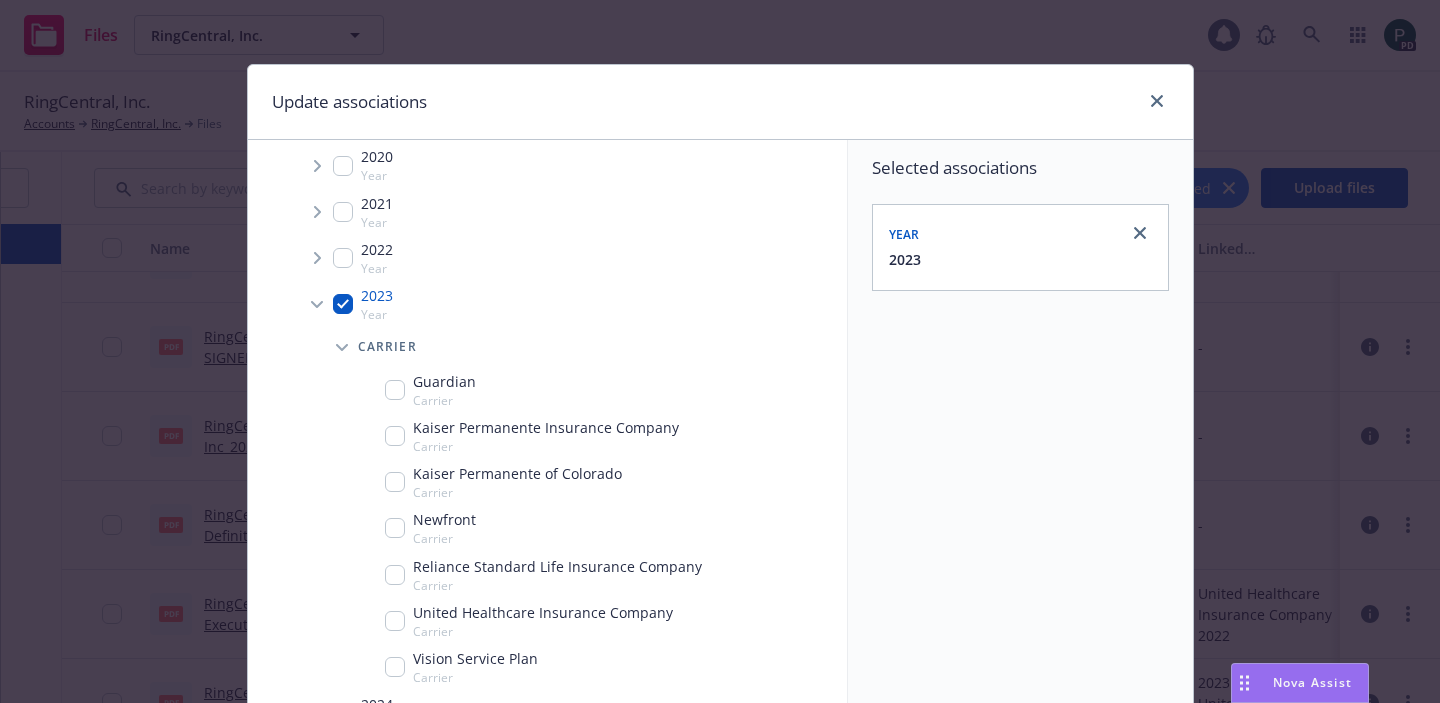 click at bounding box center (395, 621) 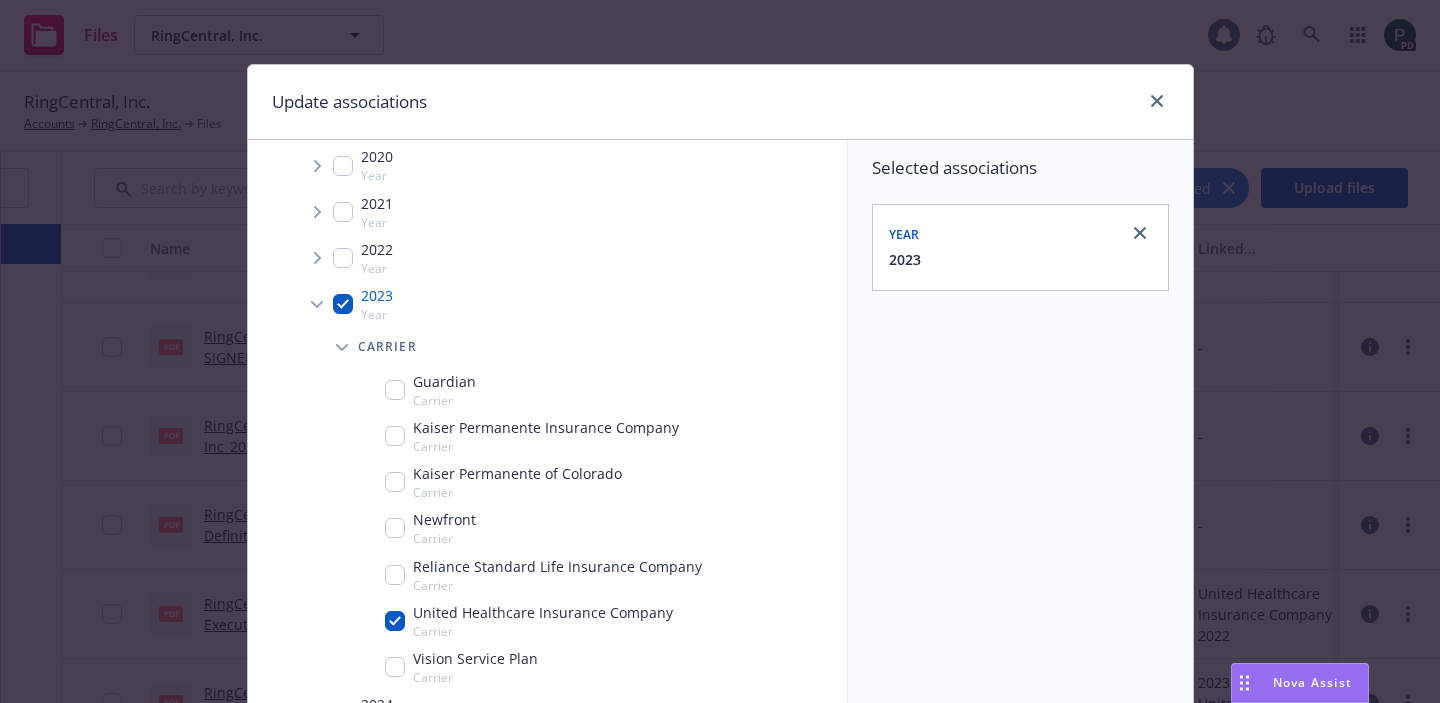 checkbox on "true" 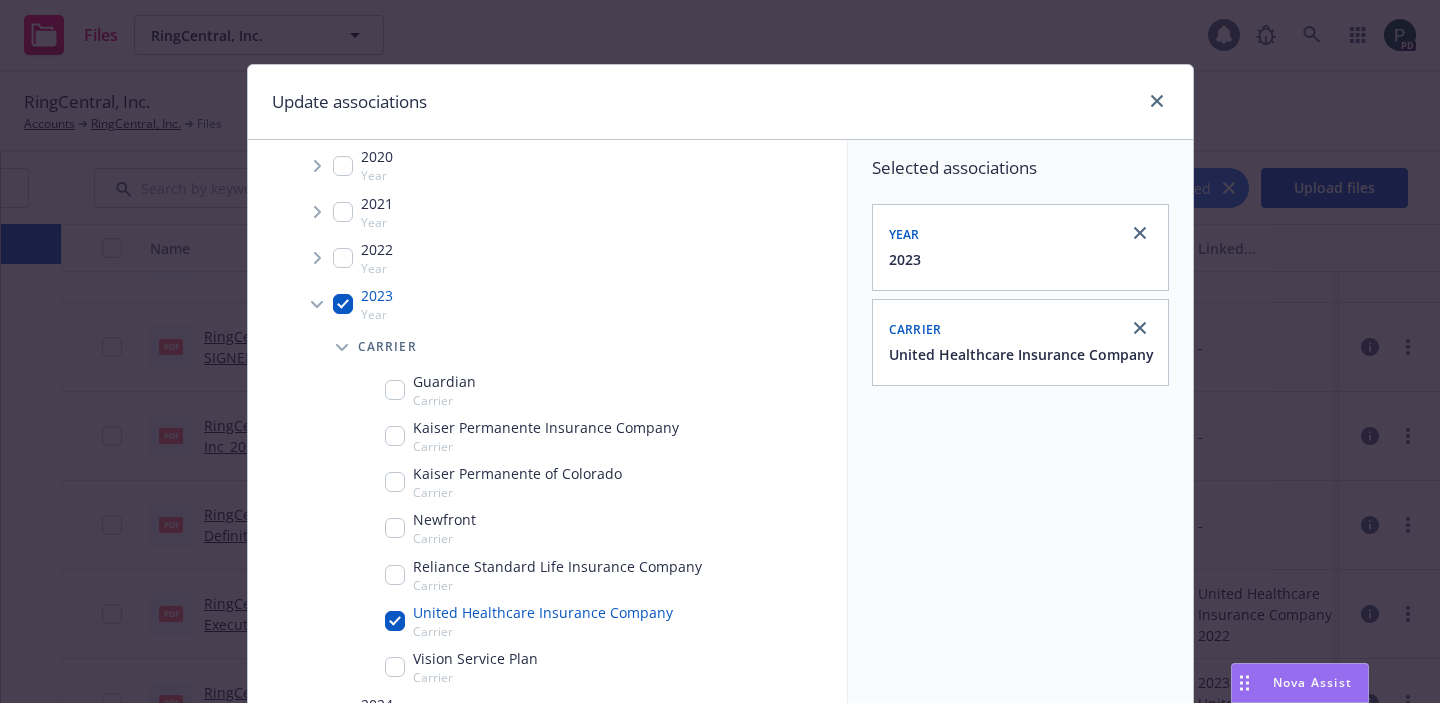 scroll, scrollTop: 291, scrollLeft: 0, axis: vertical 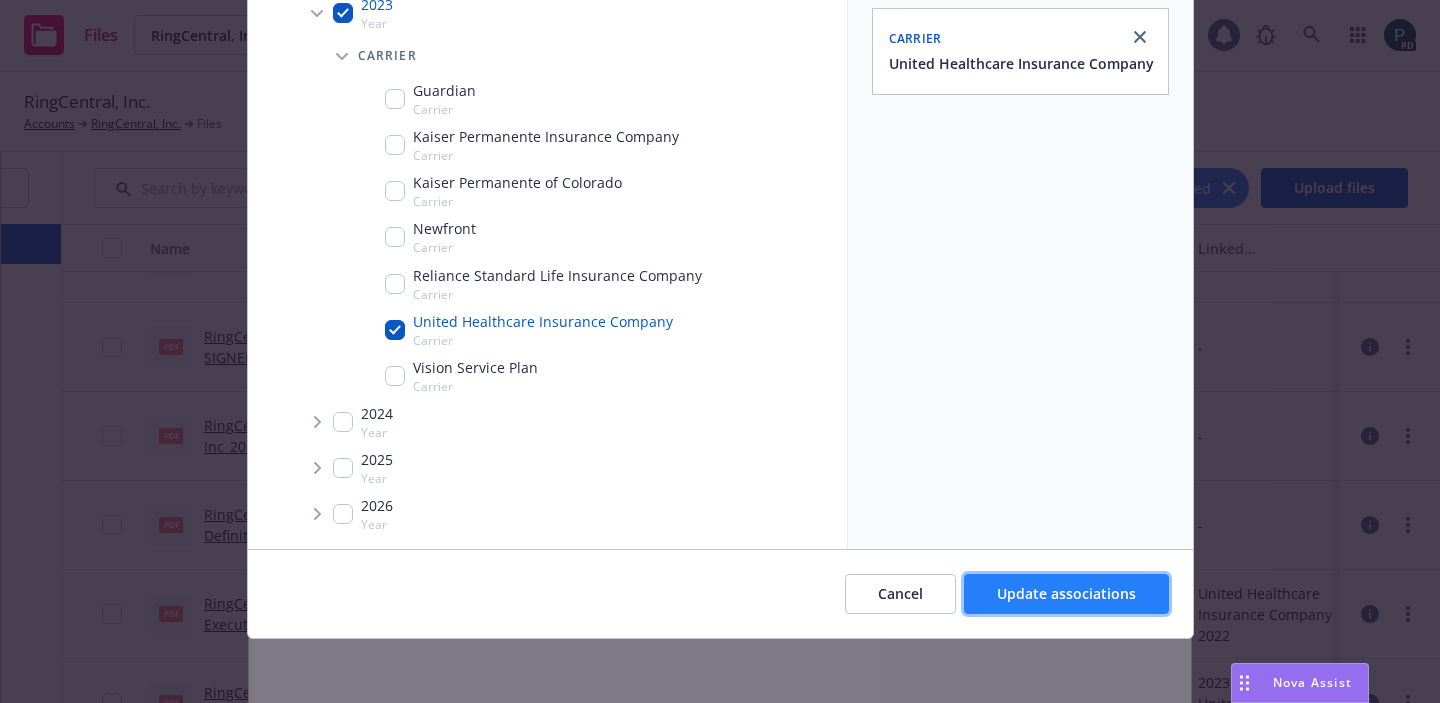 click on "Update associations" at bounding box center [1066, 593] 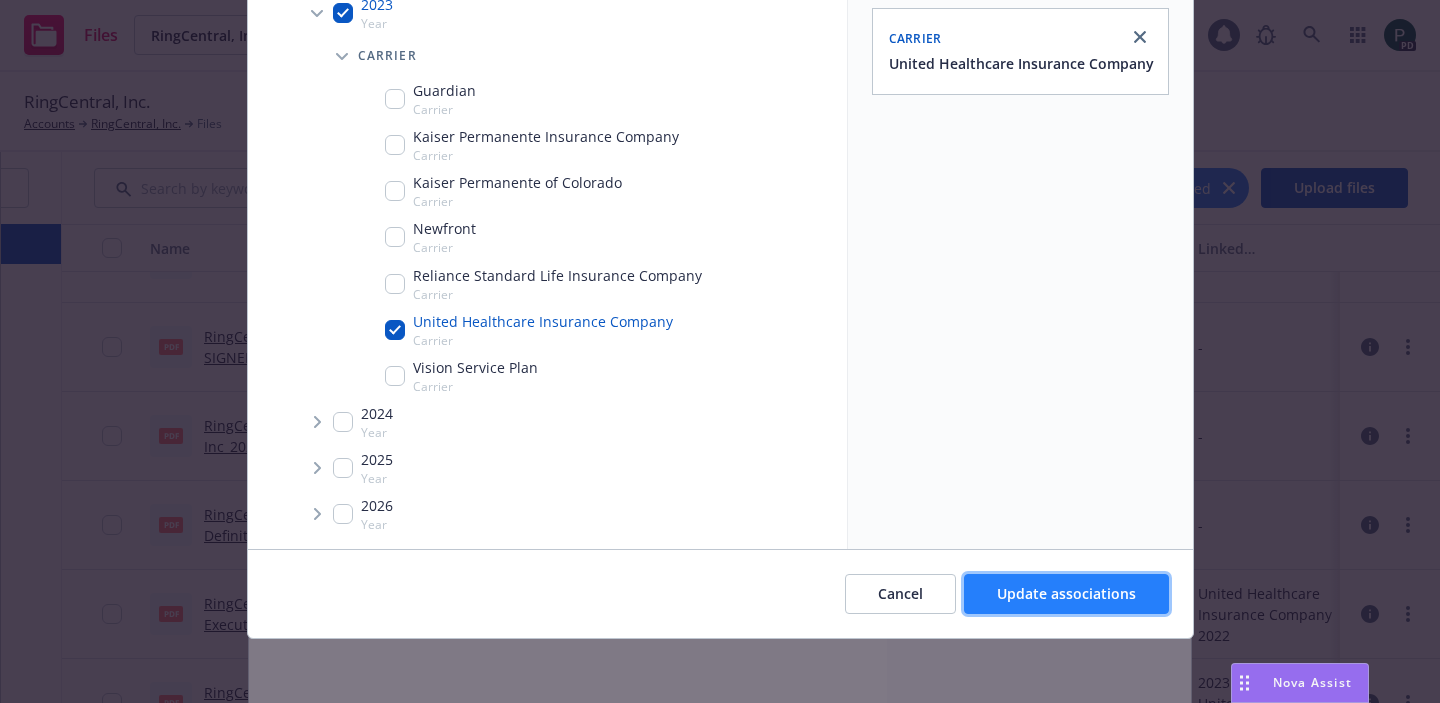 click on "Update associations" at bounding box center (1066, 593) 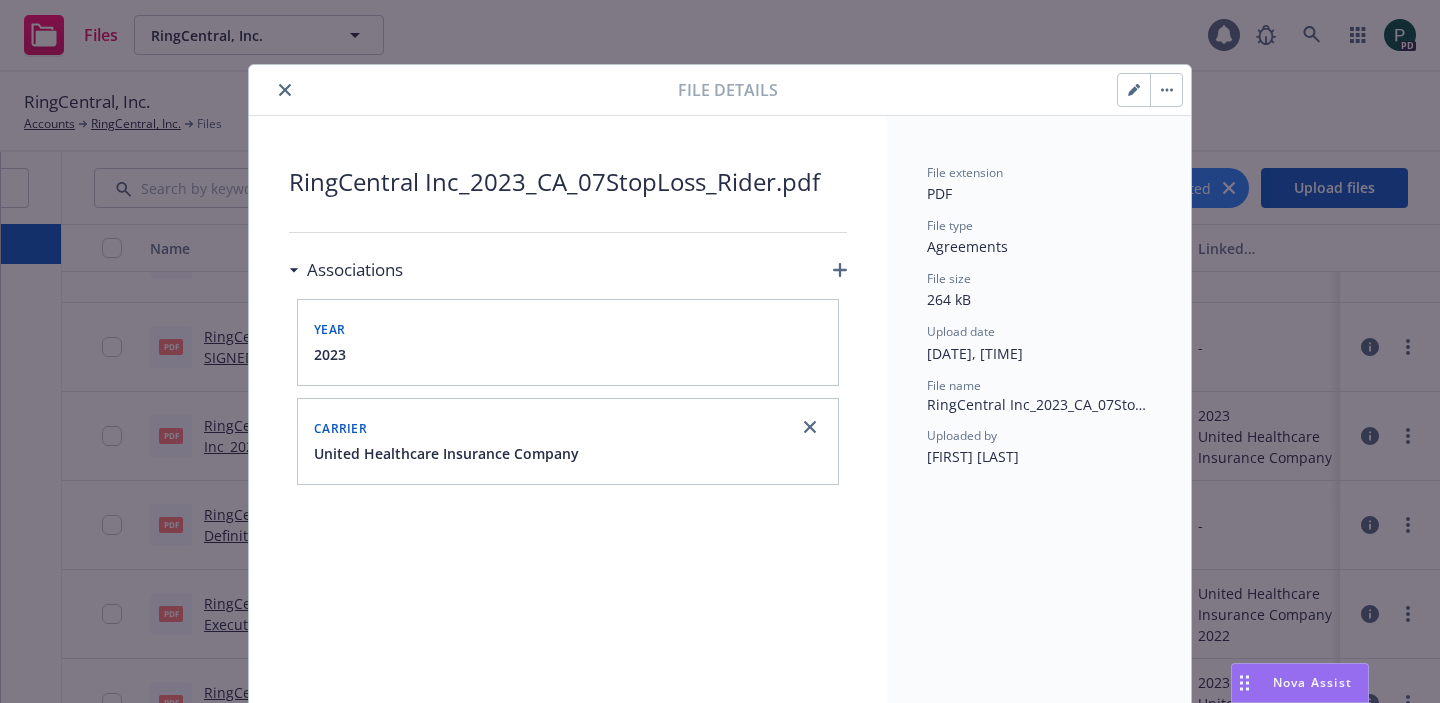click 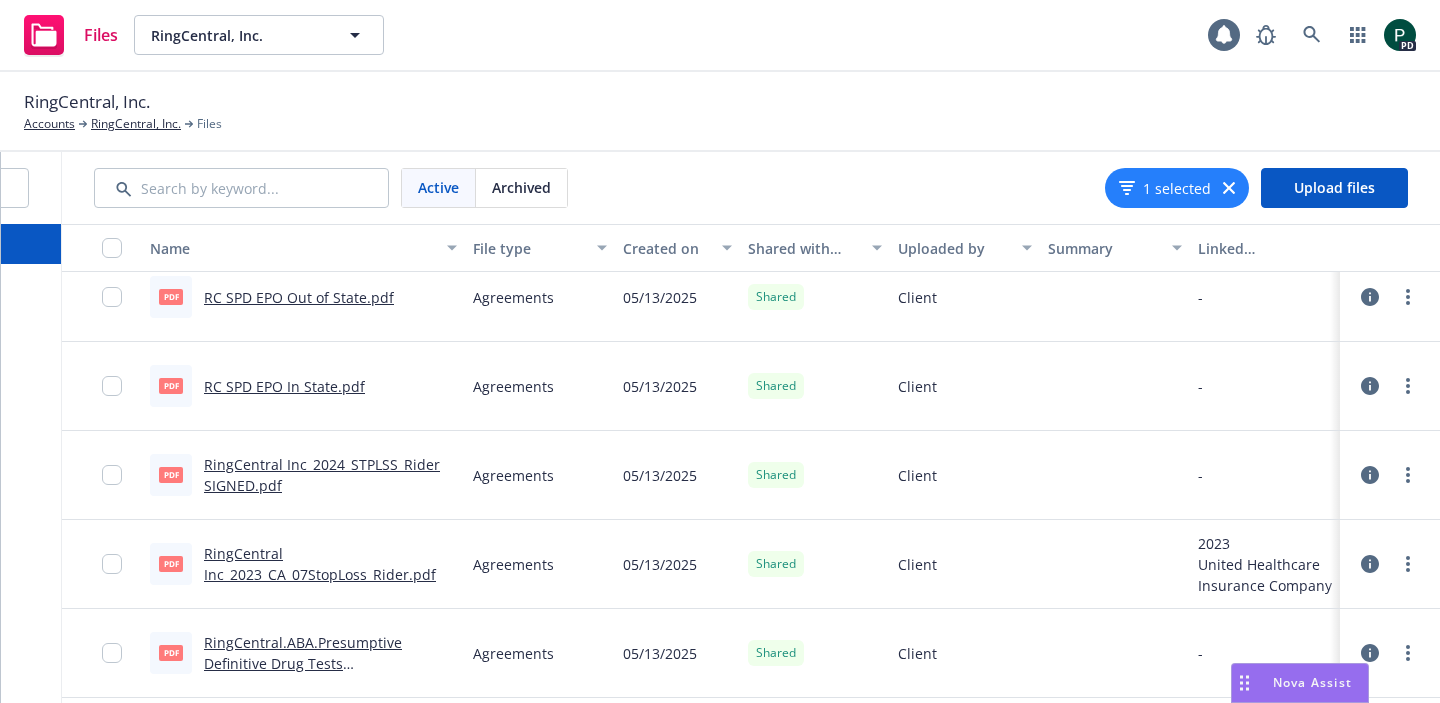 scroll, scrollTop: 2485, scrollLeft: 0, axis: vertical 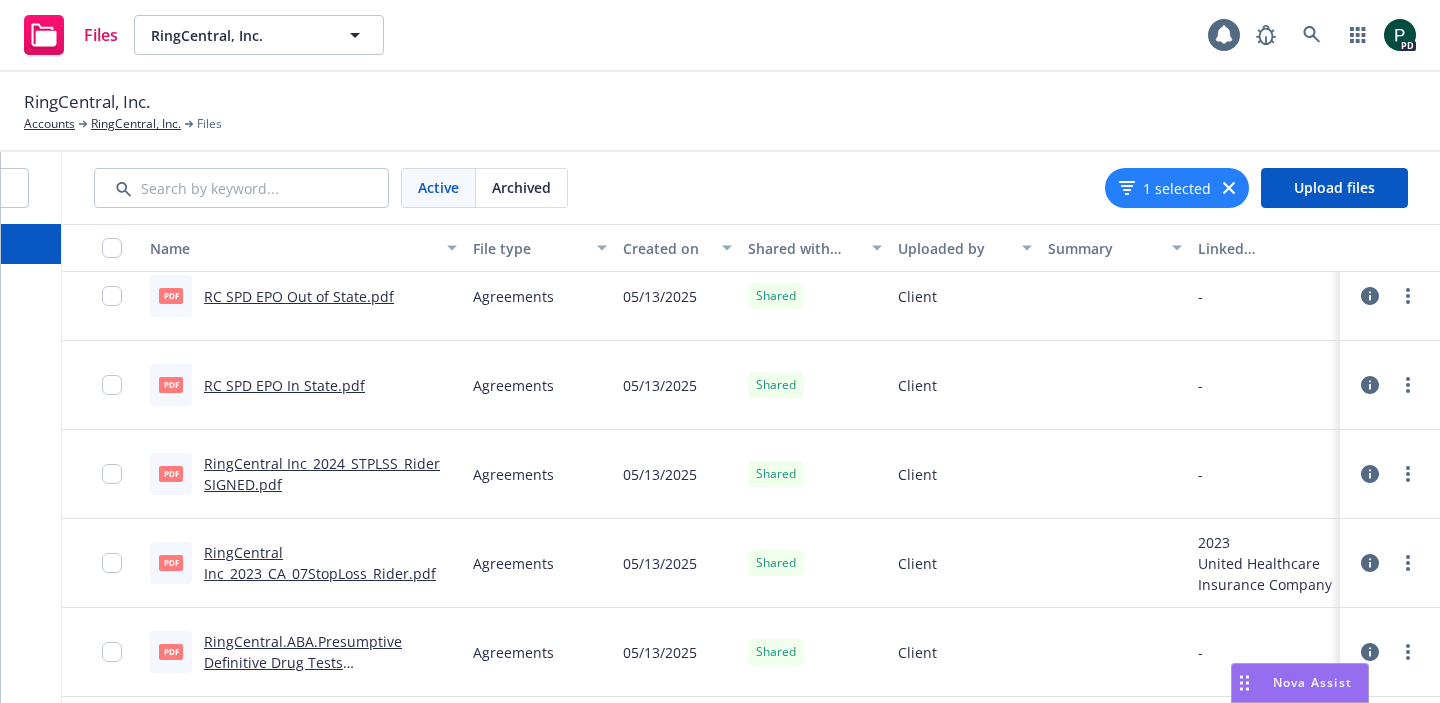 click 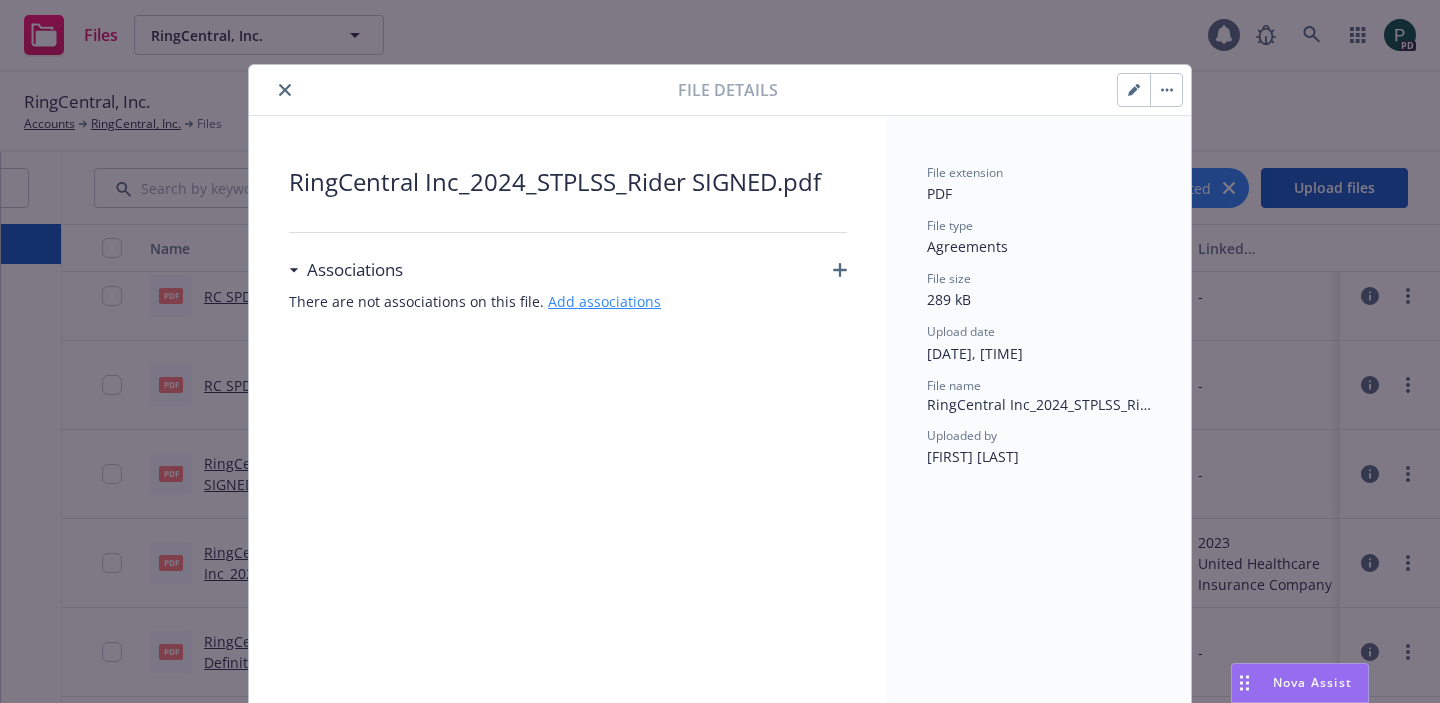 click on "Add associations" at bounding box center (604, 301) 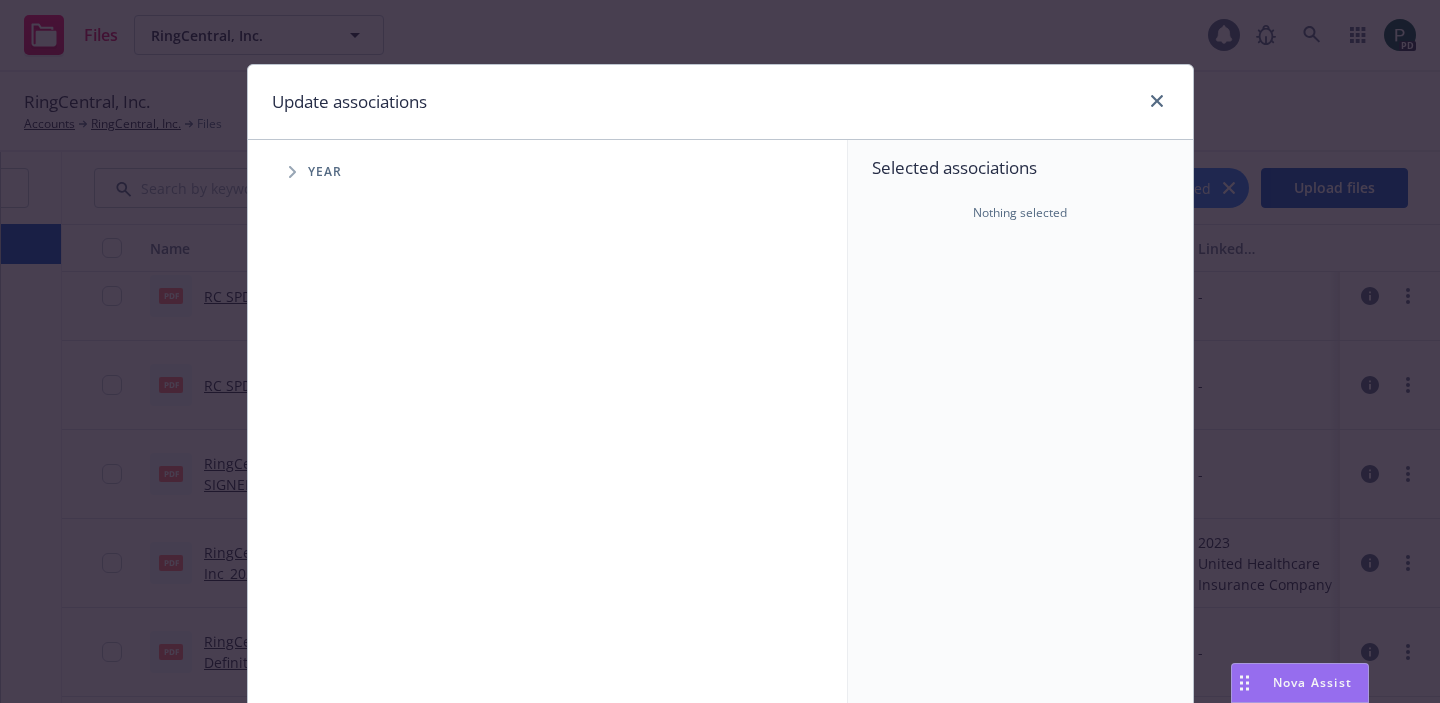 click at bounding box center [292, 172] 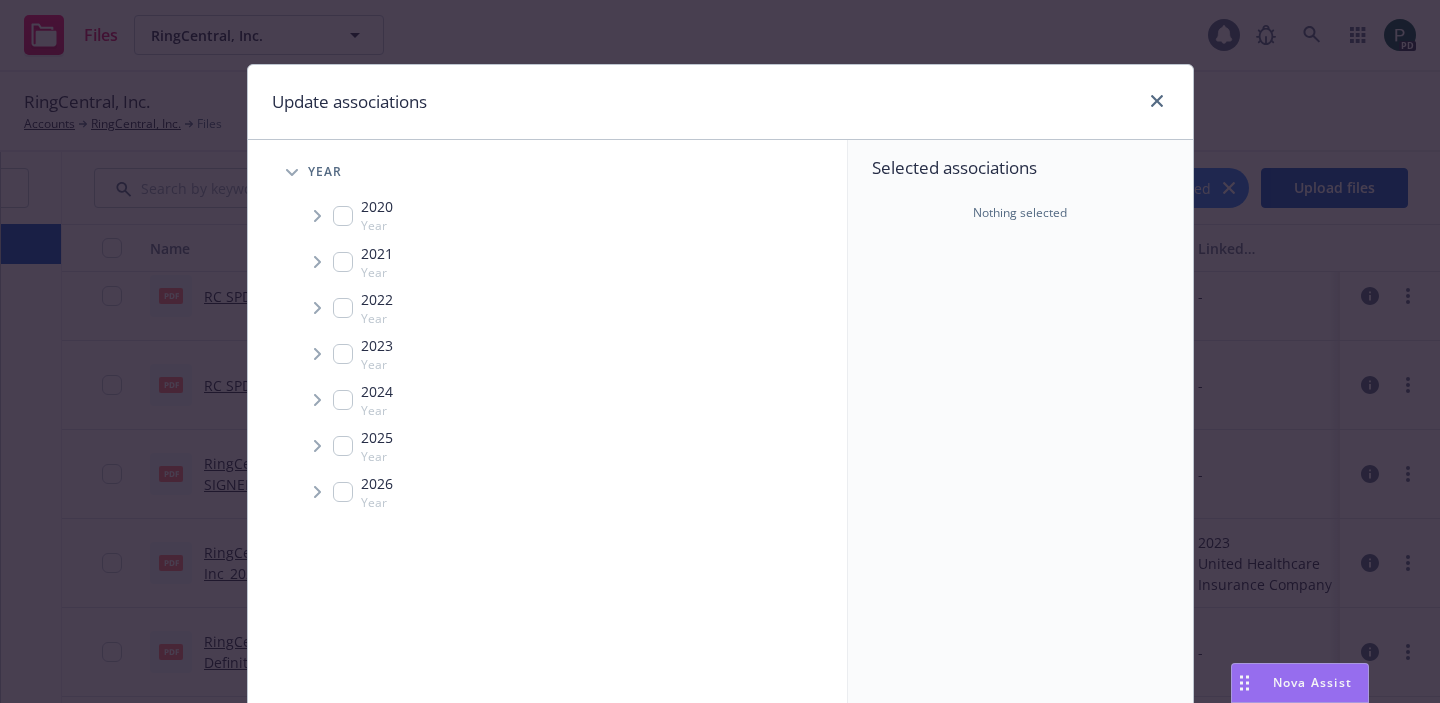 click at bounding box center (343, 400) 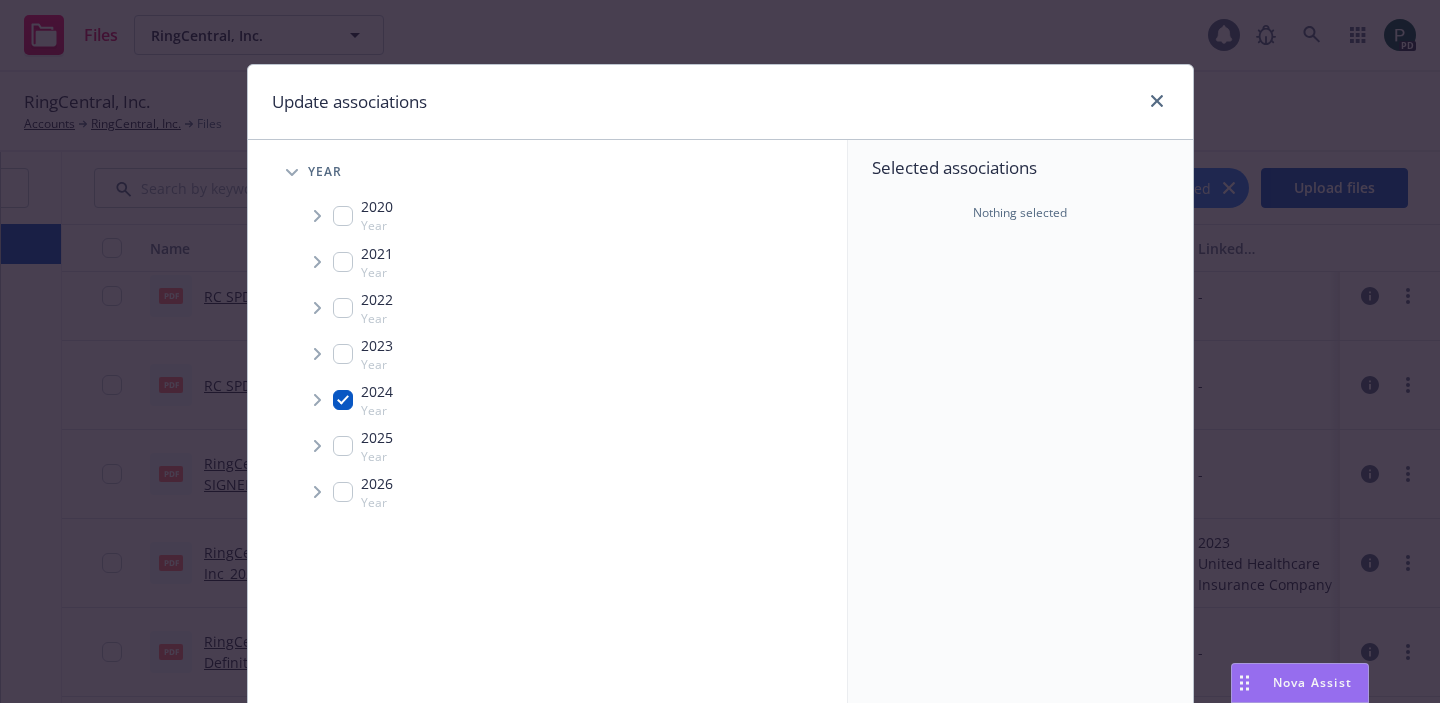 checkbox on "true" 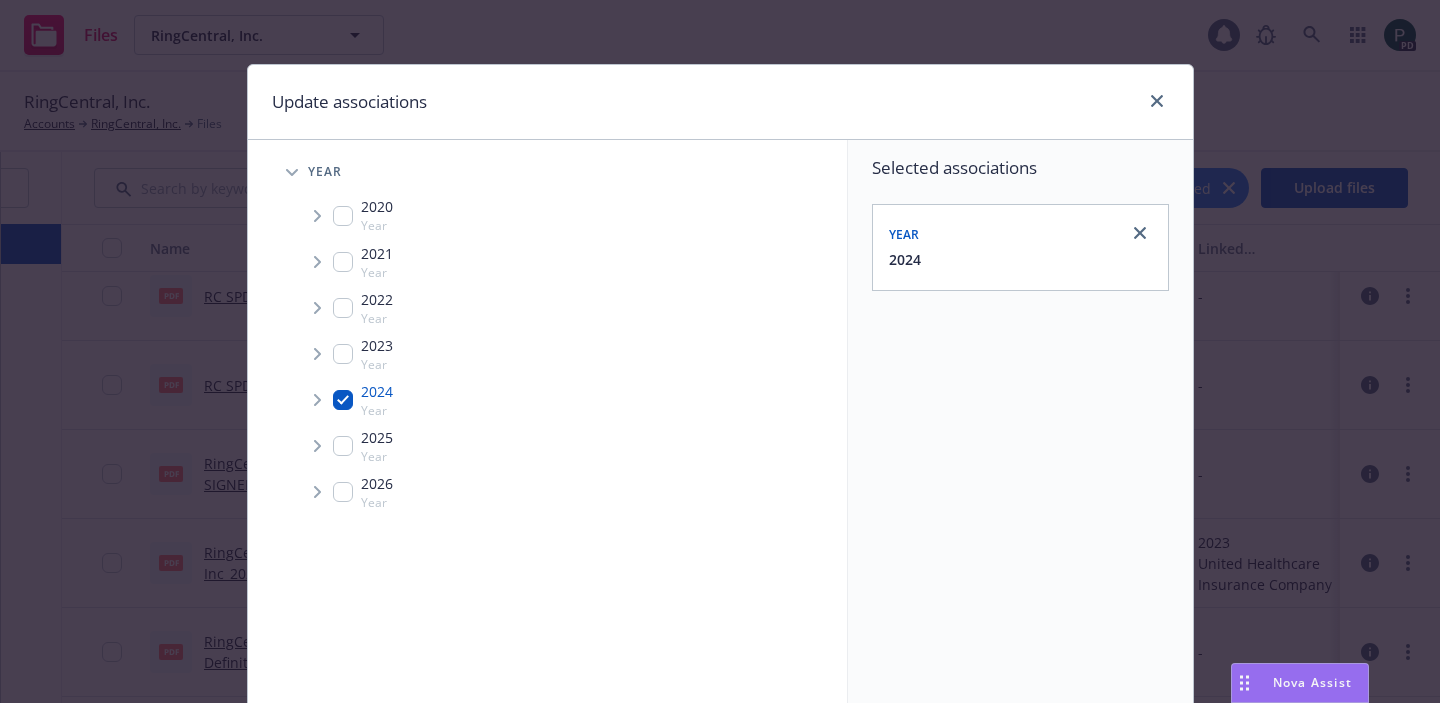 click at bounding box center (317, 400) 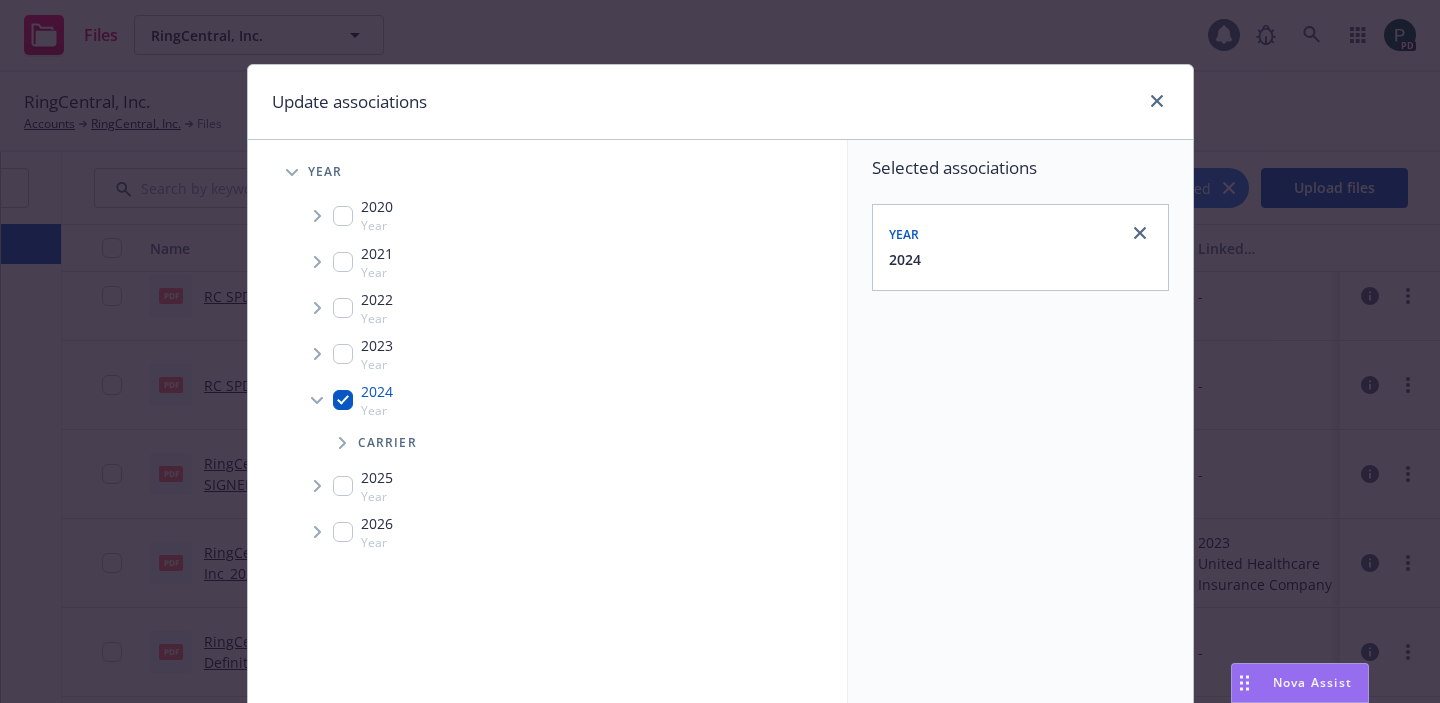 click 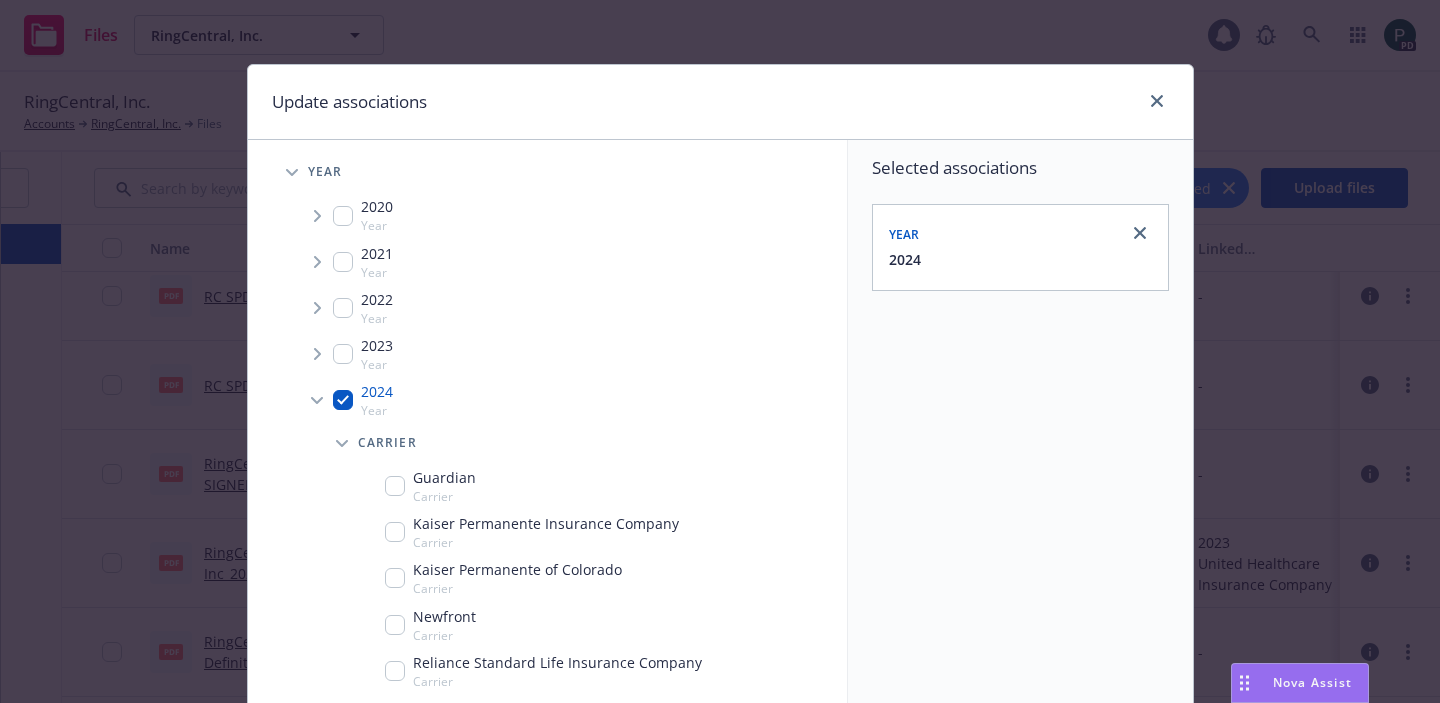 scroll, scrollTop: 50, scrollLeft: 0, axis: vertical 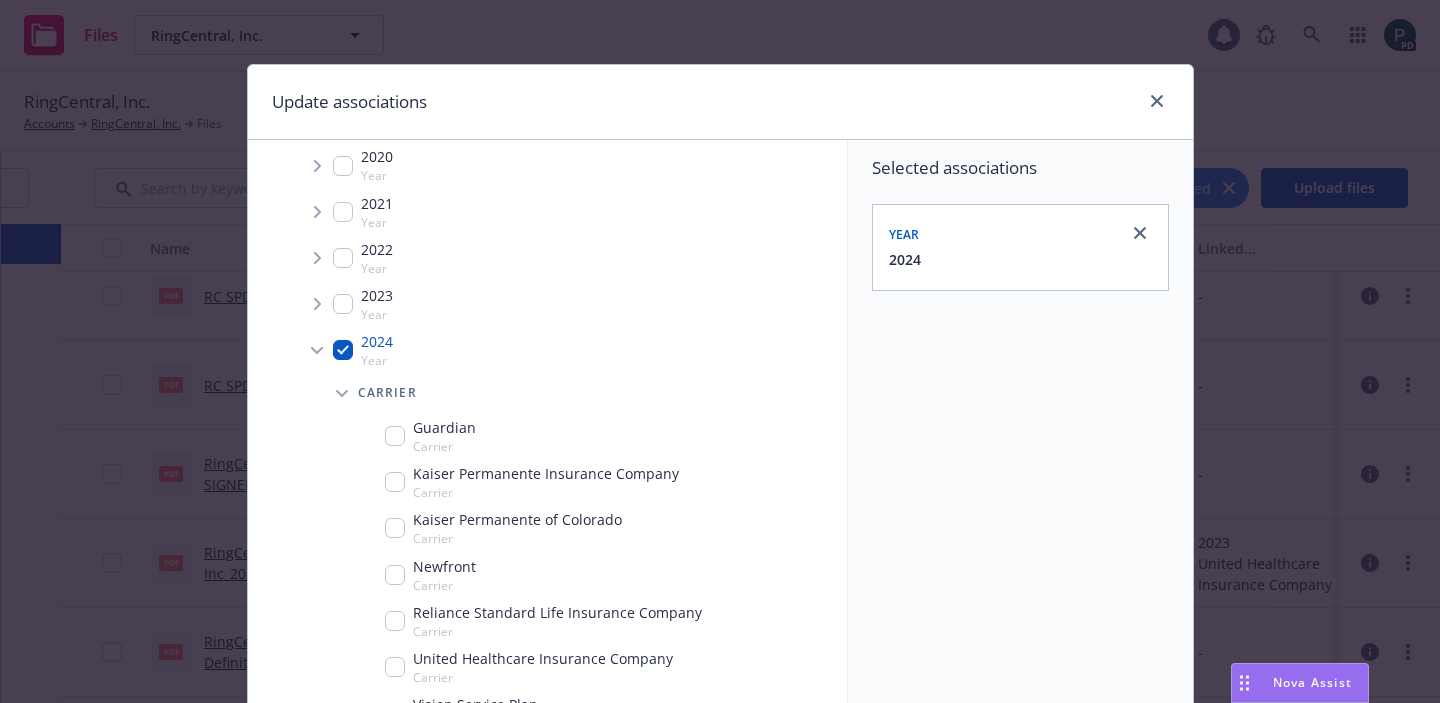 click at bounding box center (395, 667) 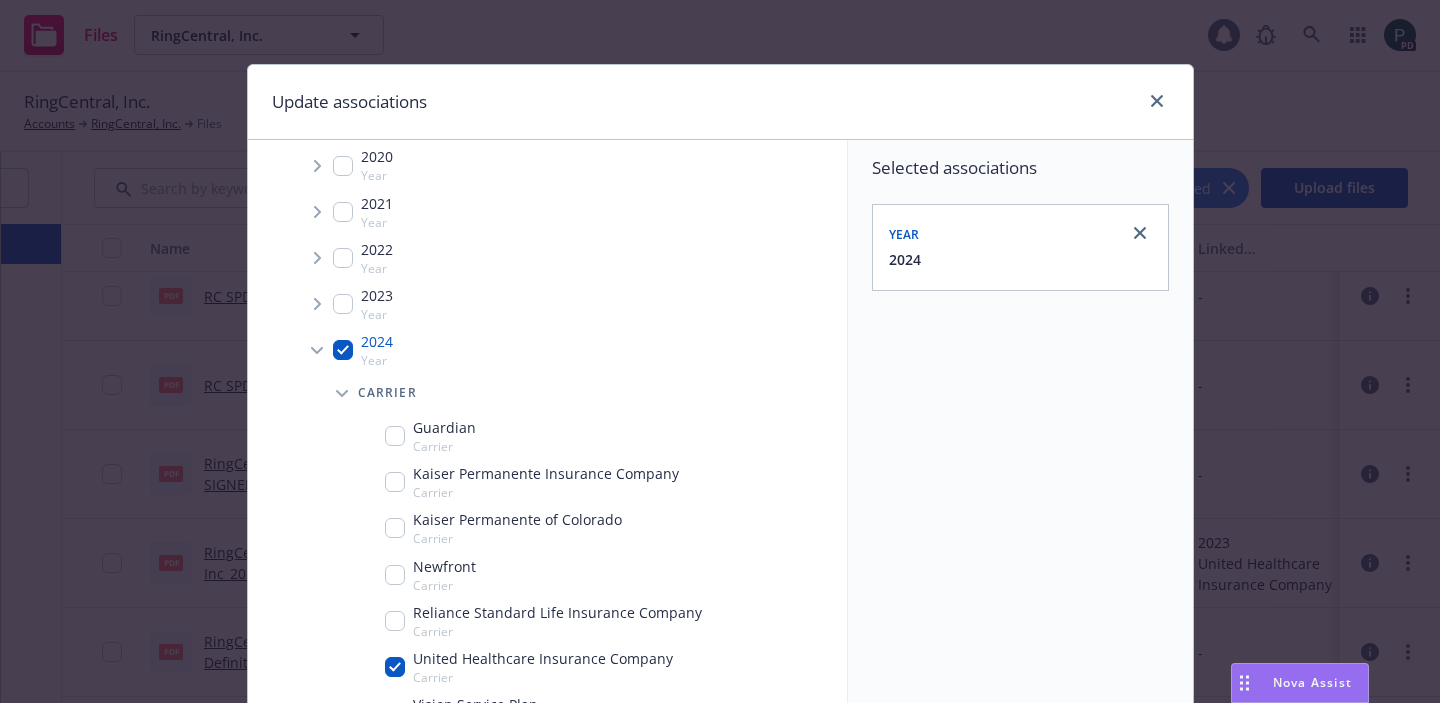 checkbox on "true" 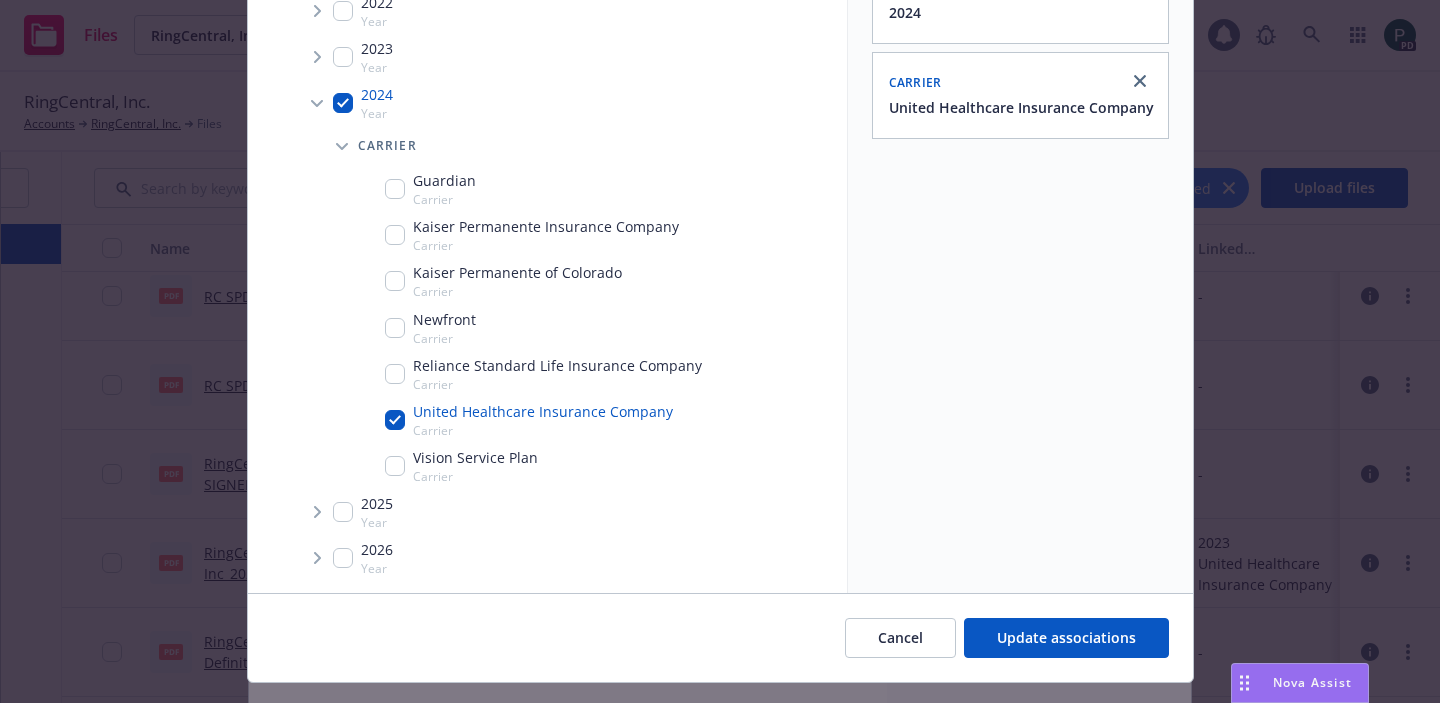 scroll, scrollTop: 291, scrollLeft: 0, axis: vertical 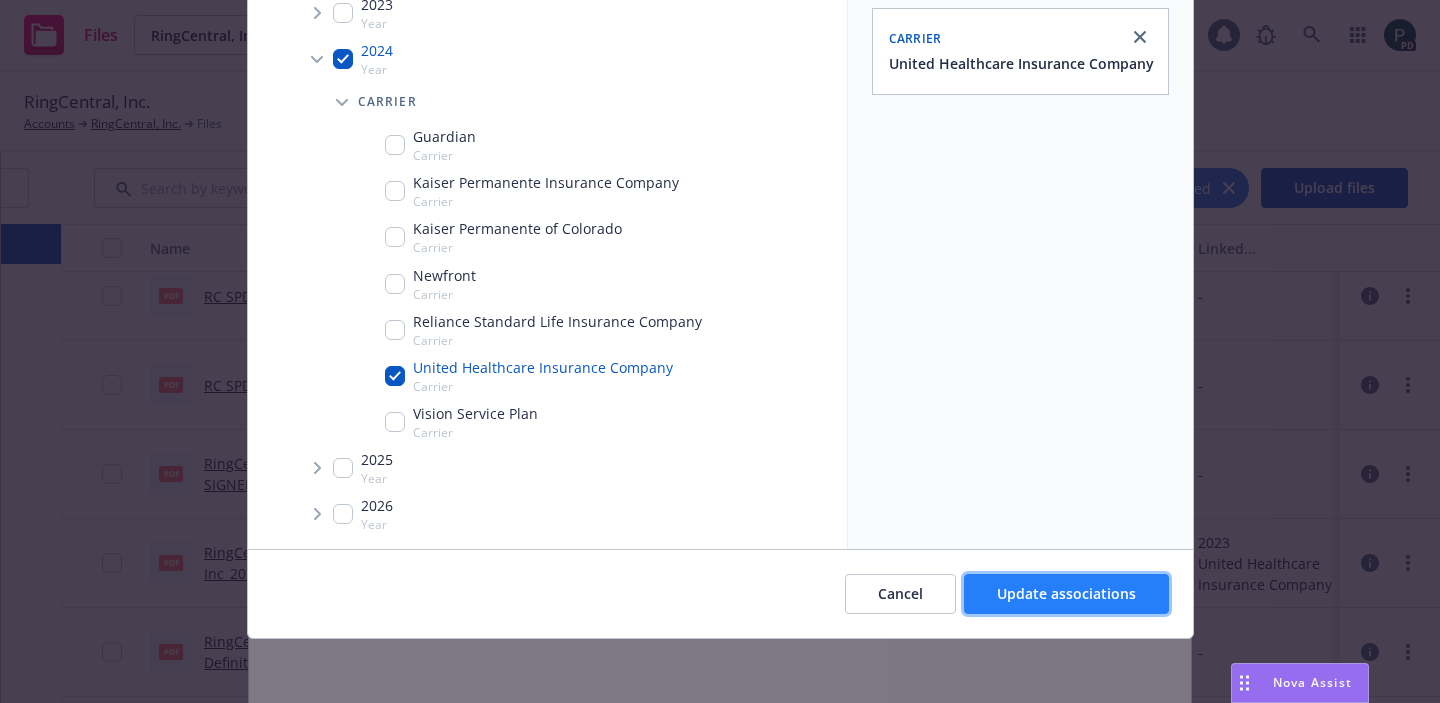 click on "Update associations" at bounding box center (1066, 593) 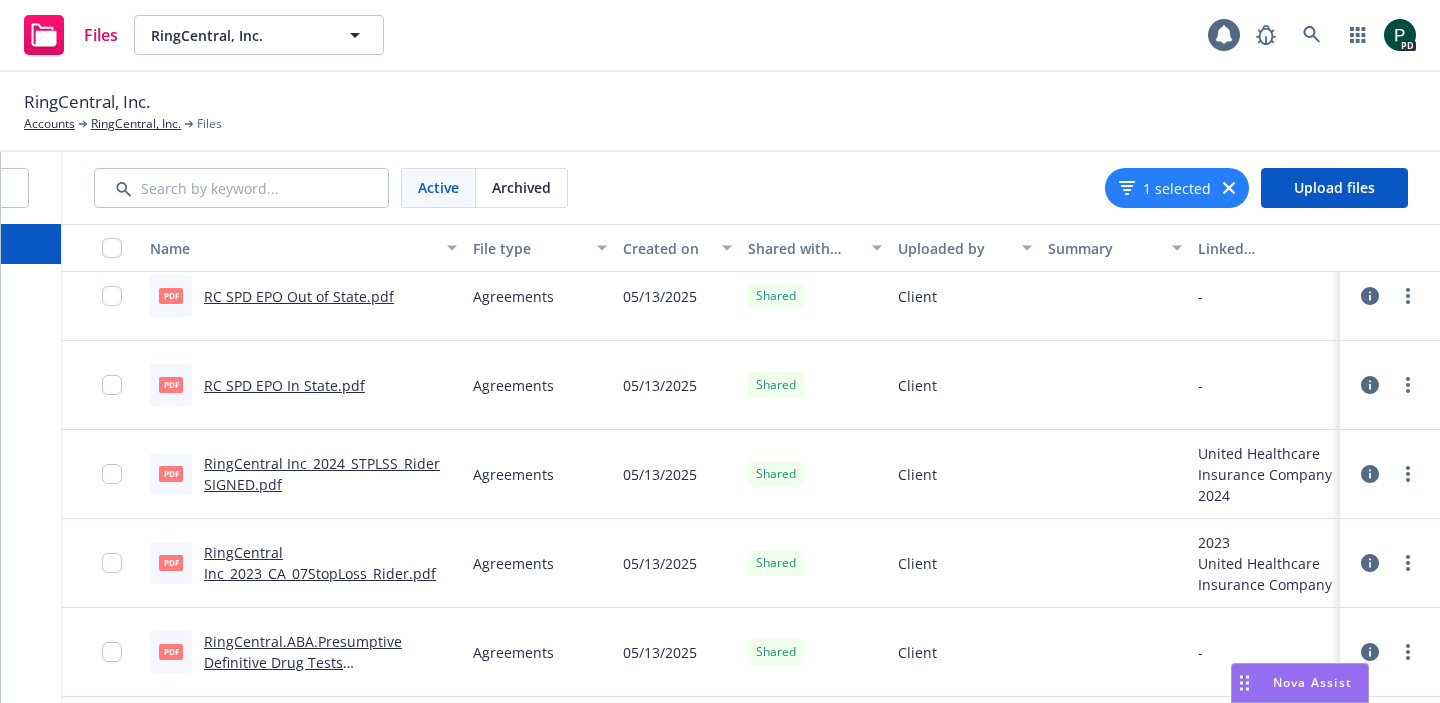click on "RC SPD EPO In State.pdf" at bounding box center (284, 385) 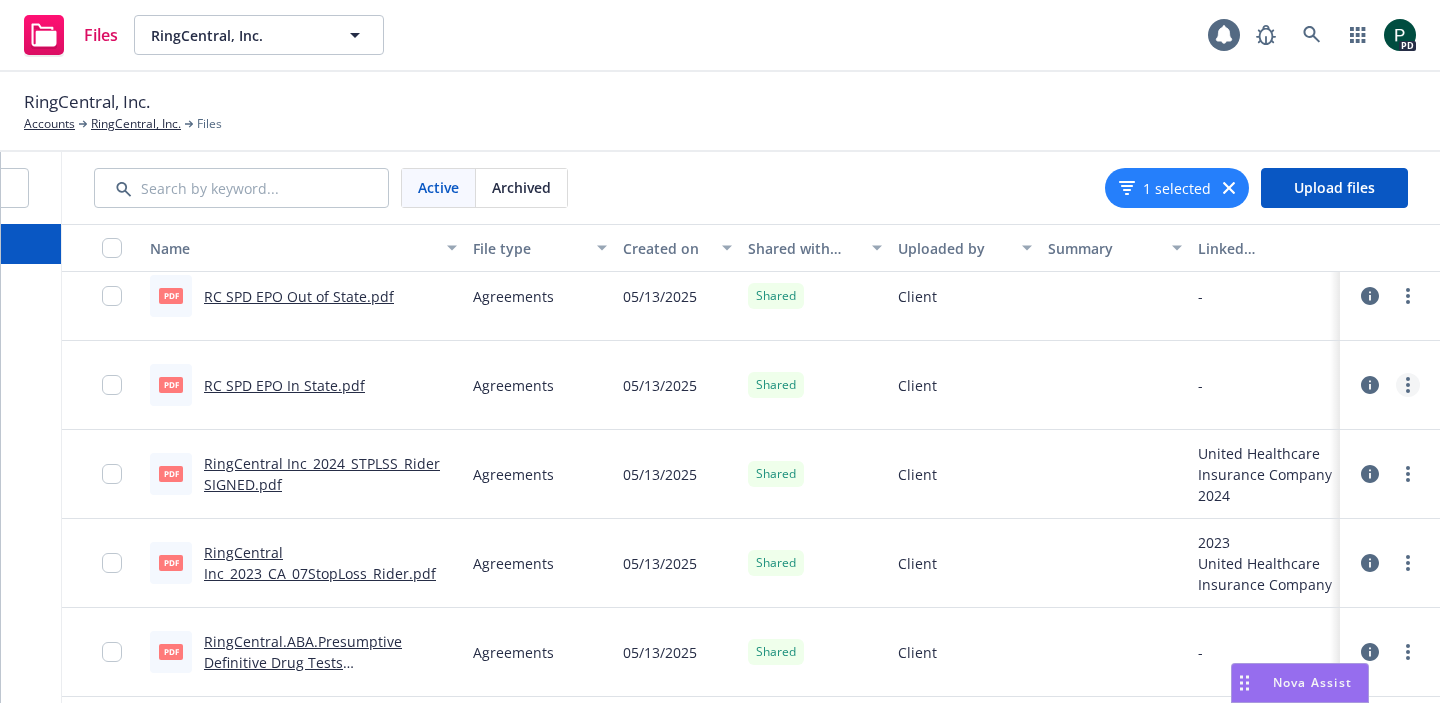 click 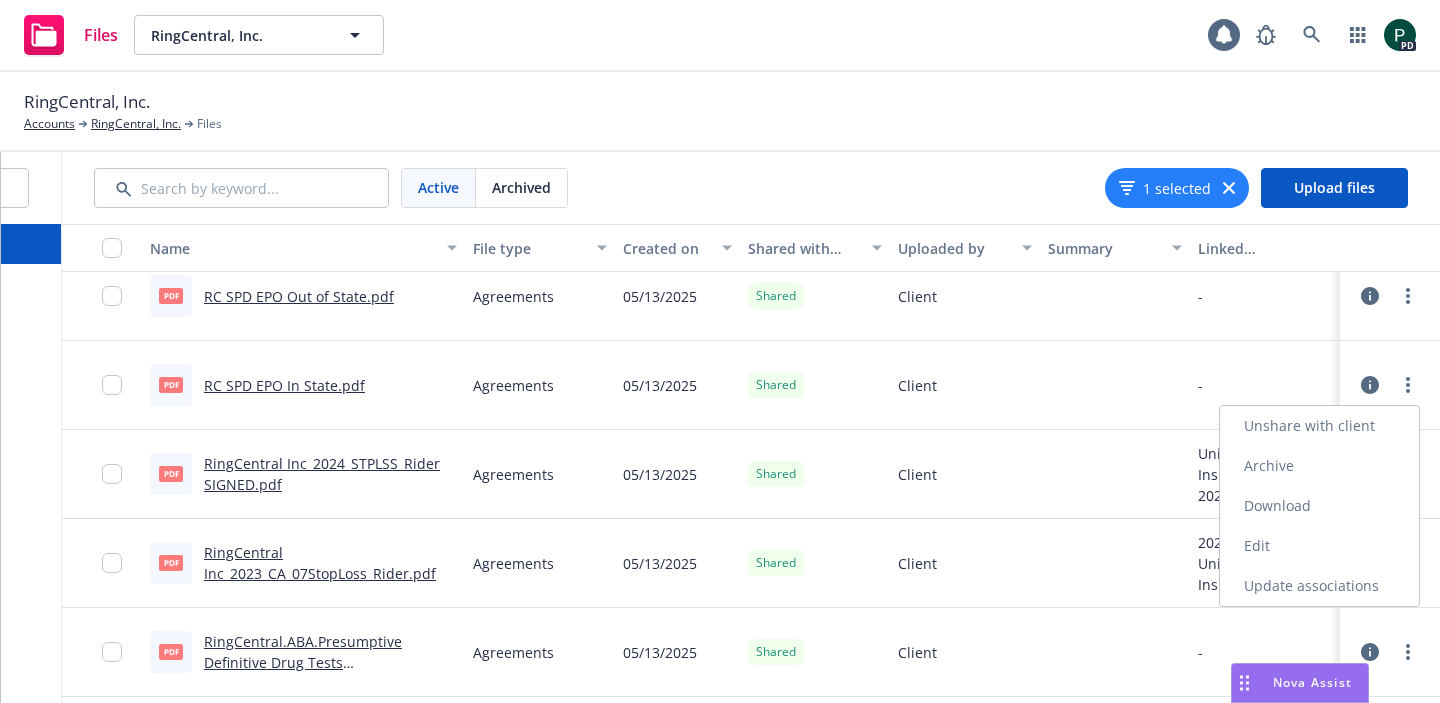 click on "Update associations" at bounding box center (1319, 586) 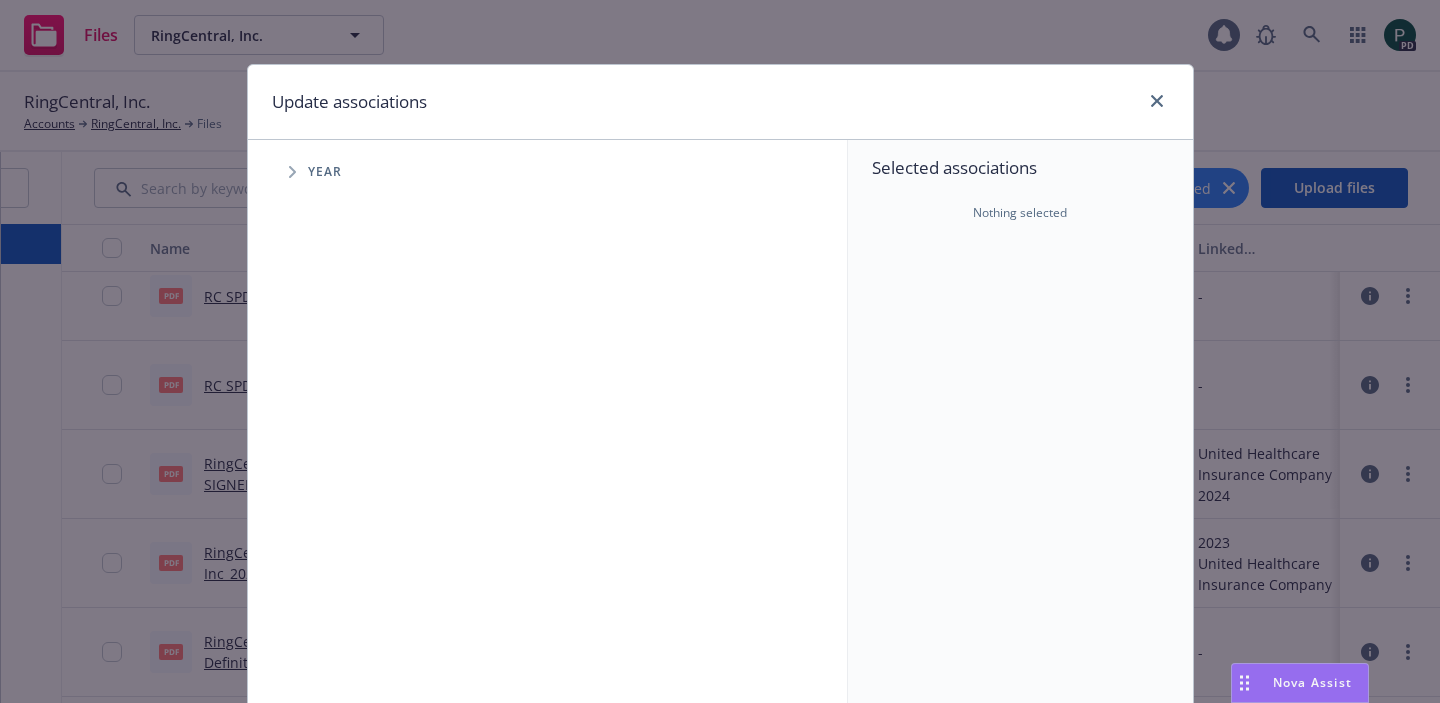 click 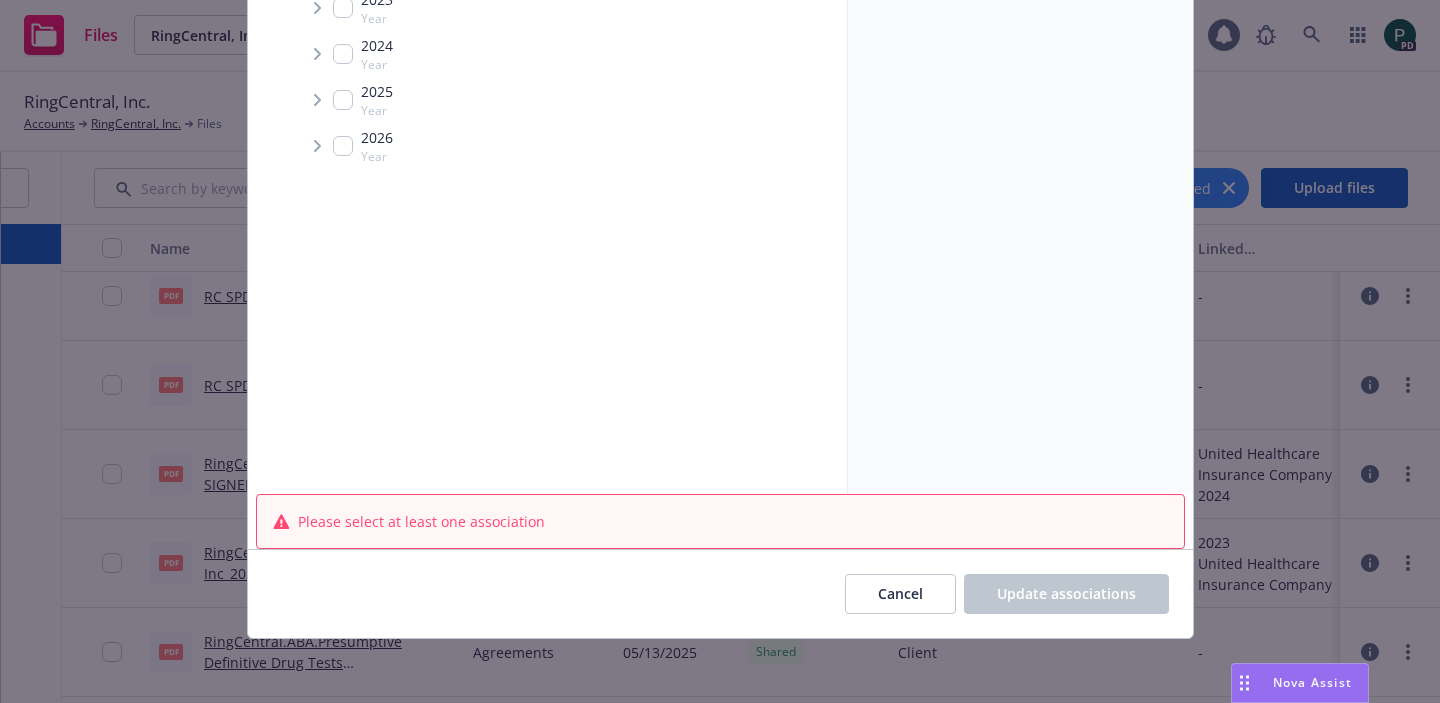 scroll, scrollTop: 0, scrollLeft: 0, axis: both 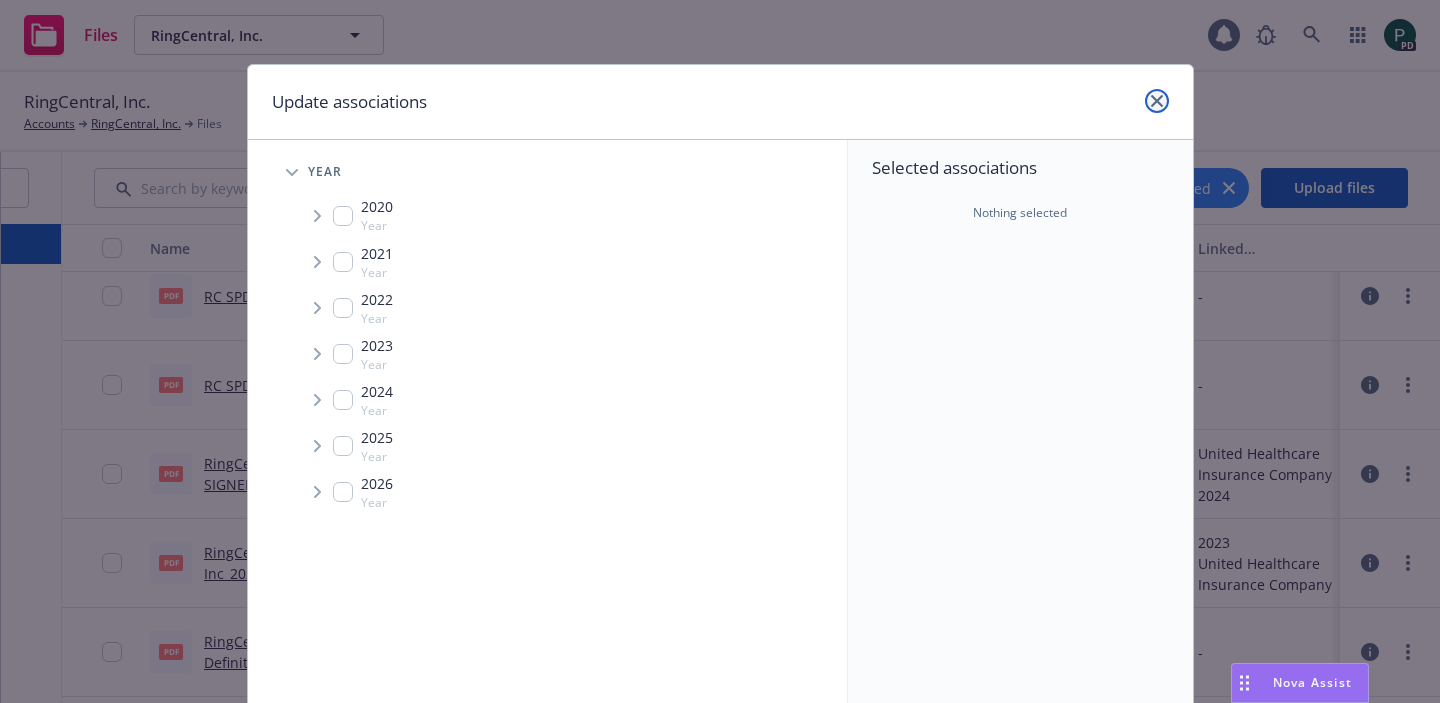 click 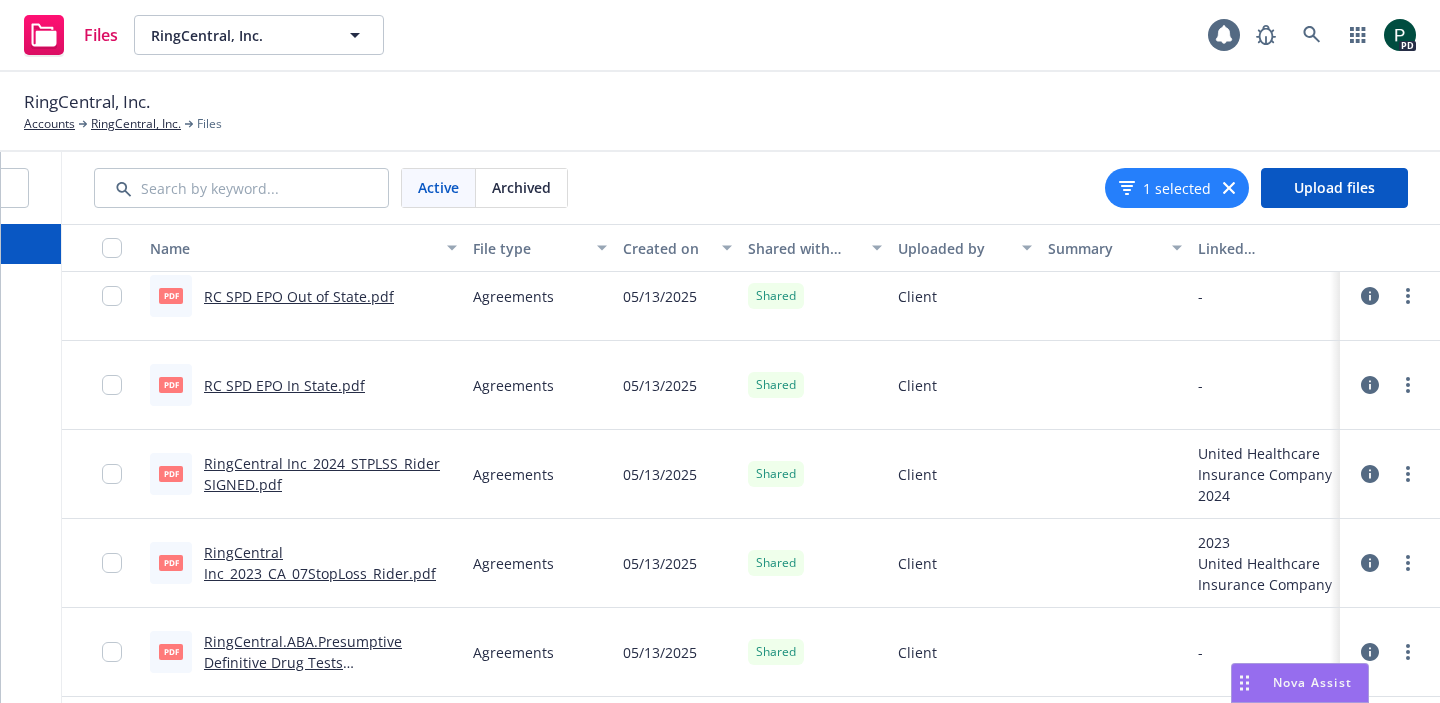 click on "RC SPD EPO In State.pdf" at bounding box center [284, 385] 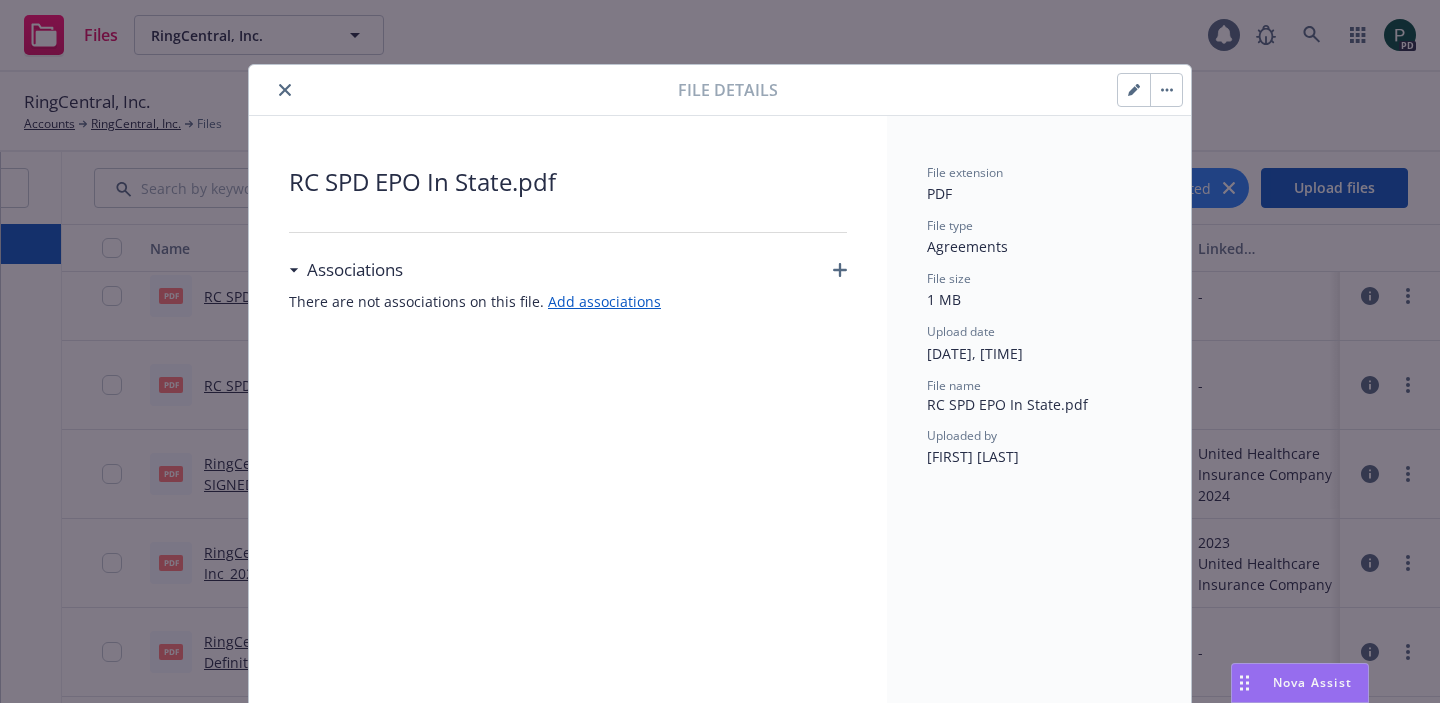 click 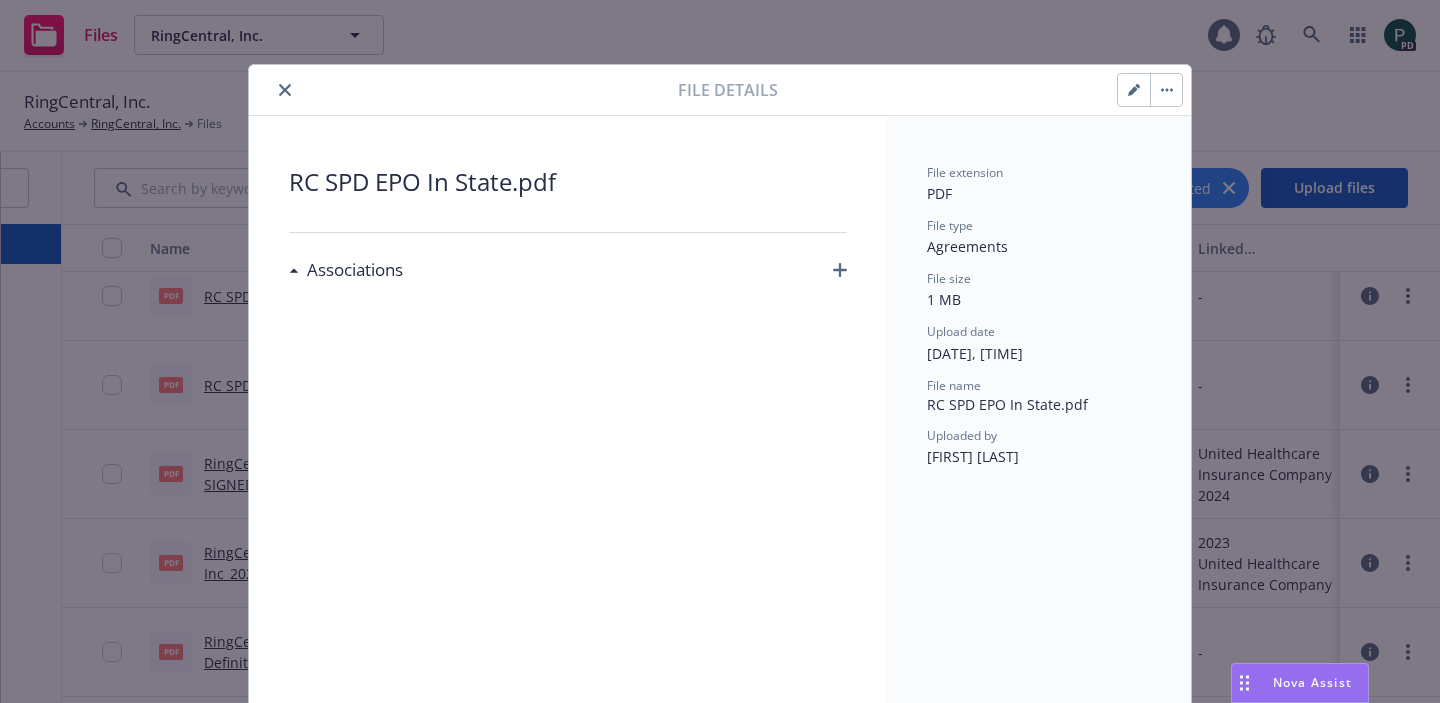 click 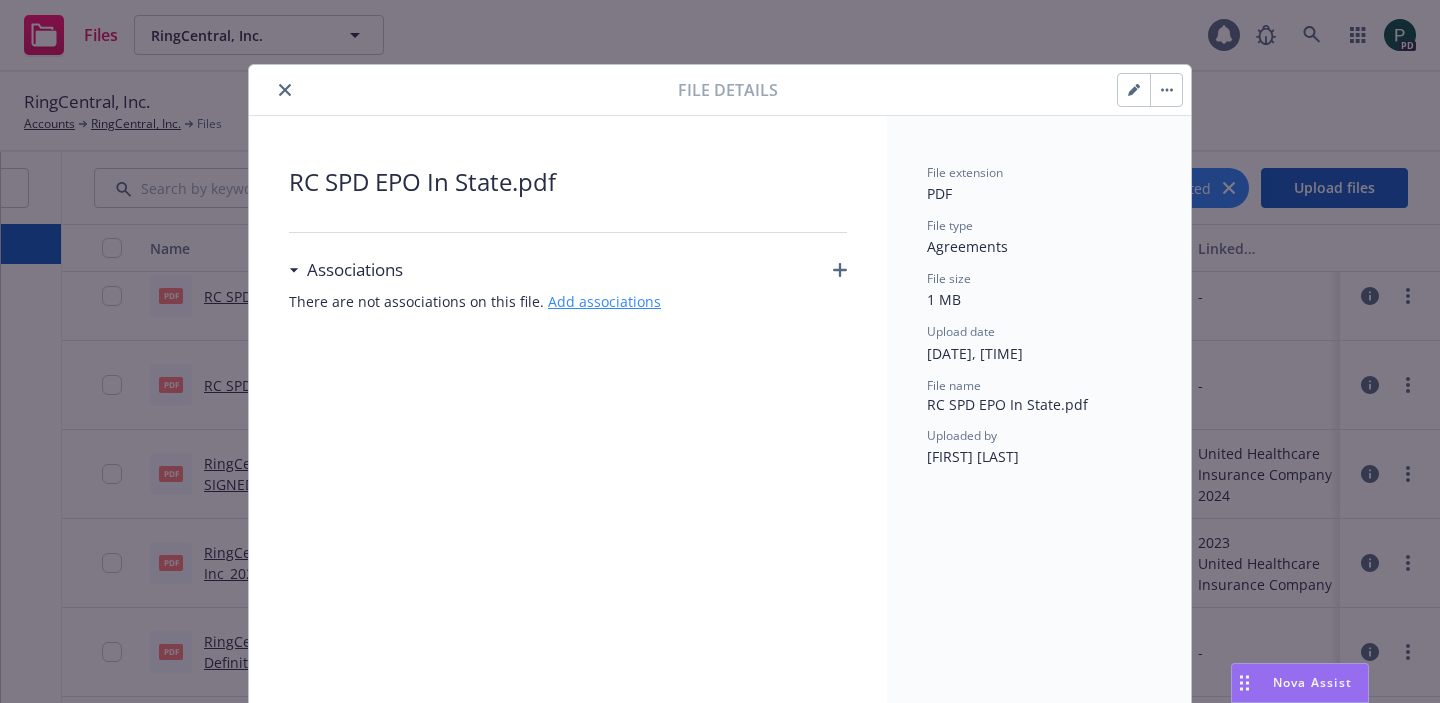 click on "Add associations" at bounding box center [604, 301] 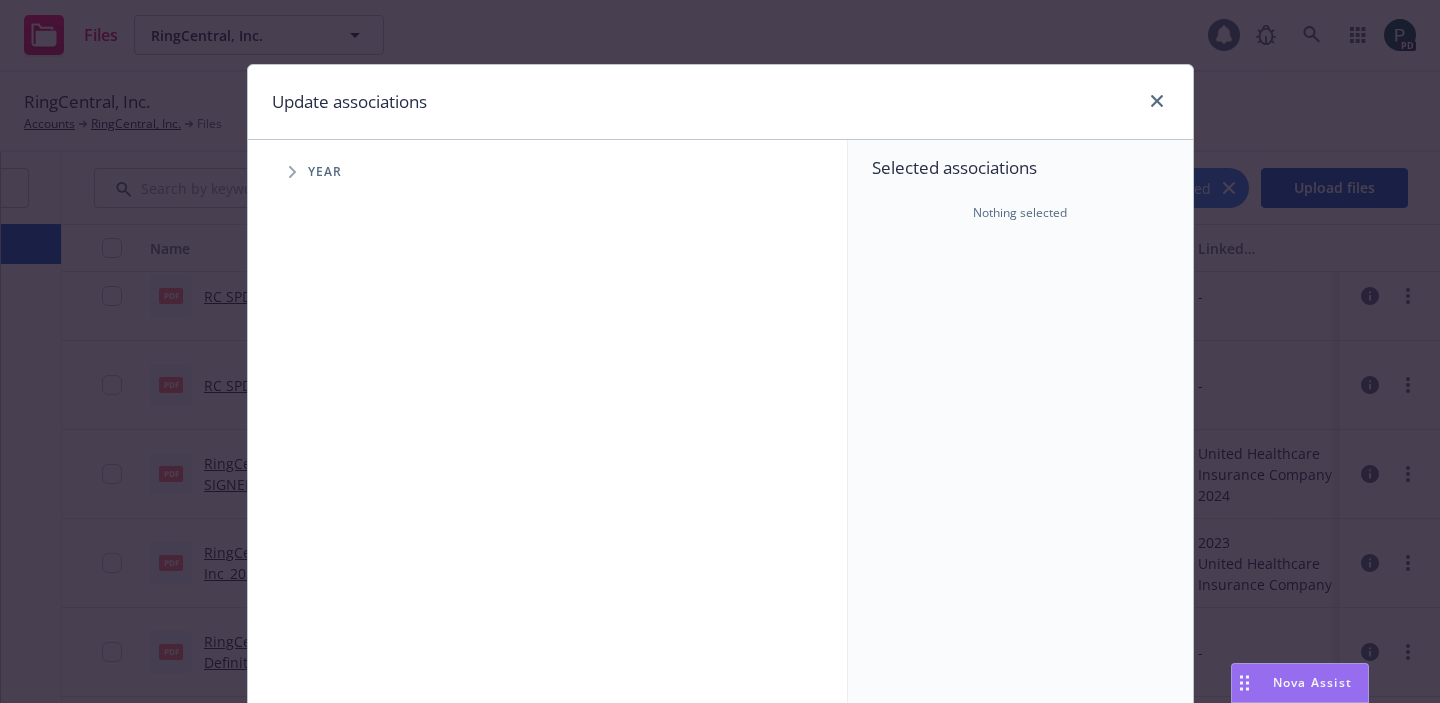click 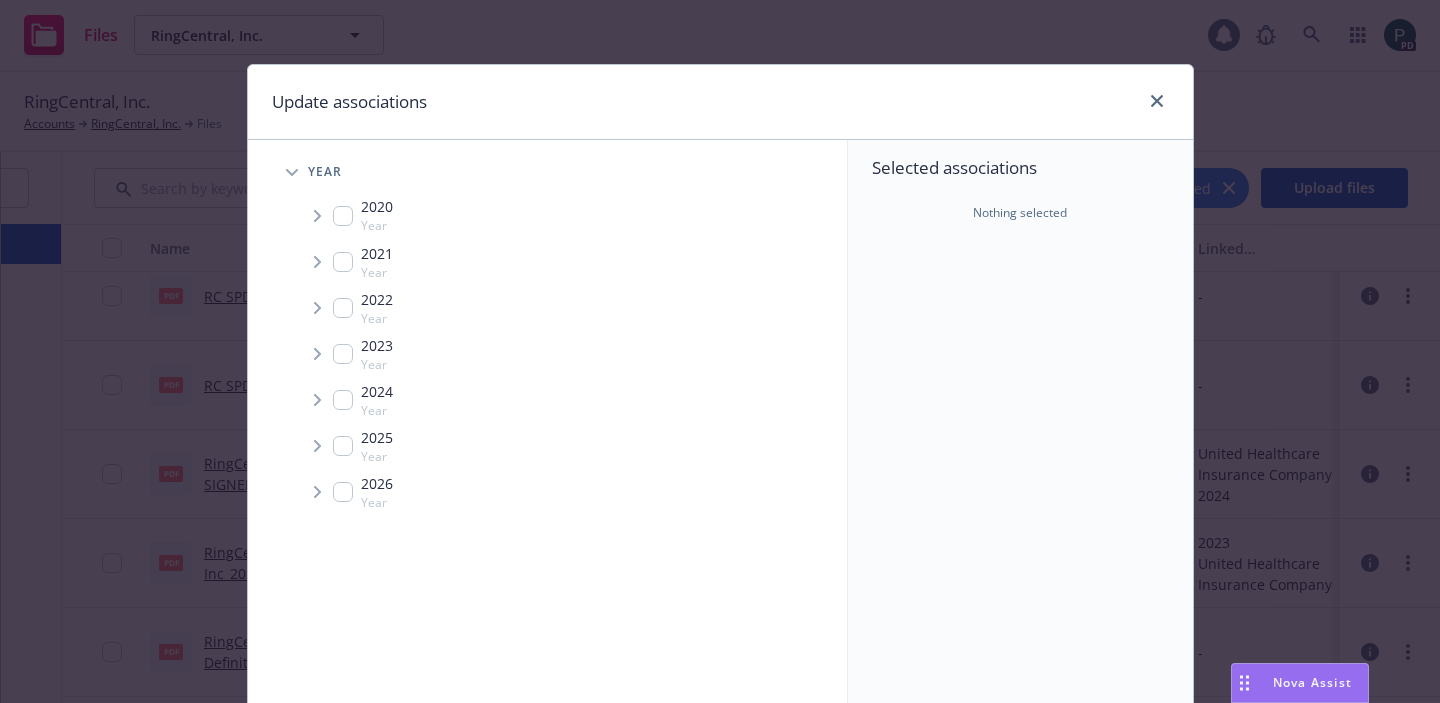 click at bounding box center [343, 308] 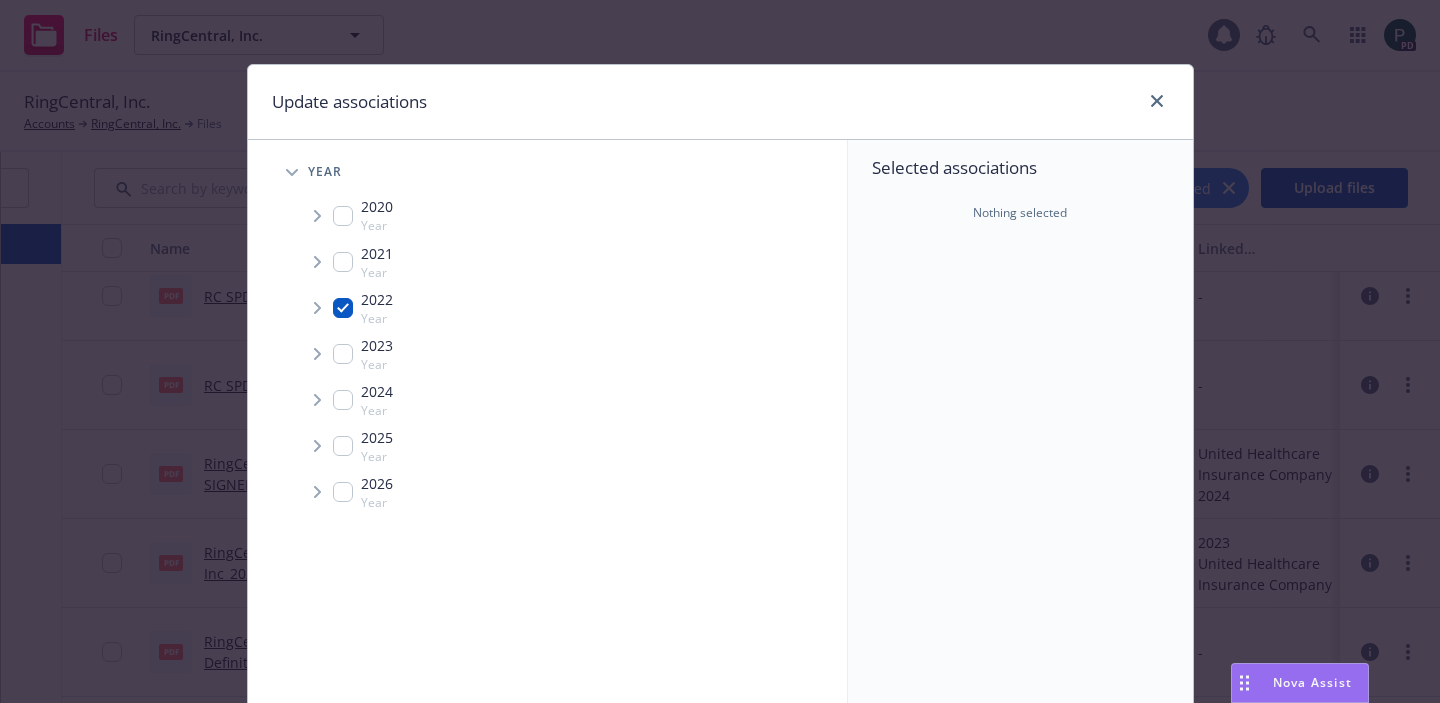 checkbox on "true" 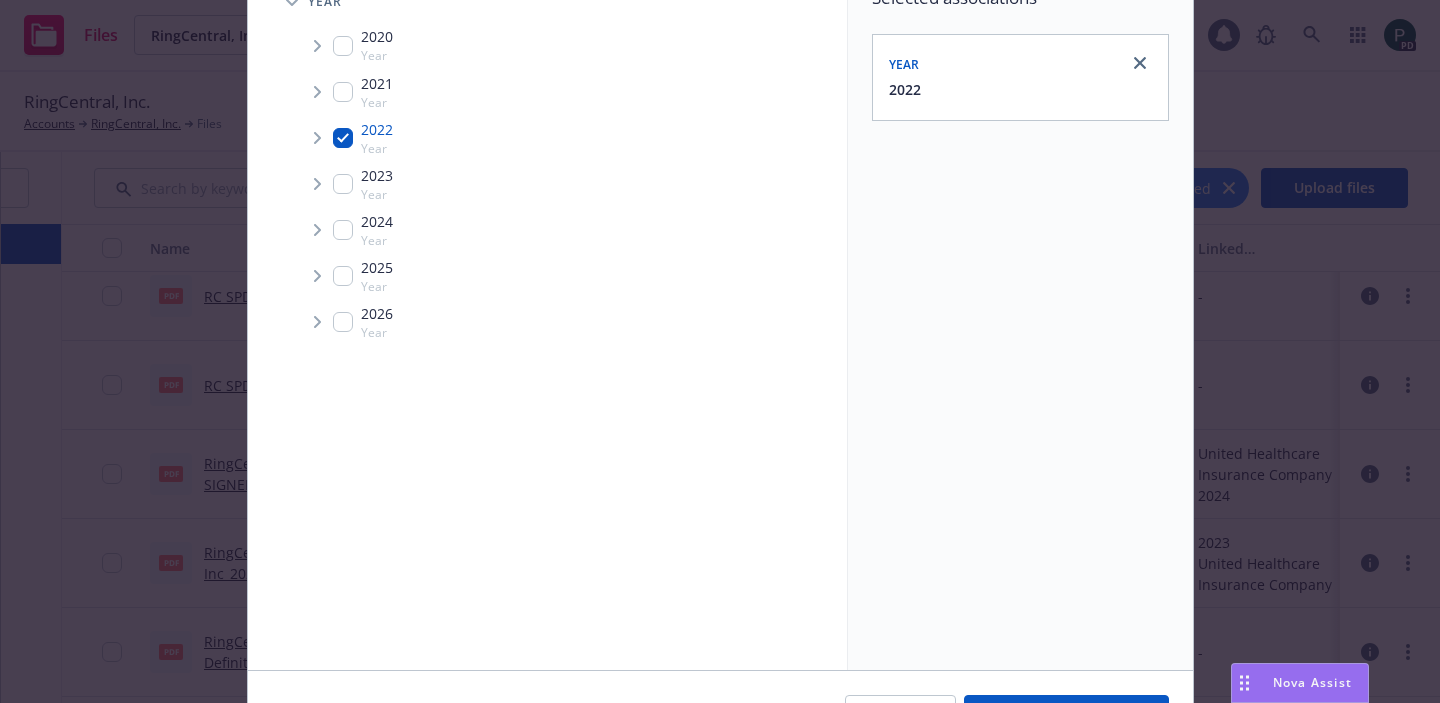scroll, scrollTop: 291, scrollLeft: 0, axis: vertical 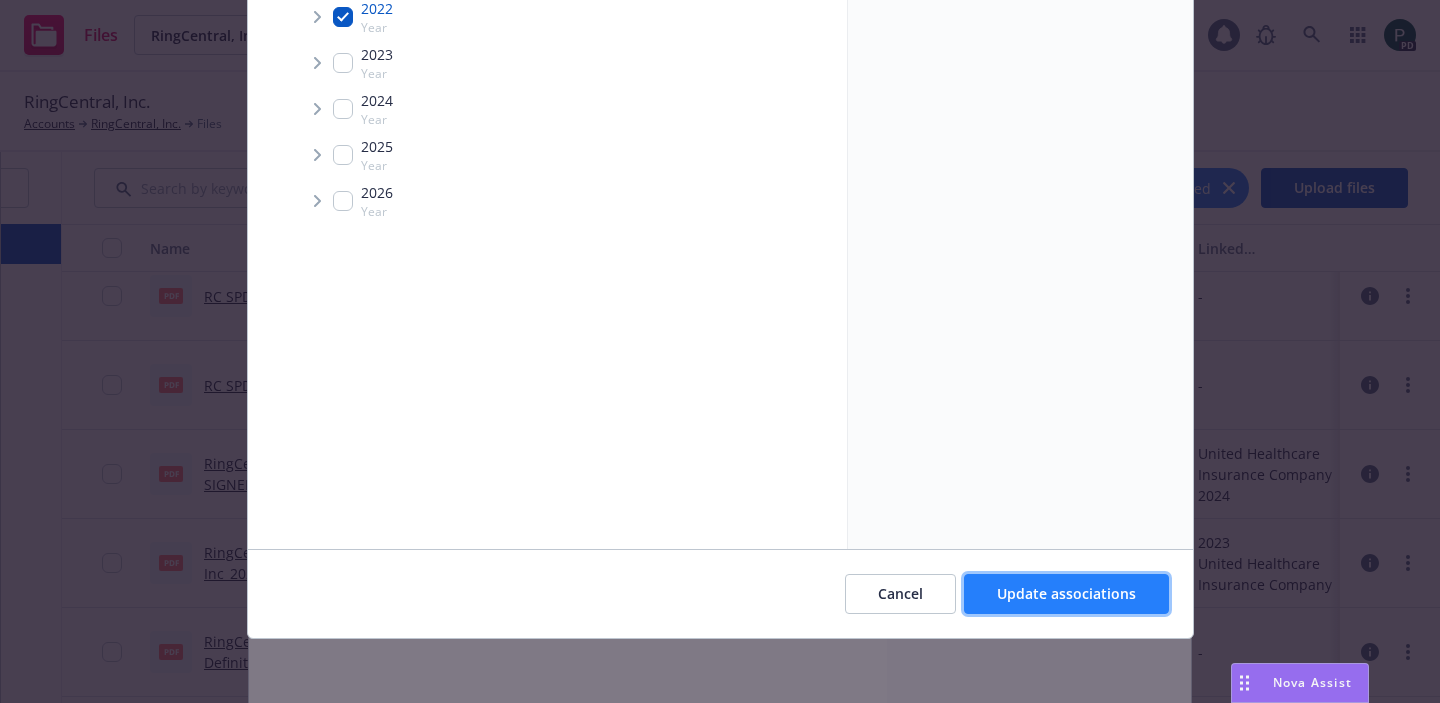 click on "Update associations" at bounding box center (1066, 593) 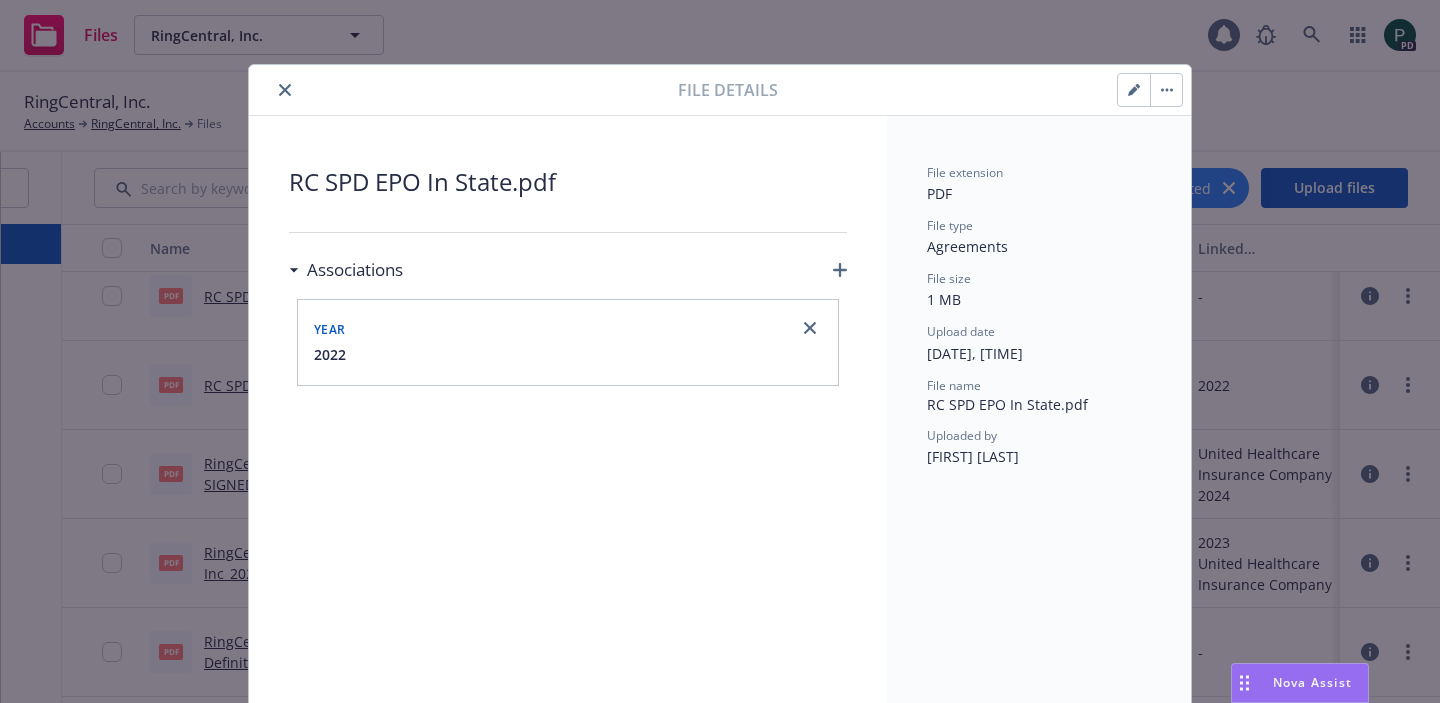 click 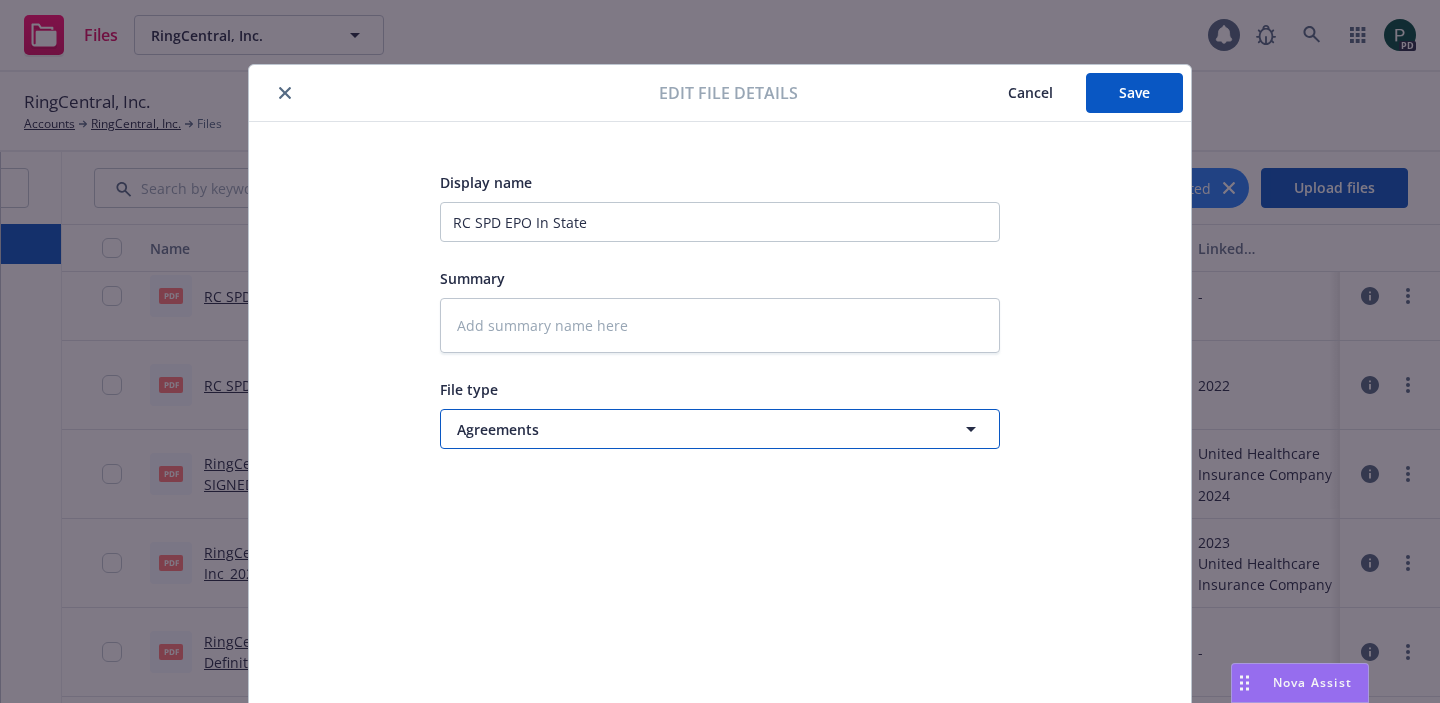 click on "Agreements" at bounding box center (683, 429) 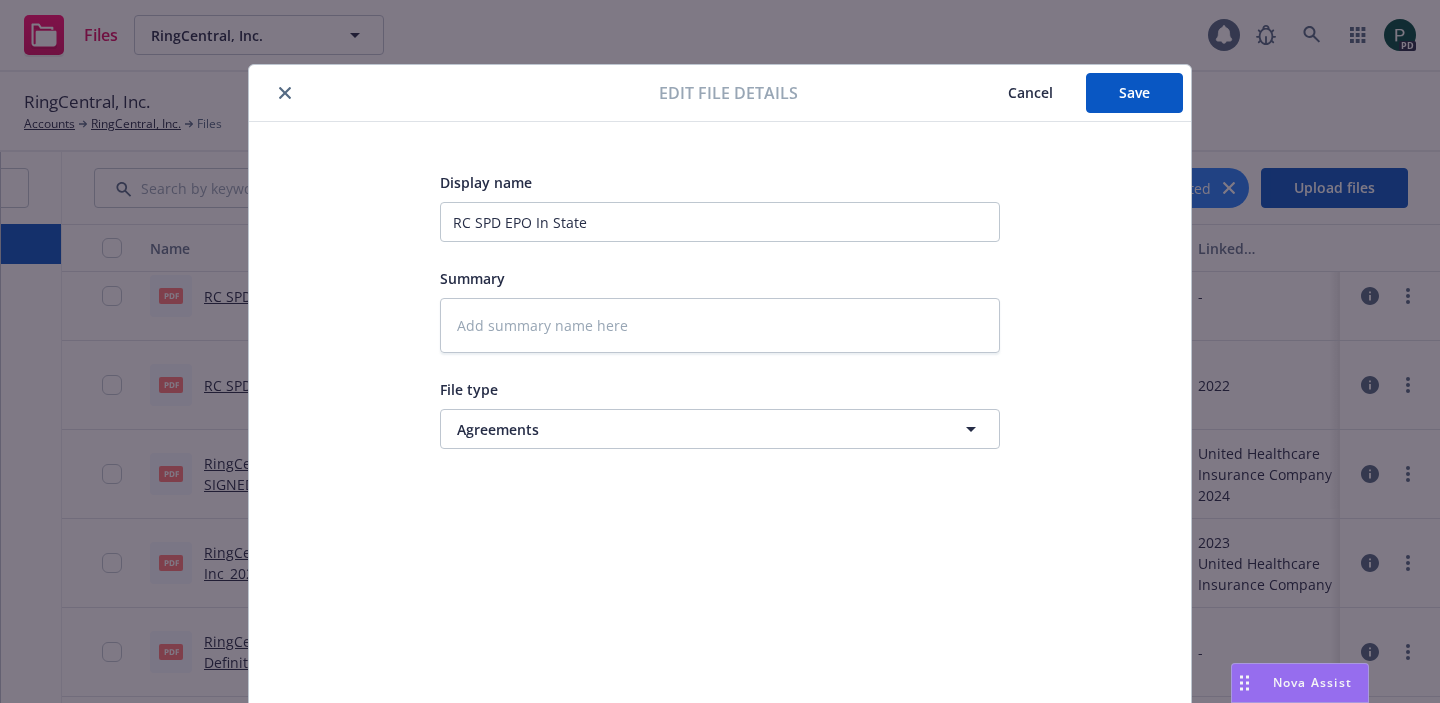 type 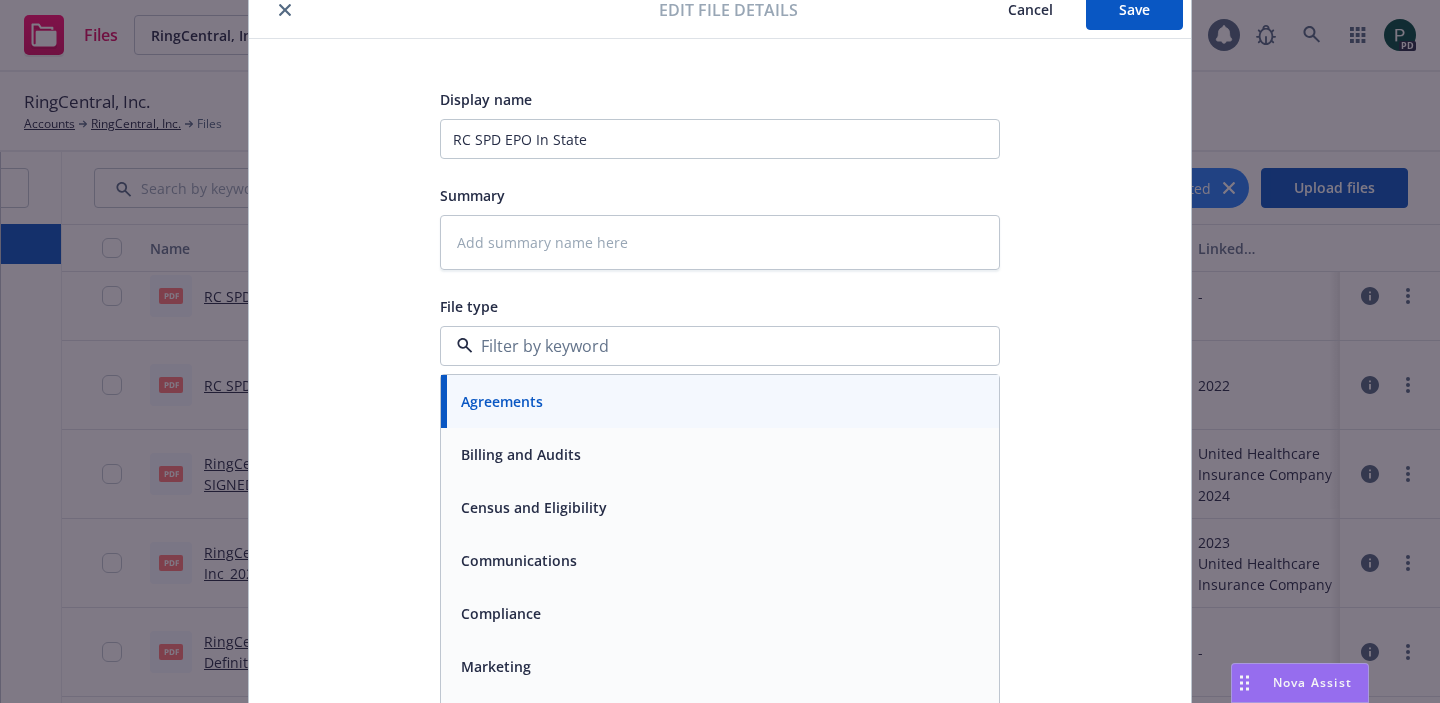 scroll, scrollTop: 96, scrollLeft: 0, axis: vertical 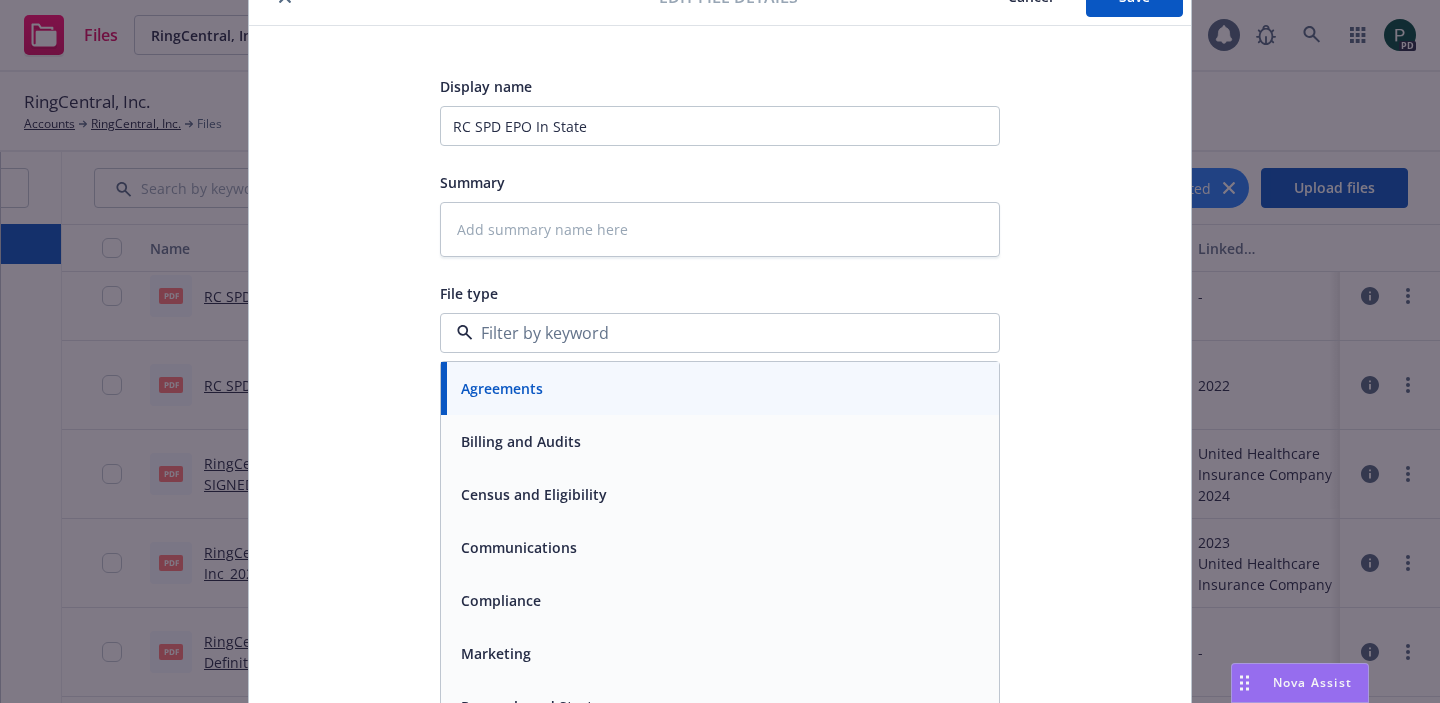 click on "Compliance" at bounding box center (720, 600) 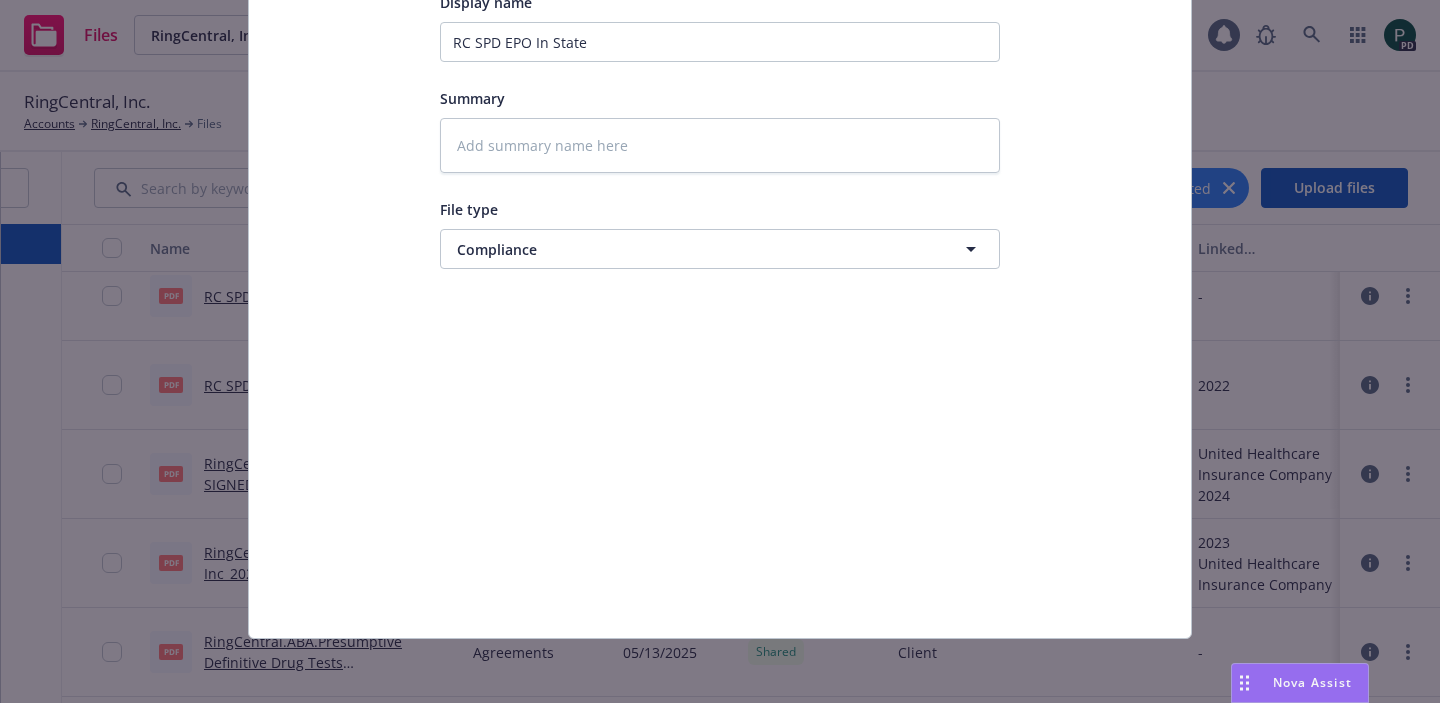 scroll, scrollTop: 0, scrollLeft: 0, axis: both 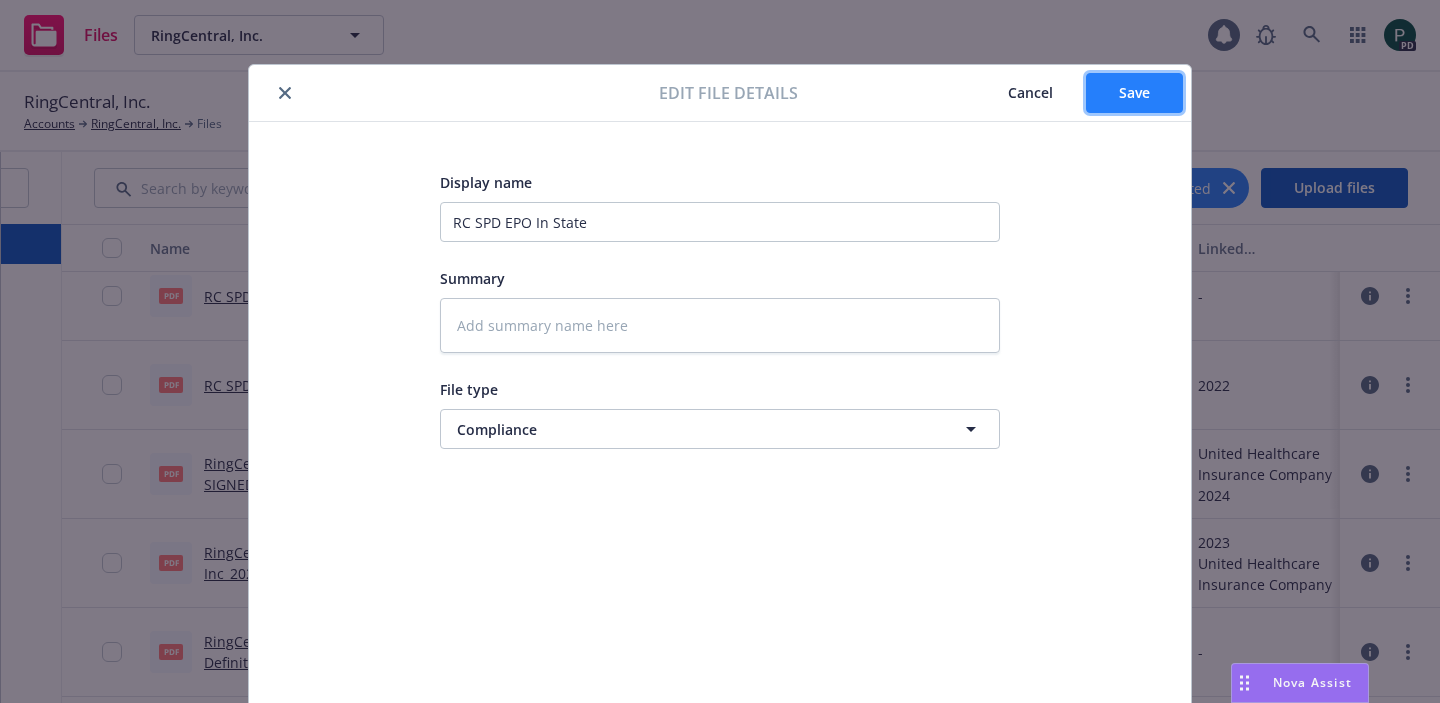 click on "Save" at bounding box center (1134, 92) 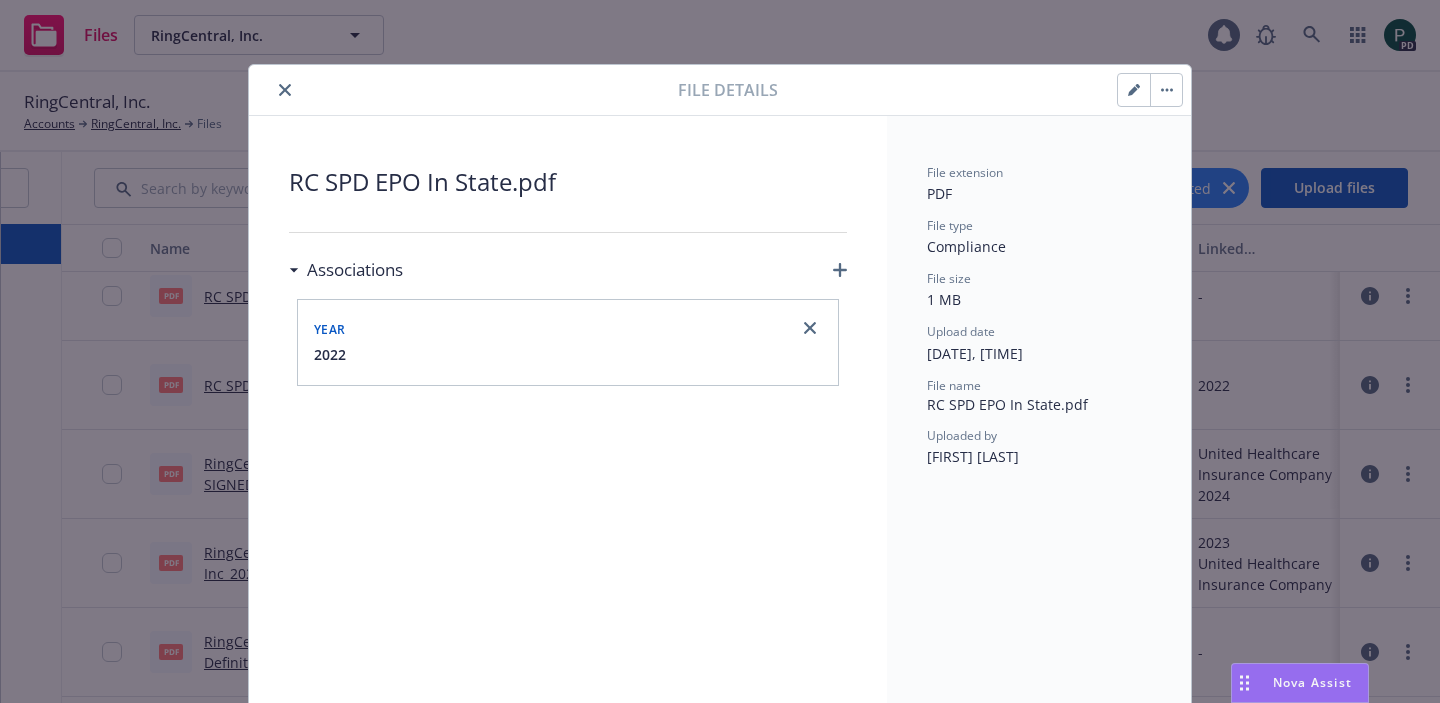 click 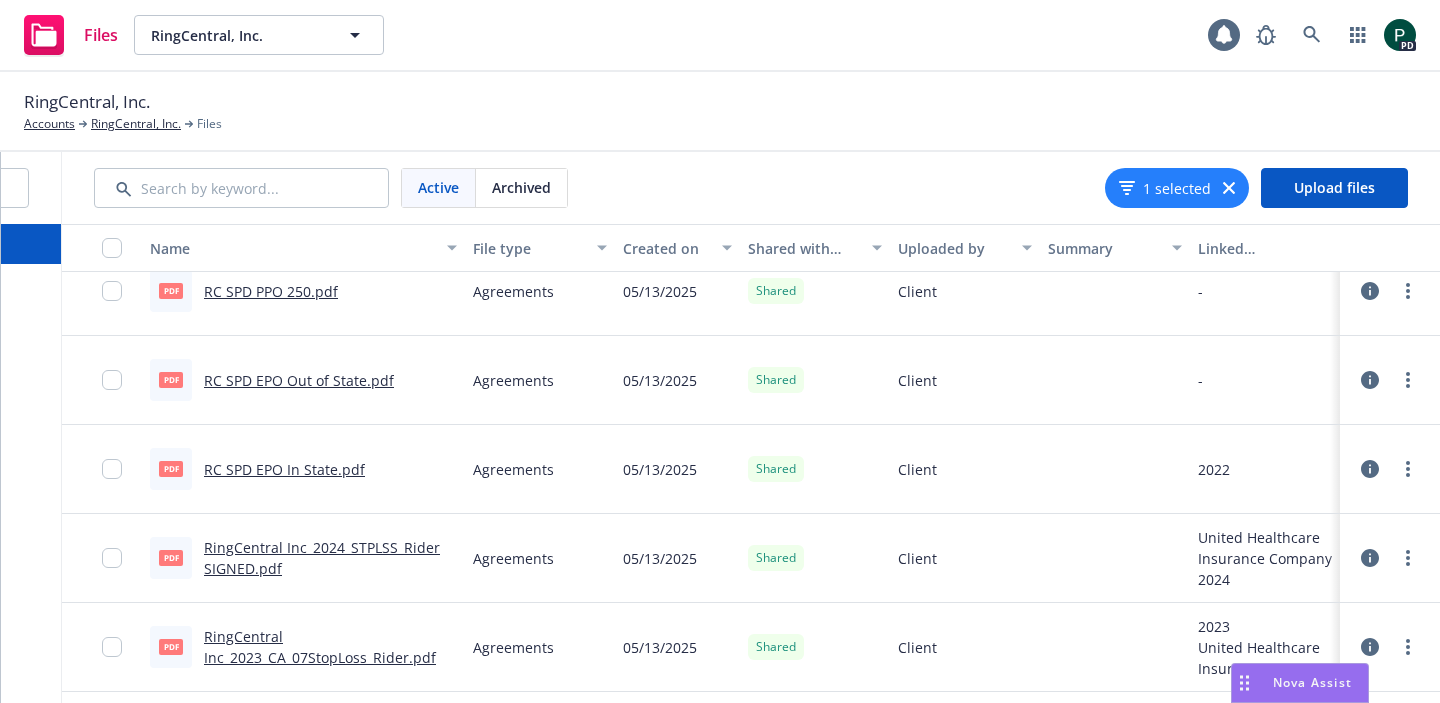 scroll, scrollTop: 2399, scrollLeft: 0, axis: vertical 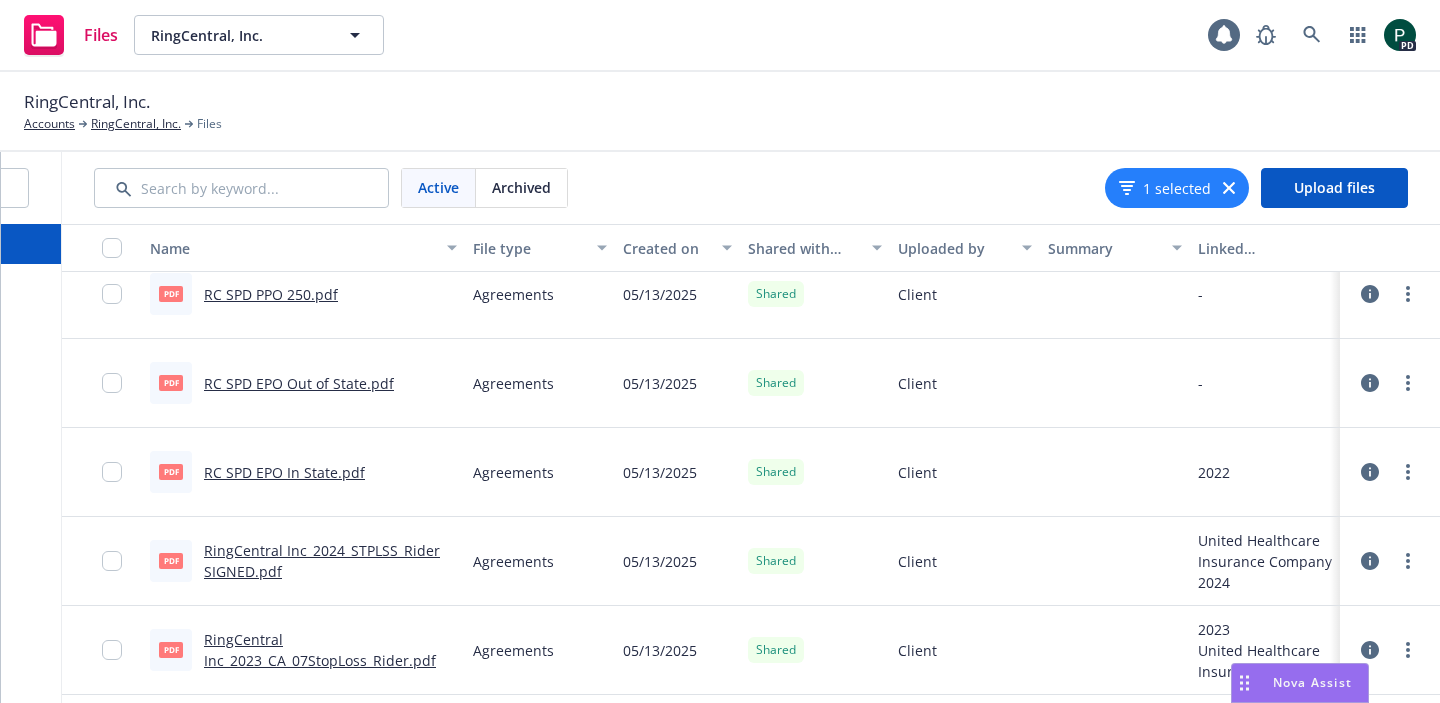 click on "RC SPD EPO Out of State.pdf" at bounding box center (299, 383) 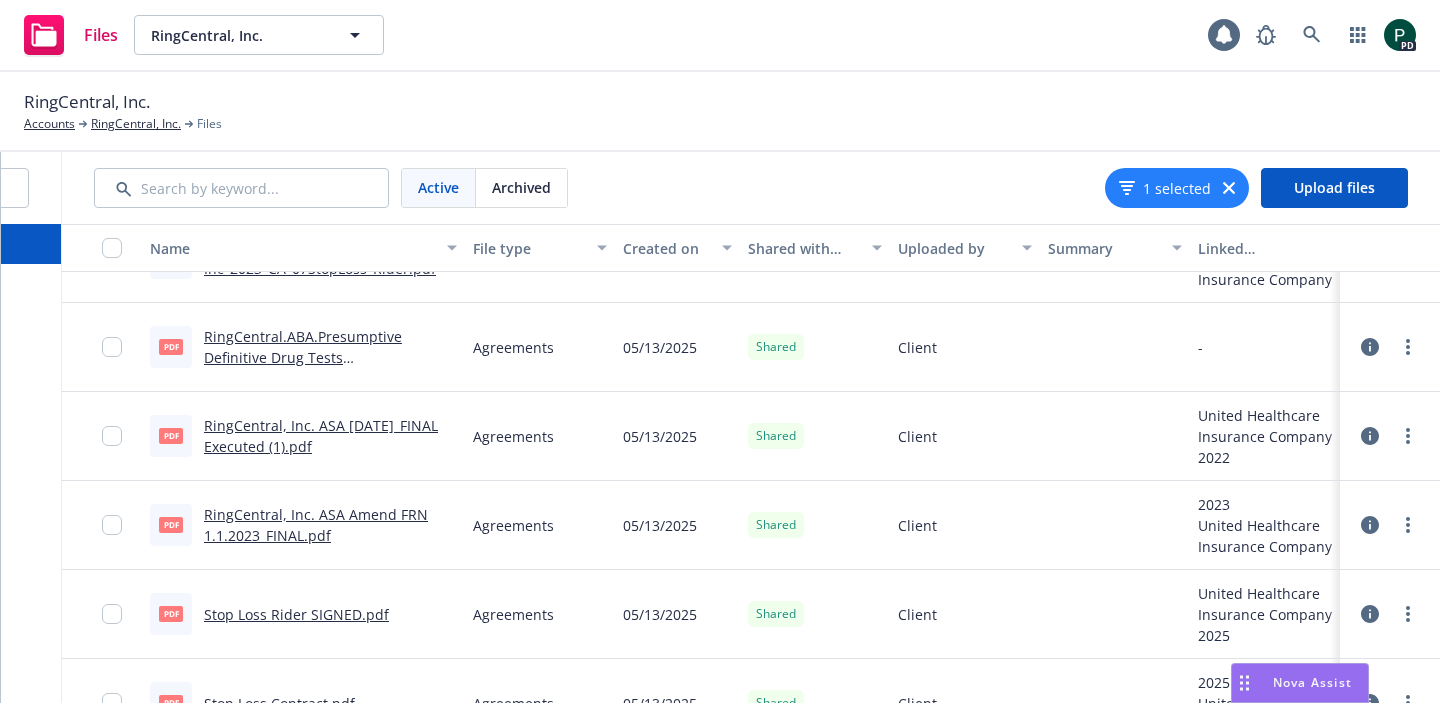 scroll, scrollTop: 2796, scrollLeft: 0, axis: vertical 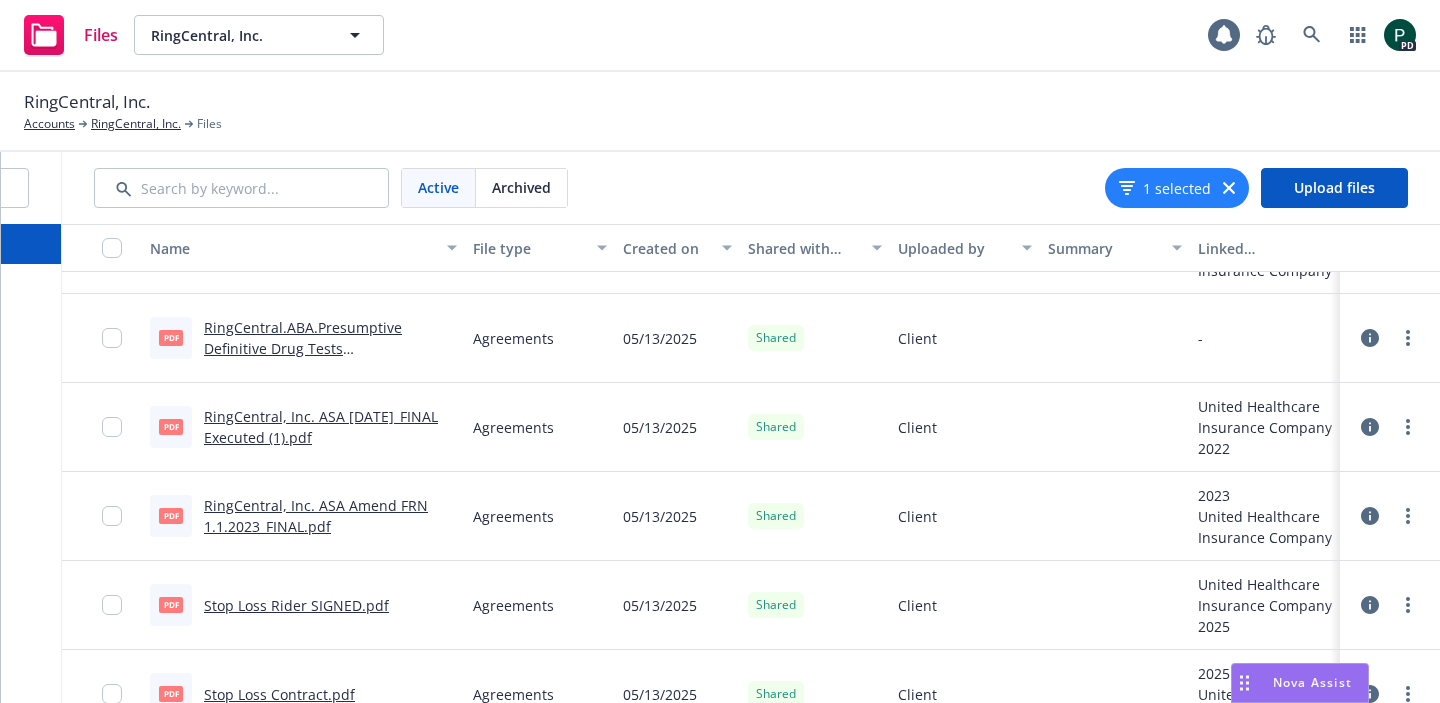 click on "RingCentral.ABA.Presumptive Definitive Drug Tests Limits.SMM.AllSets.pdf" at bounding box center (303, 348) 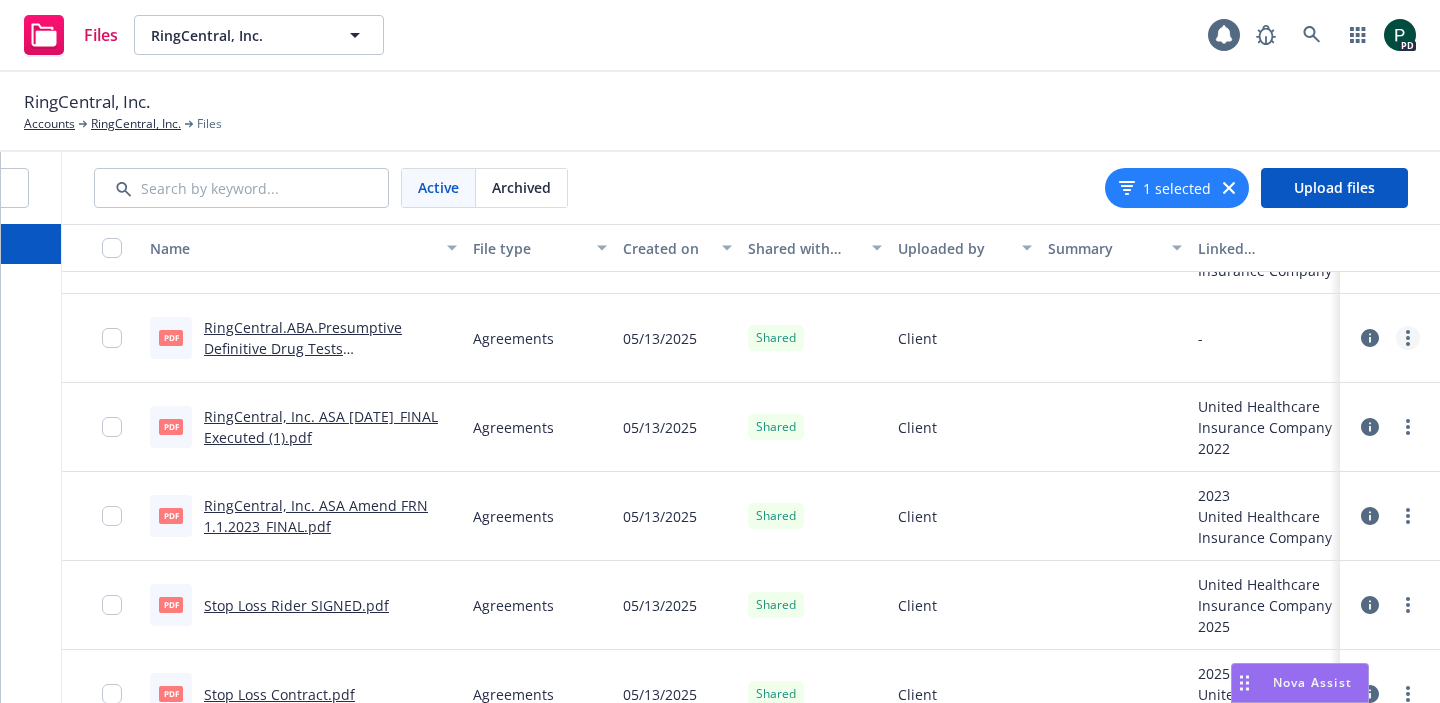 click at bounding box center [1408, 338] 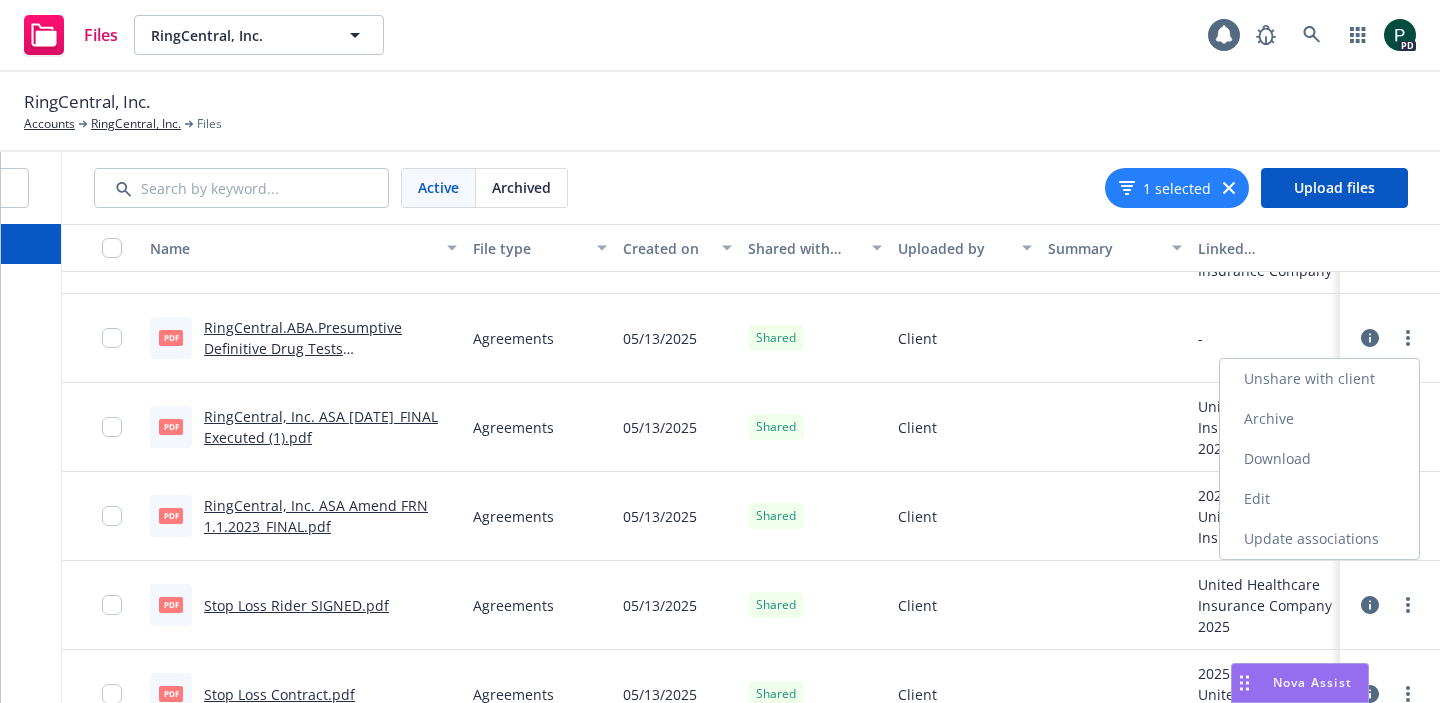 click on "Edit" at bounding box center [1319, 499] 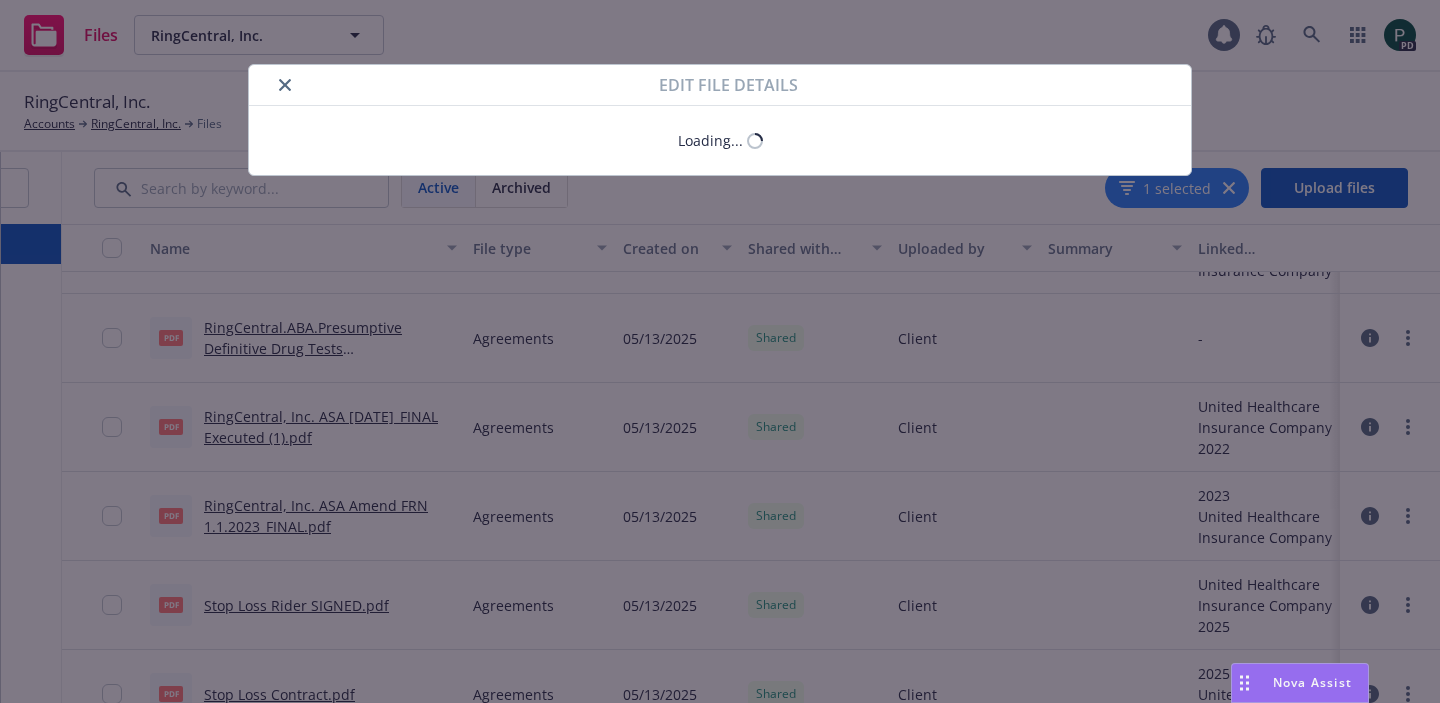 type on "x" 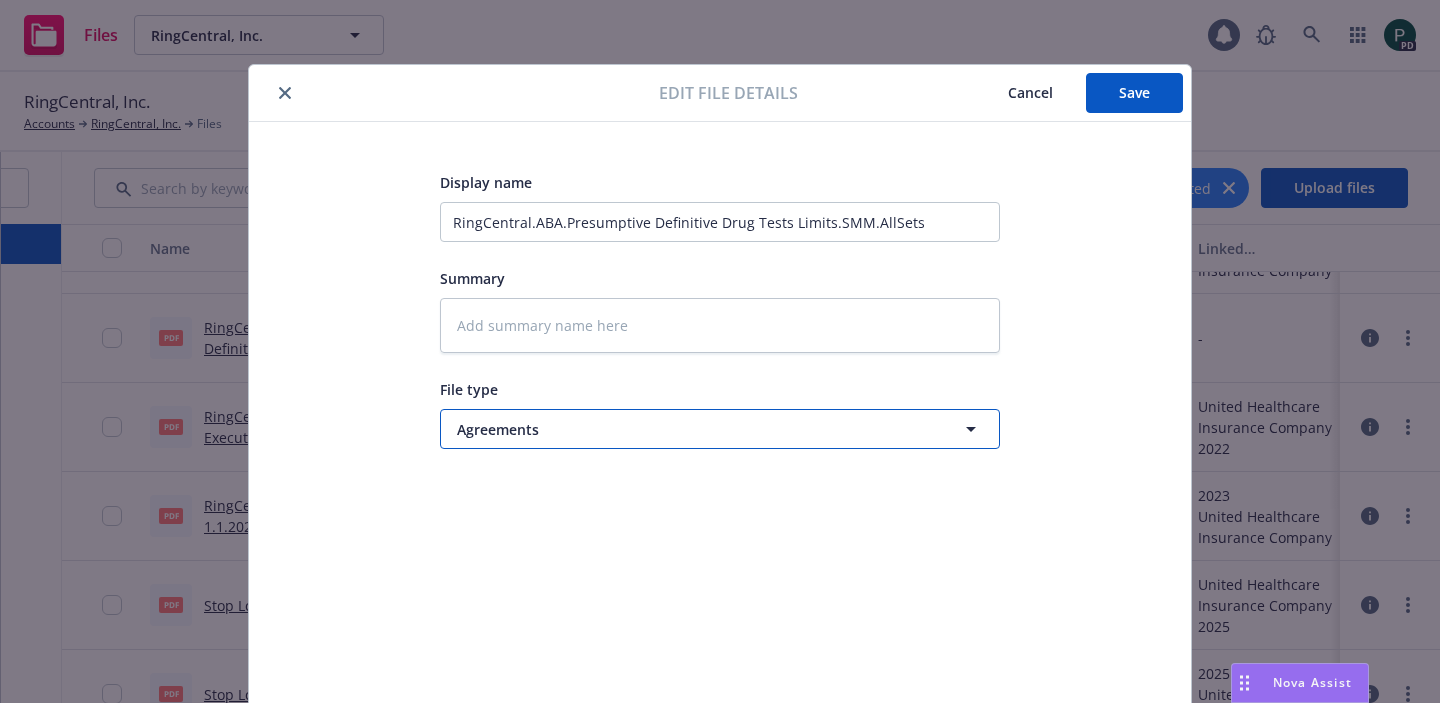 click on "Agreements" at bounding box center [683, 429] 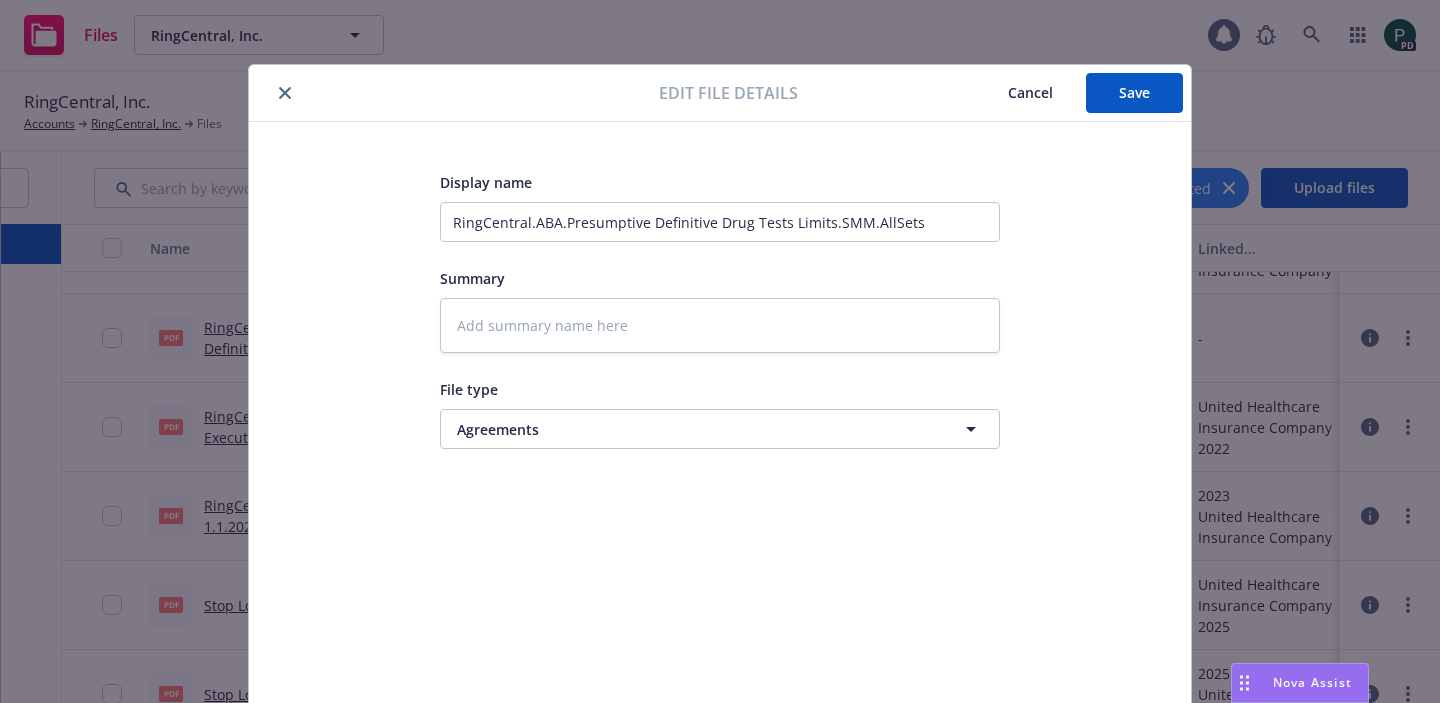 type 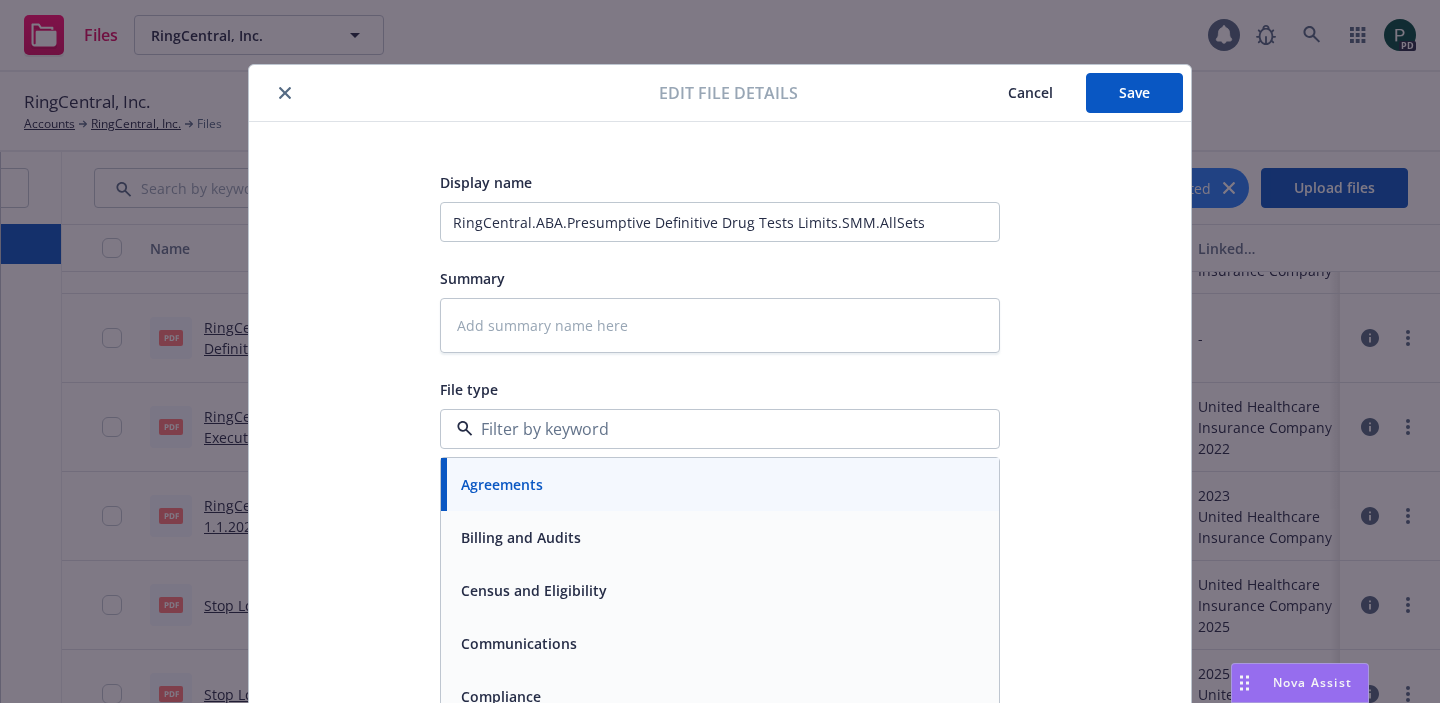 click on "Compliance" at bounding box center (720, 696) 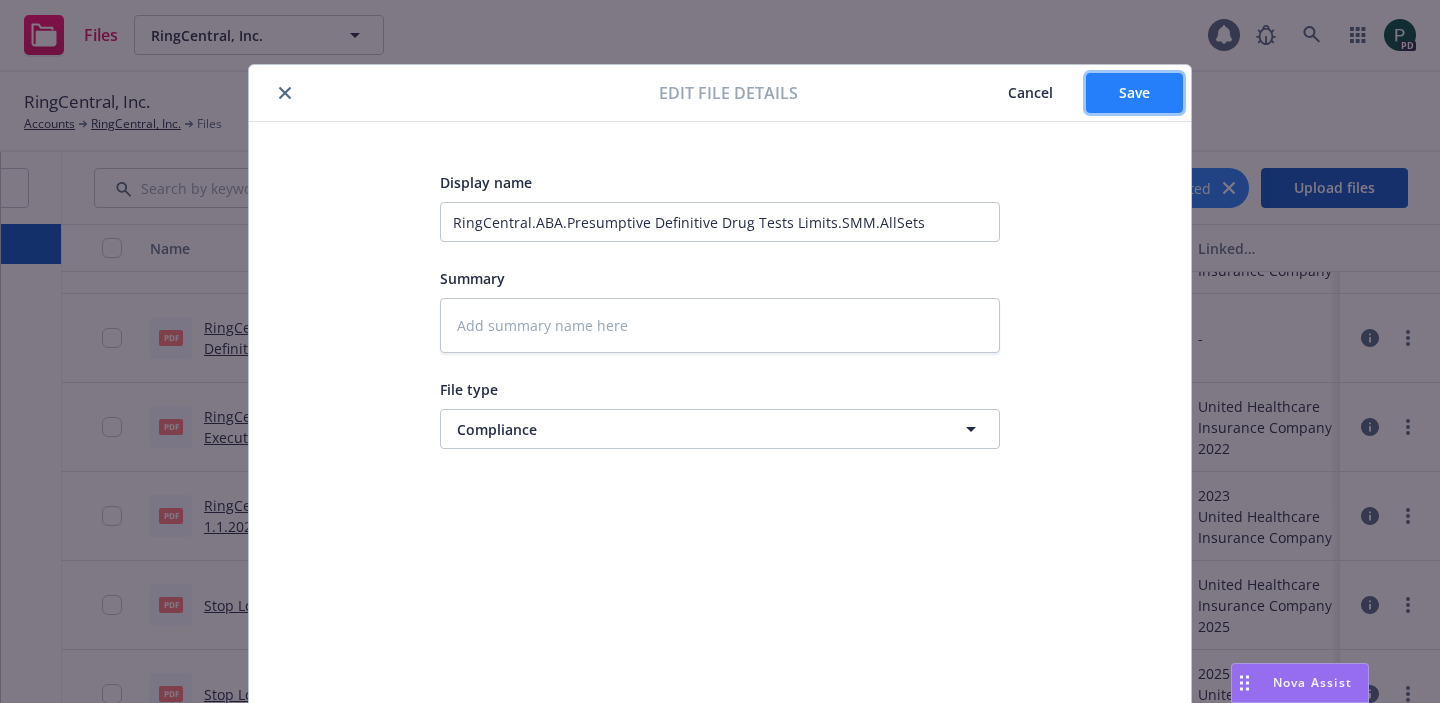 click on "Save" at bounding box center (1134, 92) 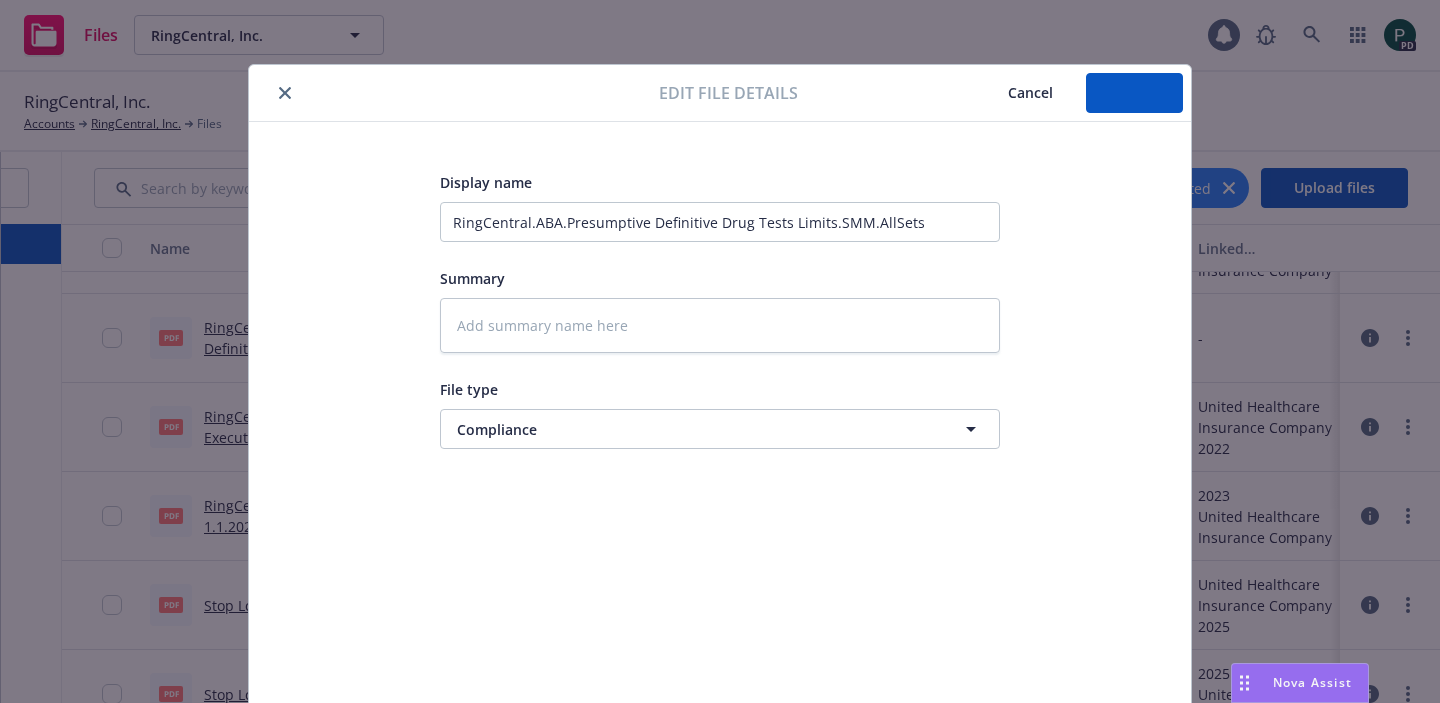 type on "x" 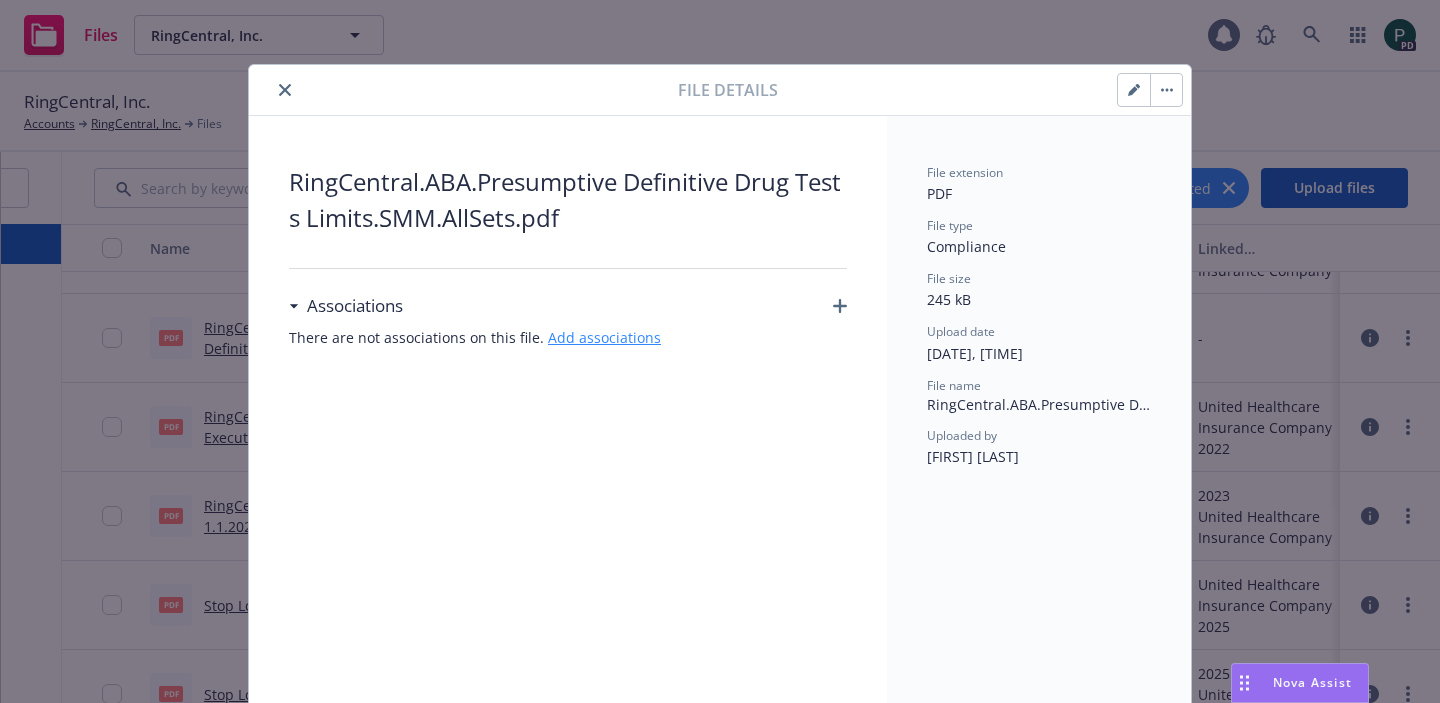 click on "Add associations" at bounding box center [604, 337] 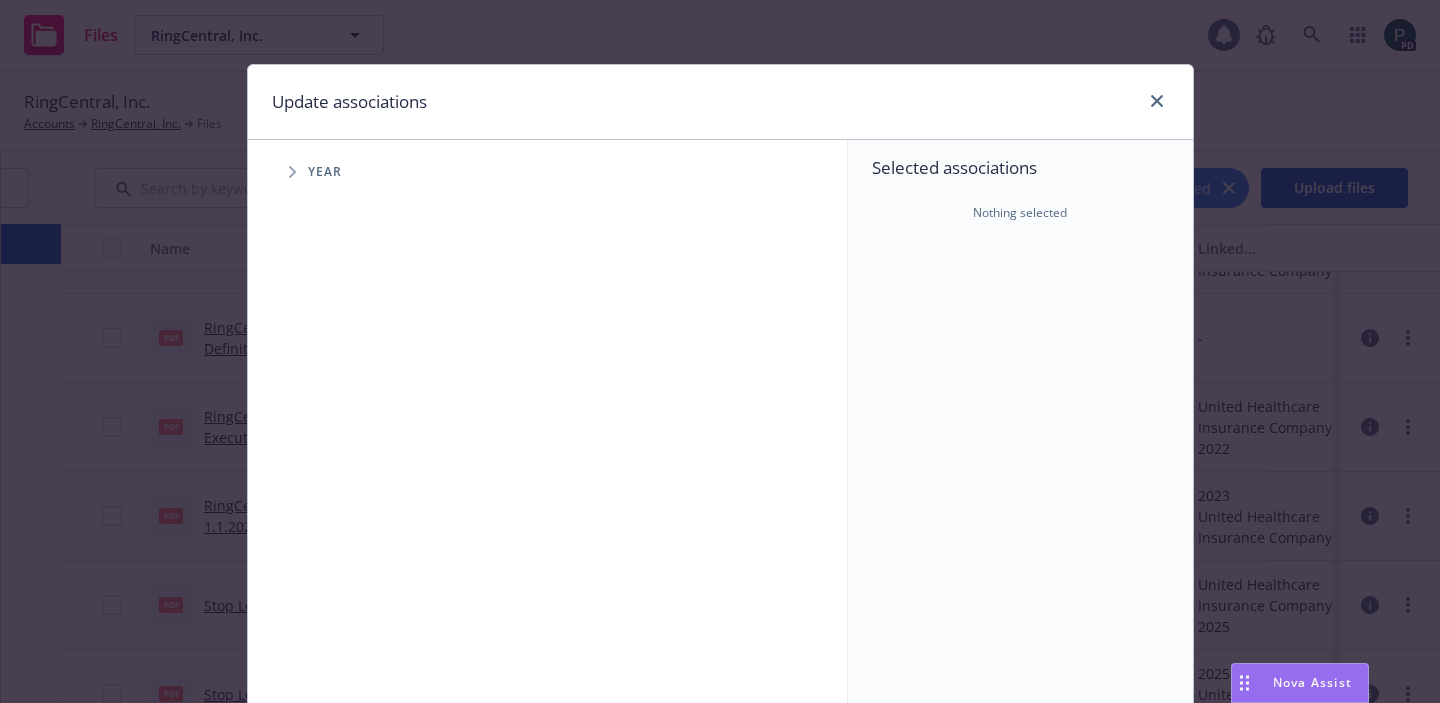 click 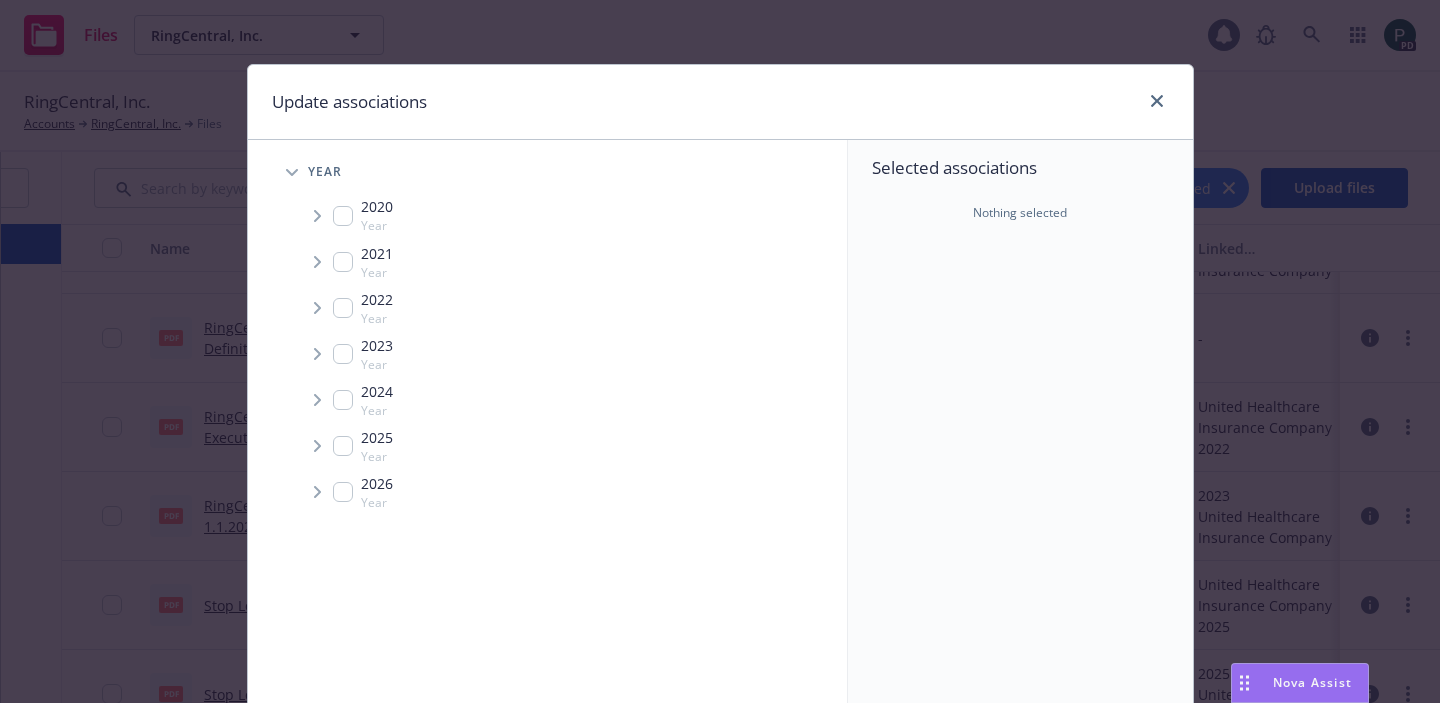 click at bounding box center [343, 400] 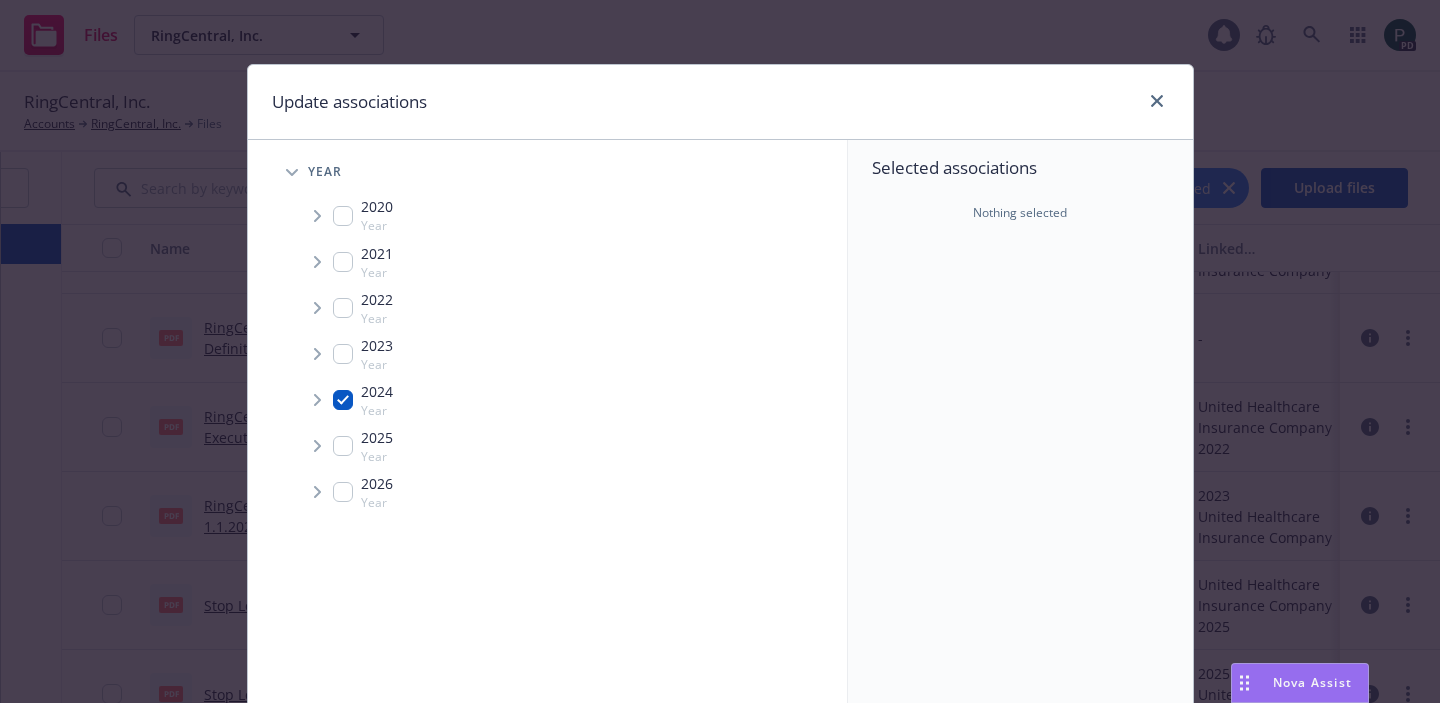 checkbox on "true" 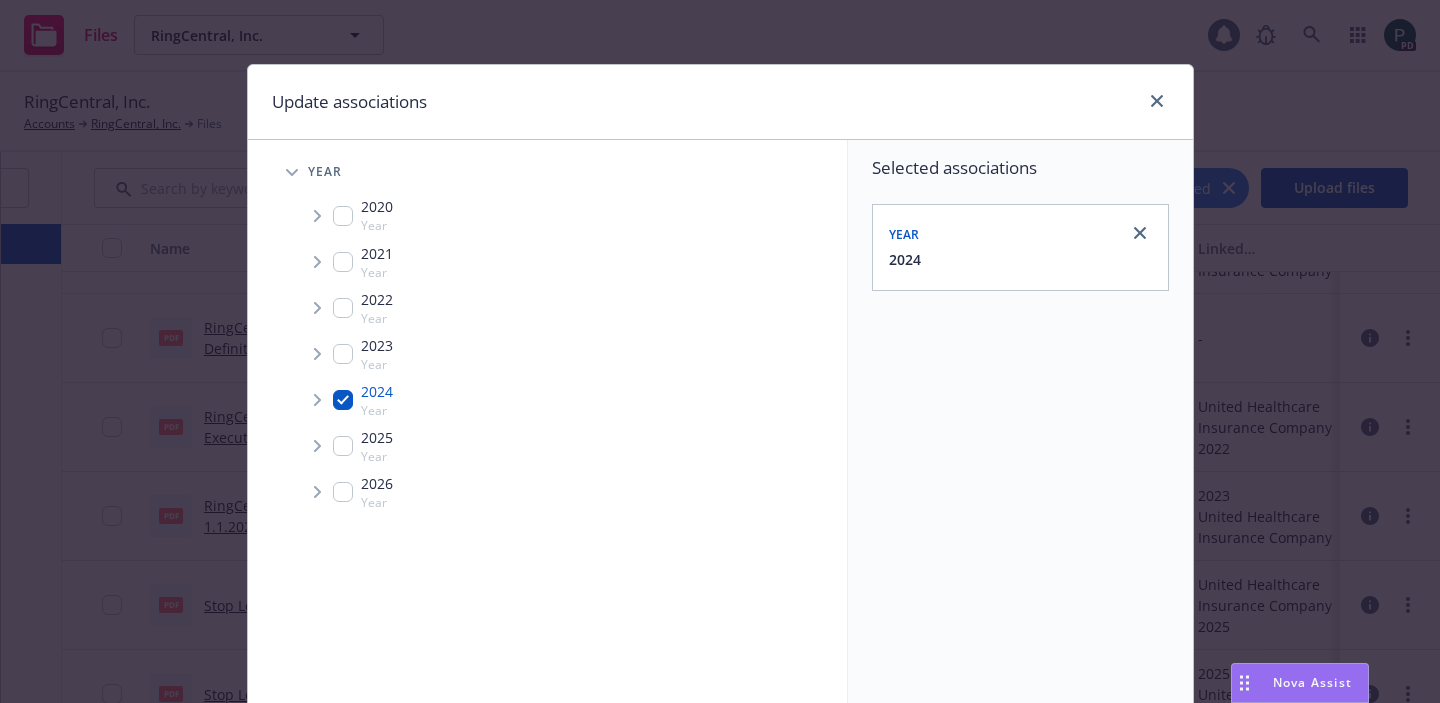 scroll, scrollTop: 291, scrollLeft: 0, axis: vertical 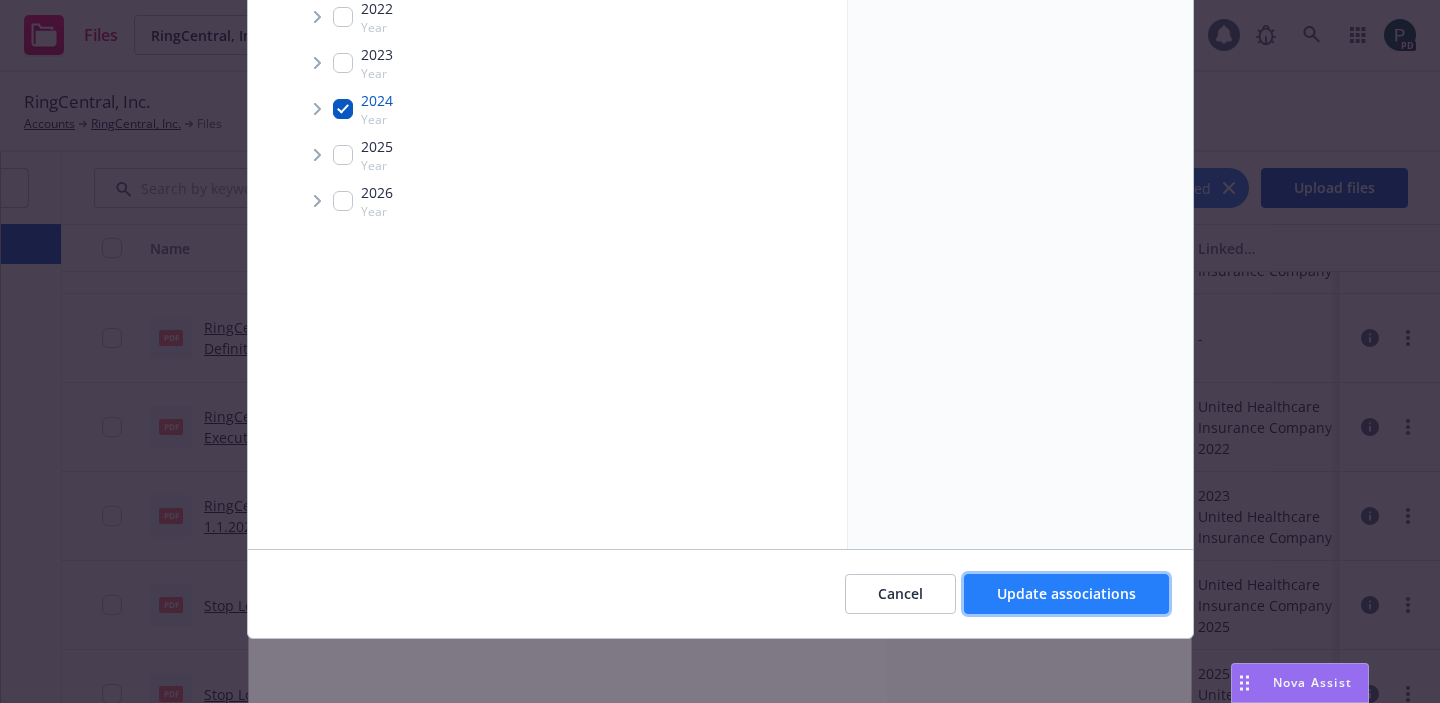 click on "Update associations" at bounding box center (1066, 593) 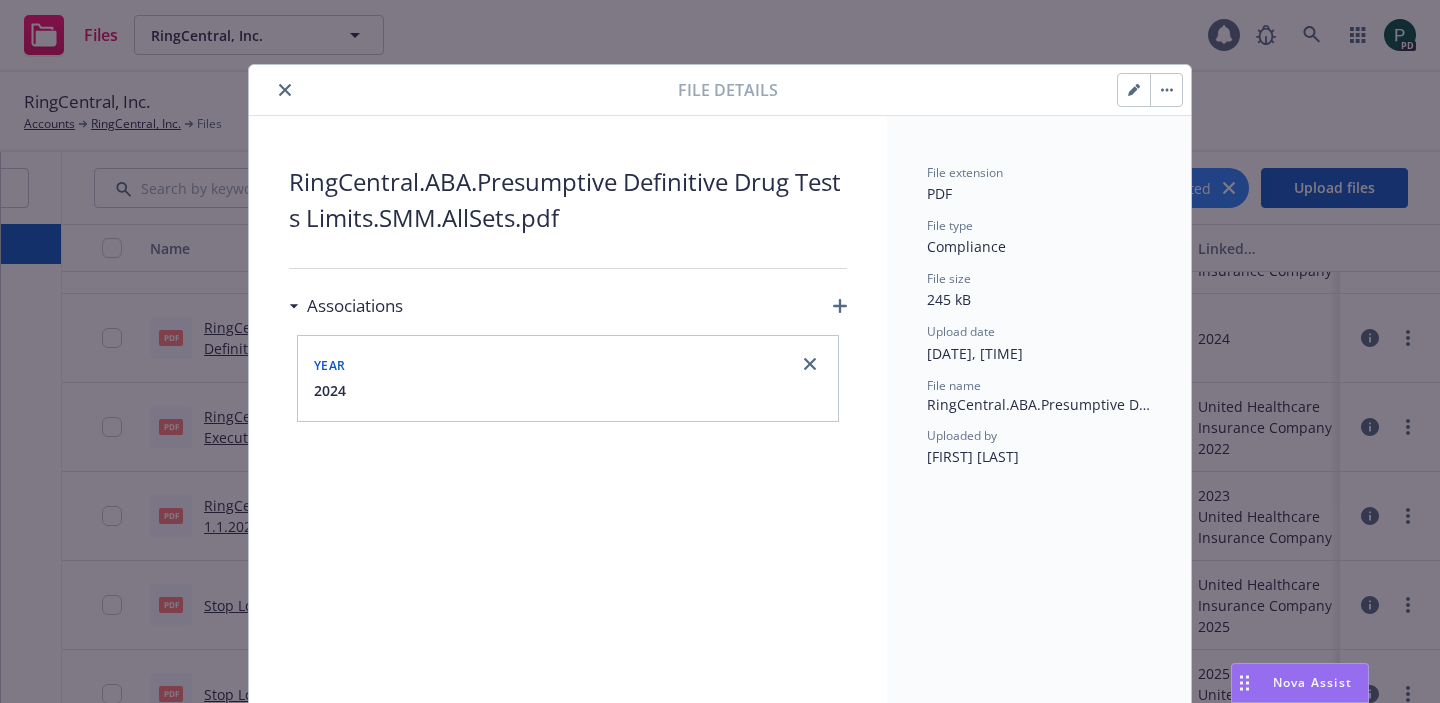 click 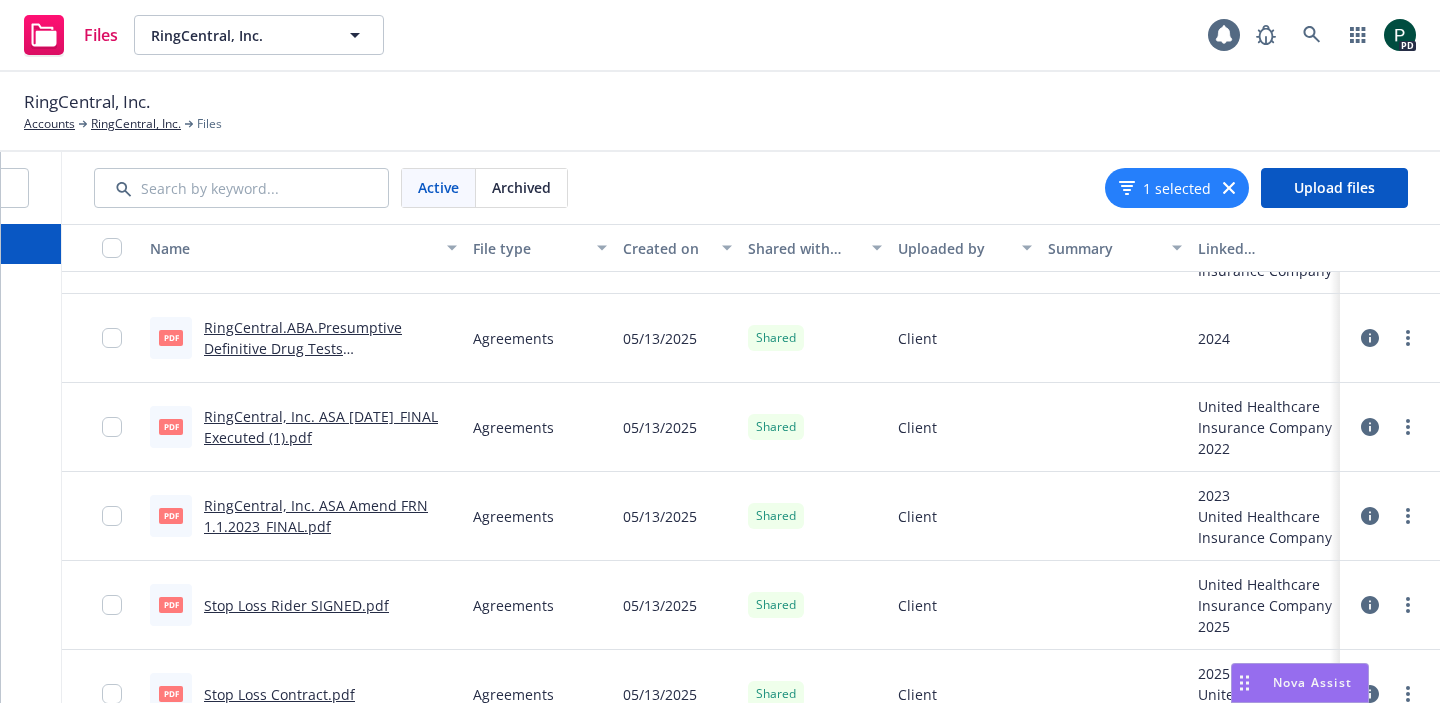 scroll, scrollTop: 2900, scrollLeft: 0, axis: vertical 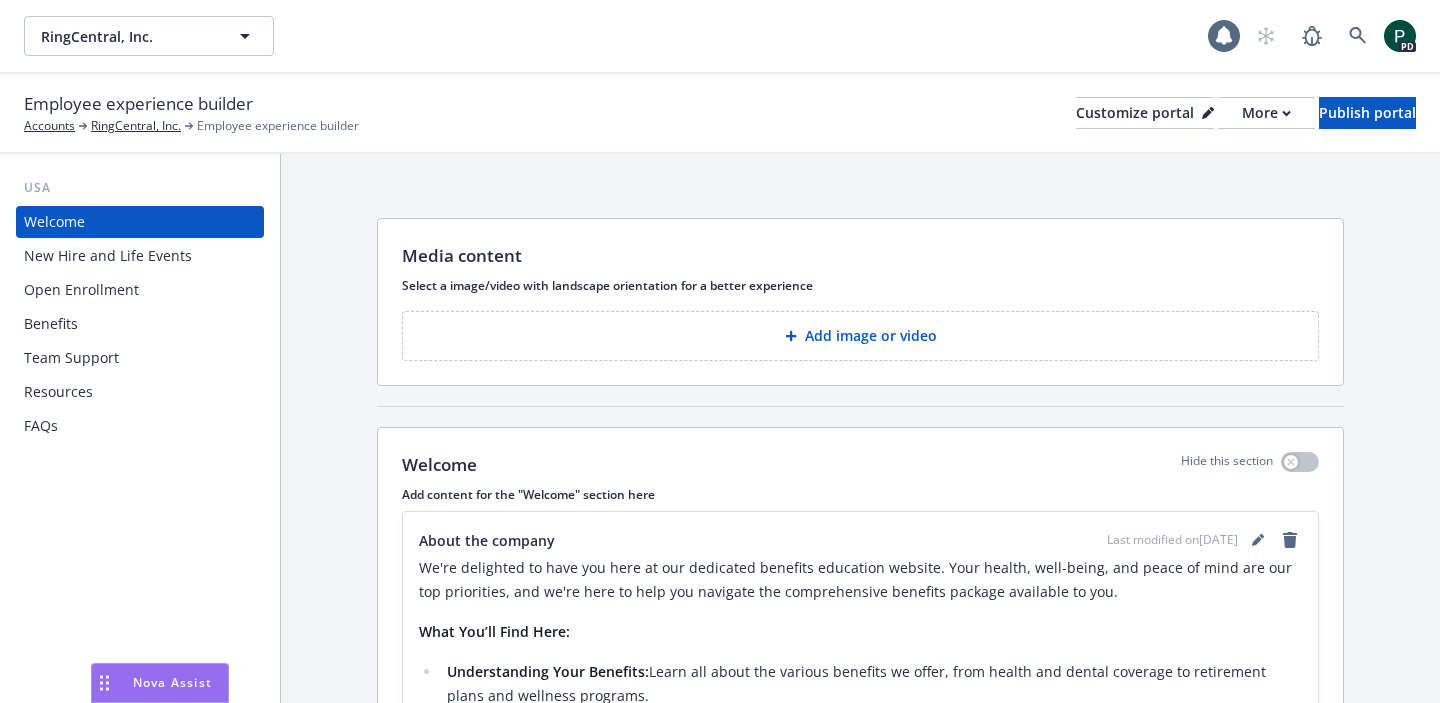 click on "Benefits" at bounding box center [140, 324] 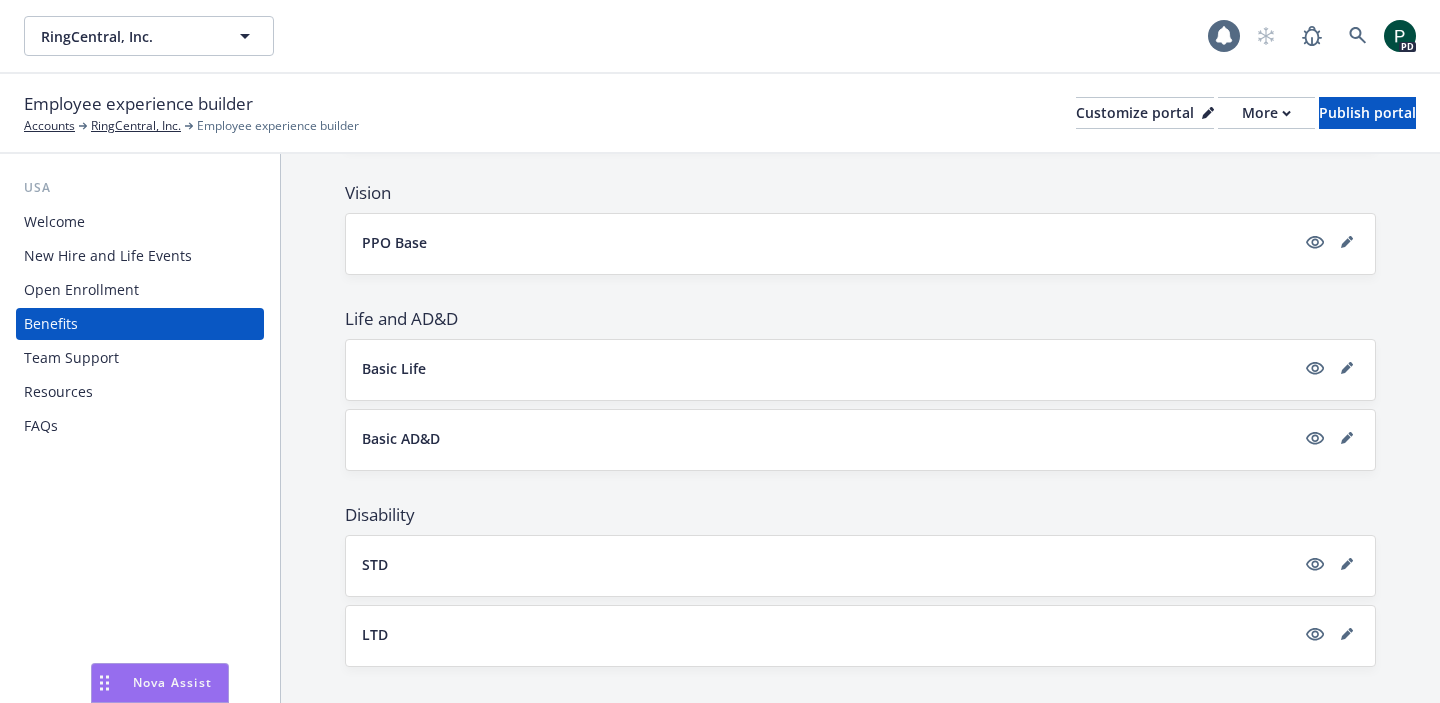 scroll, scrollTop: 884, scrollLeft: 0, axis: vertical 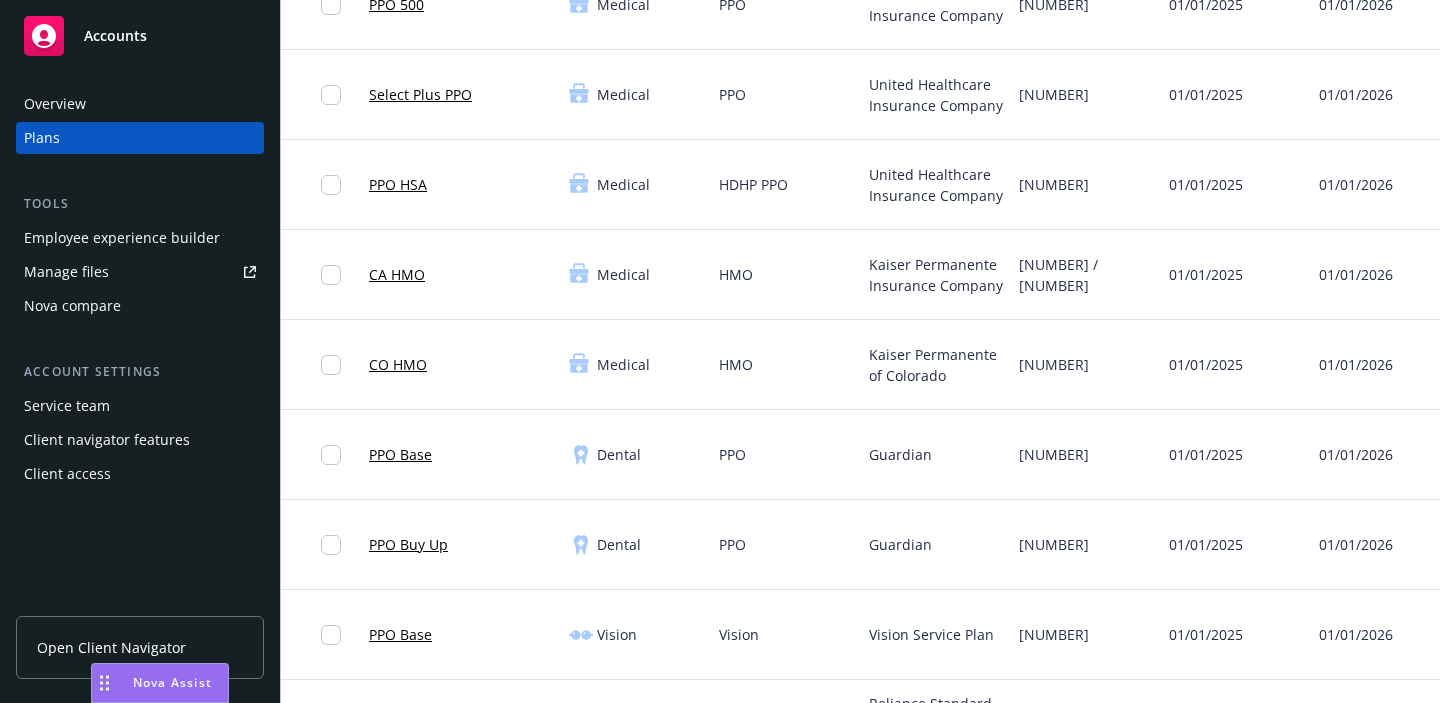 click on "Open Client Navigator" at bounding box center (111, 647) 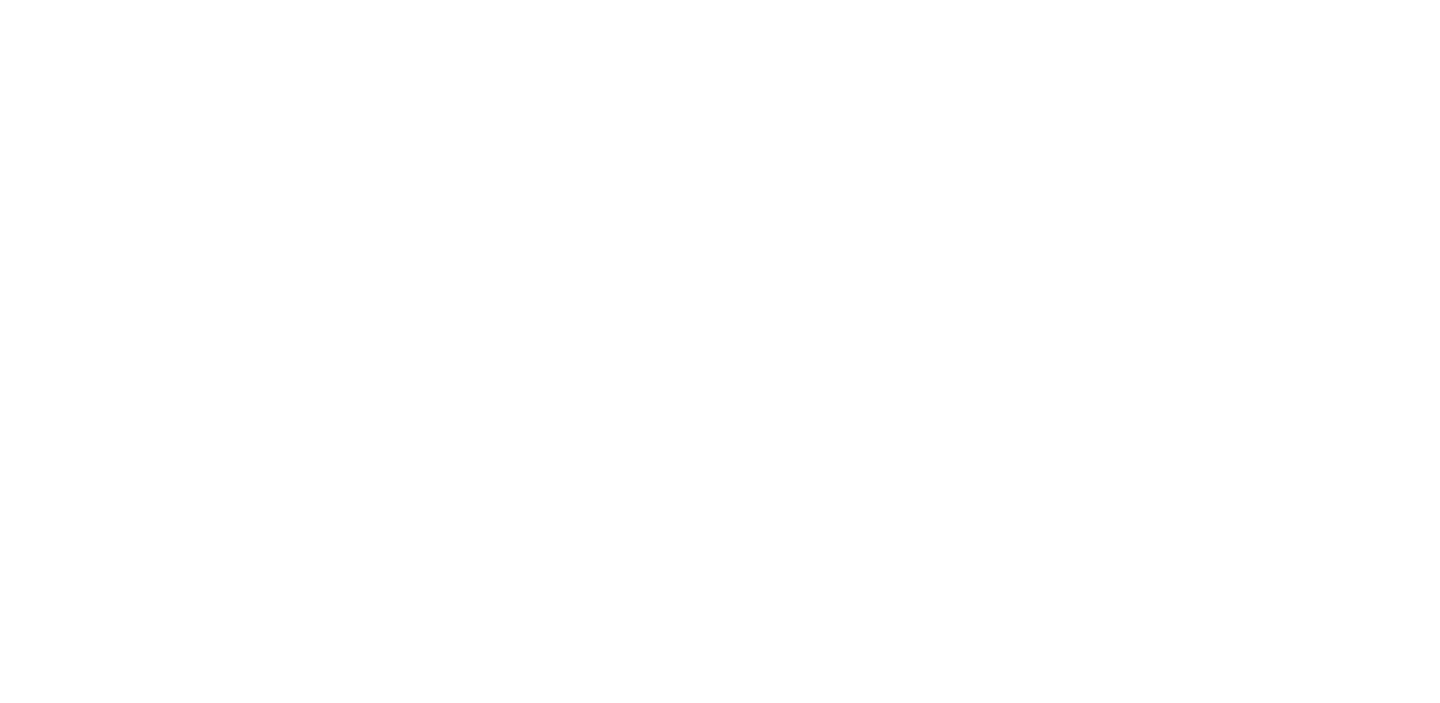 scroll, scrollTop: 0, scrollLeft: 0, axis: both 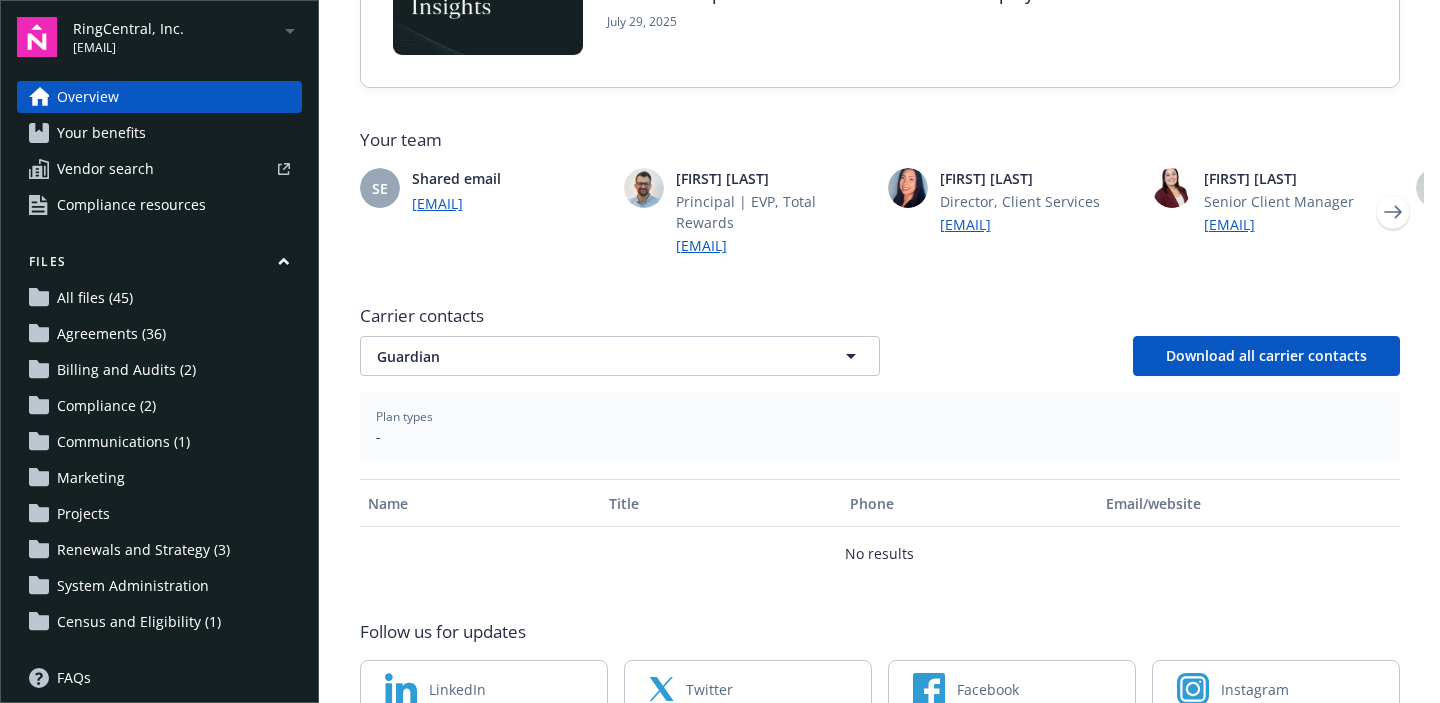 click at bounding box center [1436, 188] 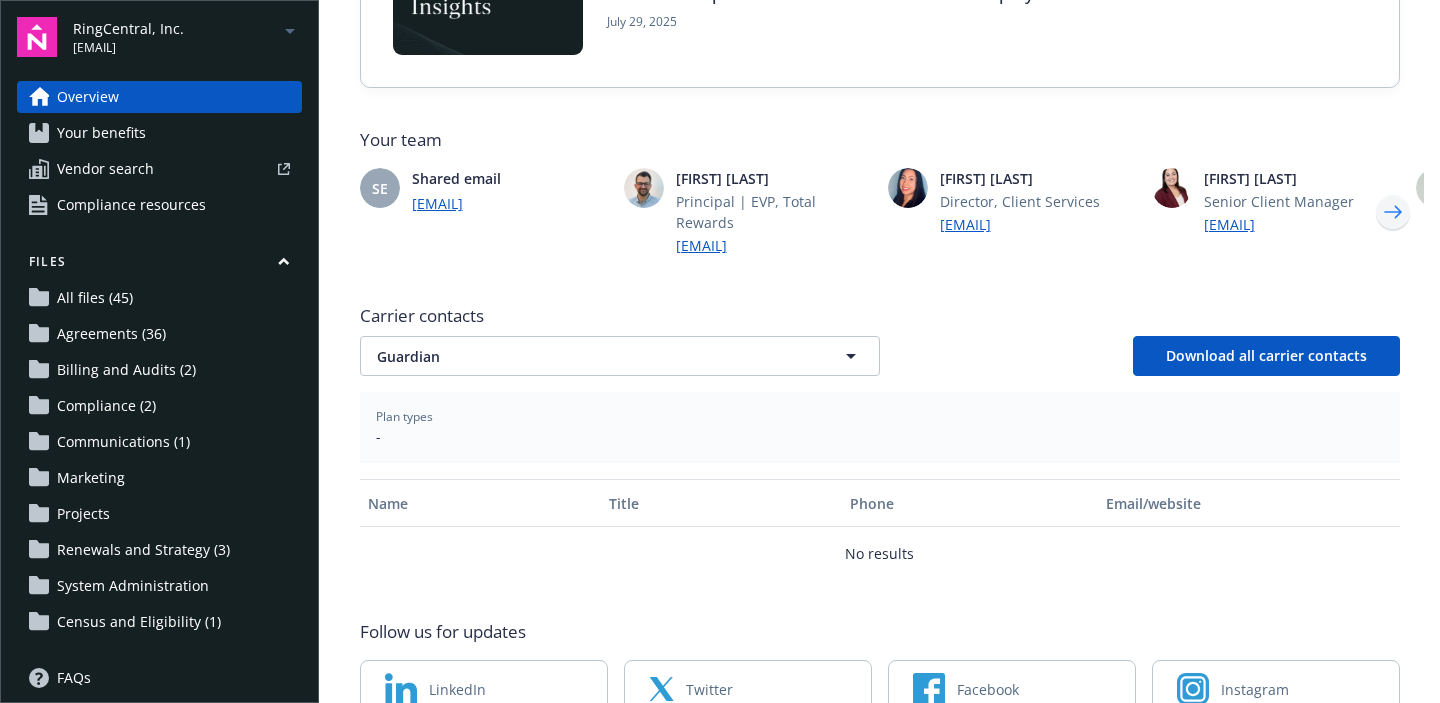 click 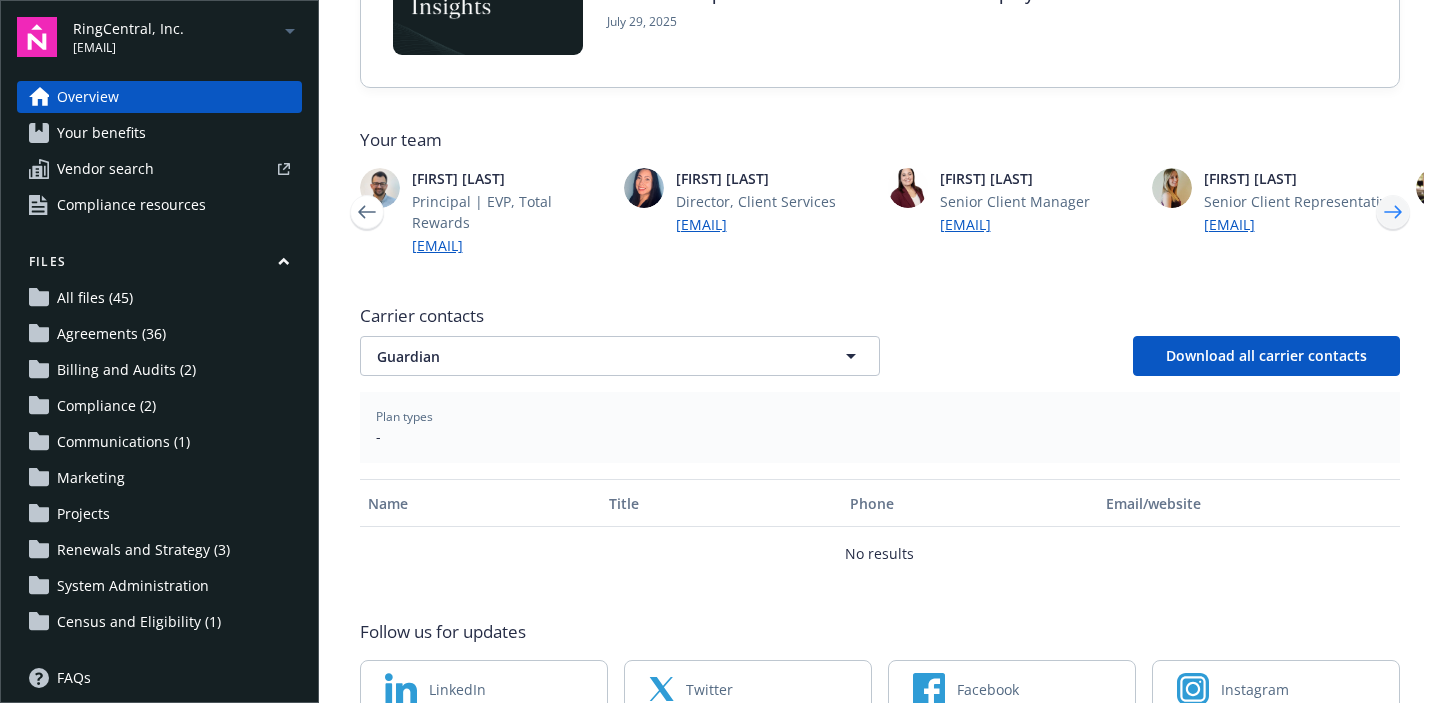 click 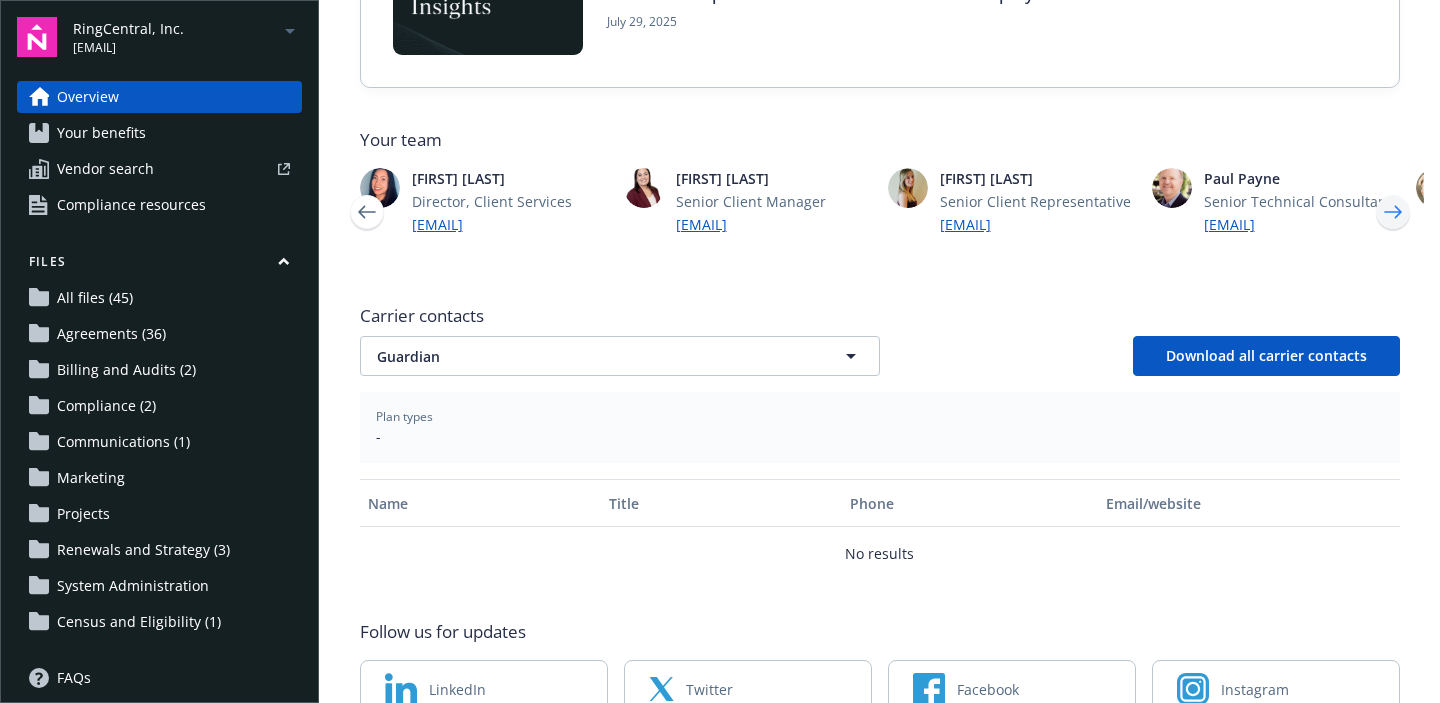 click 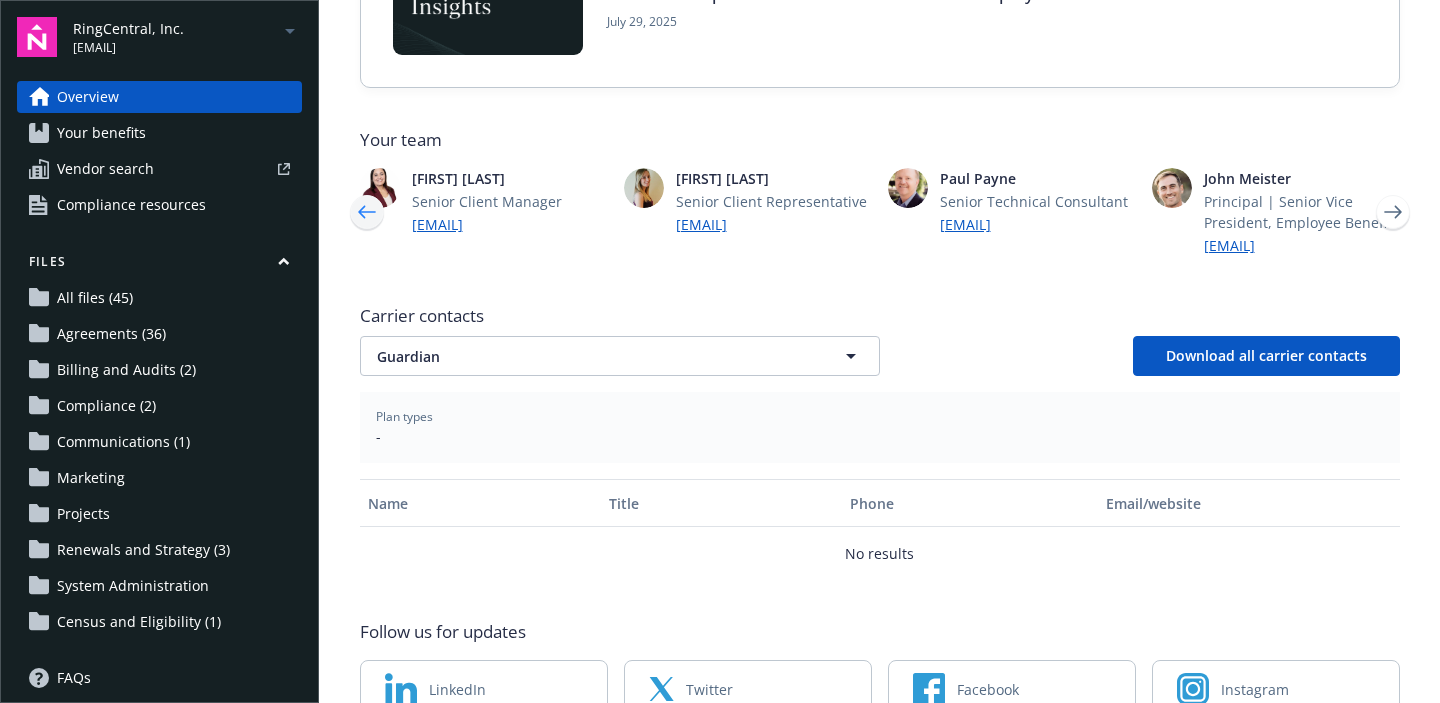 click 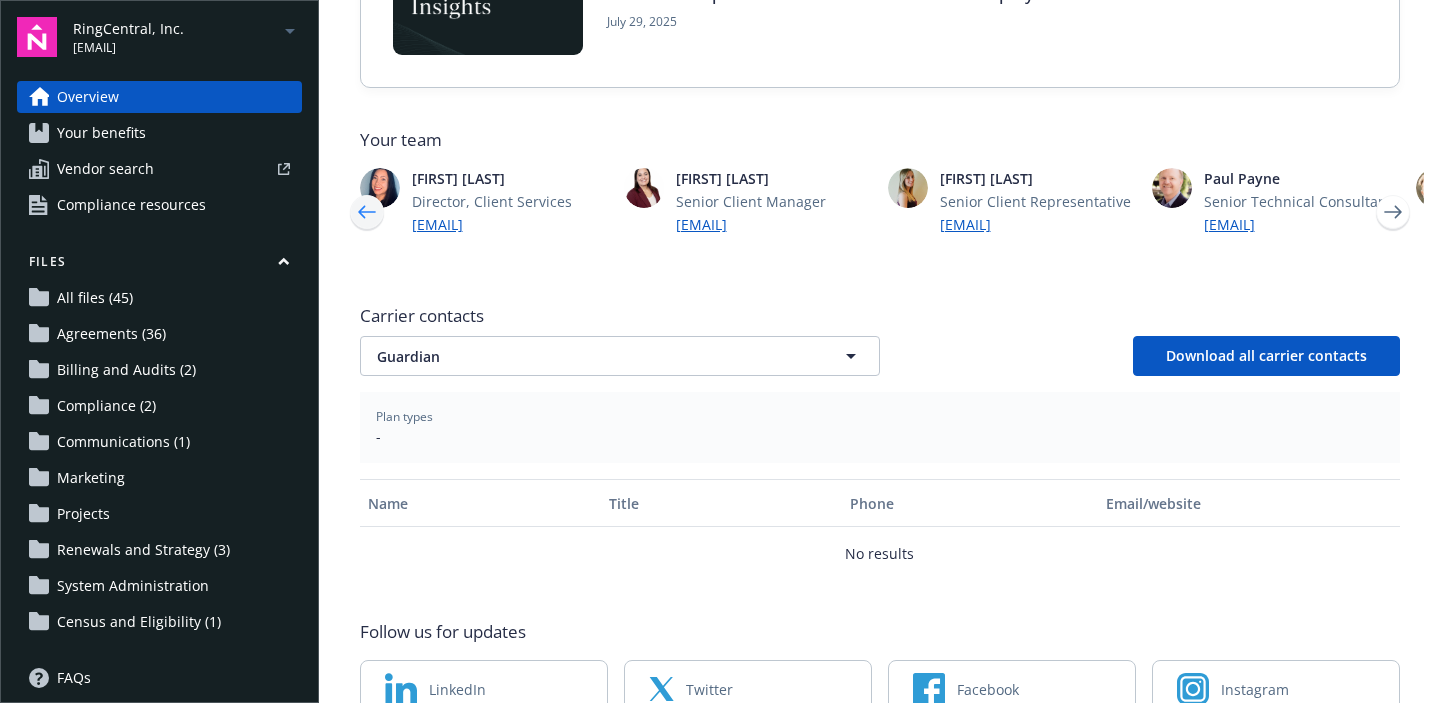 click 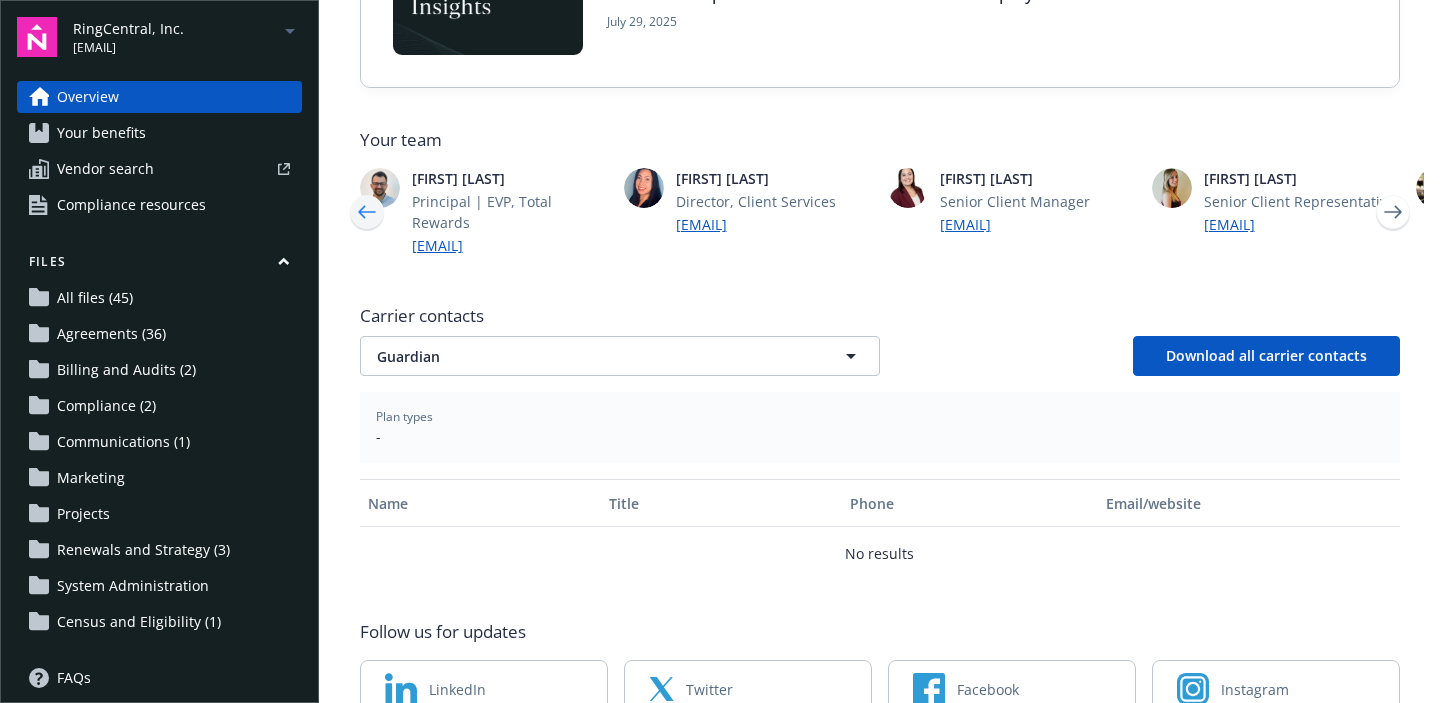 click 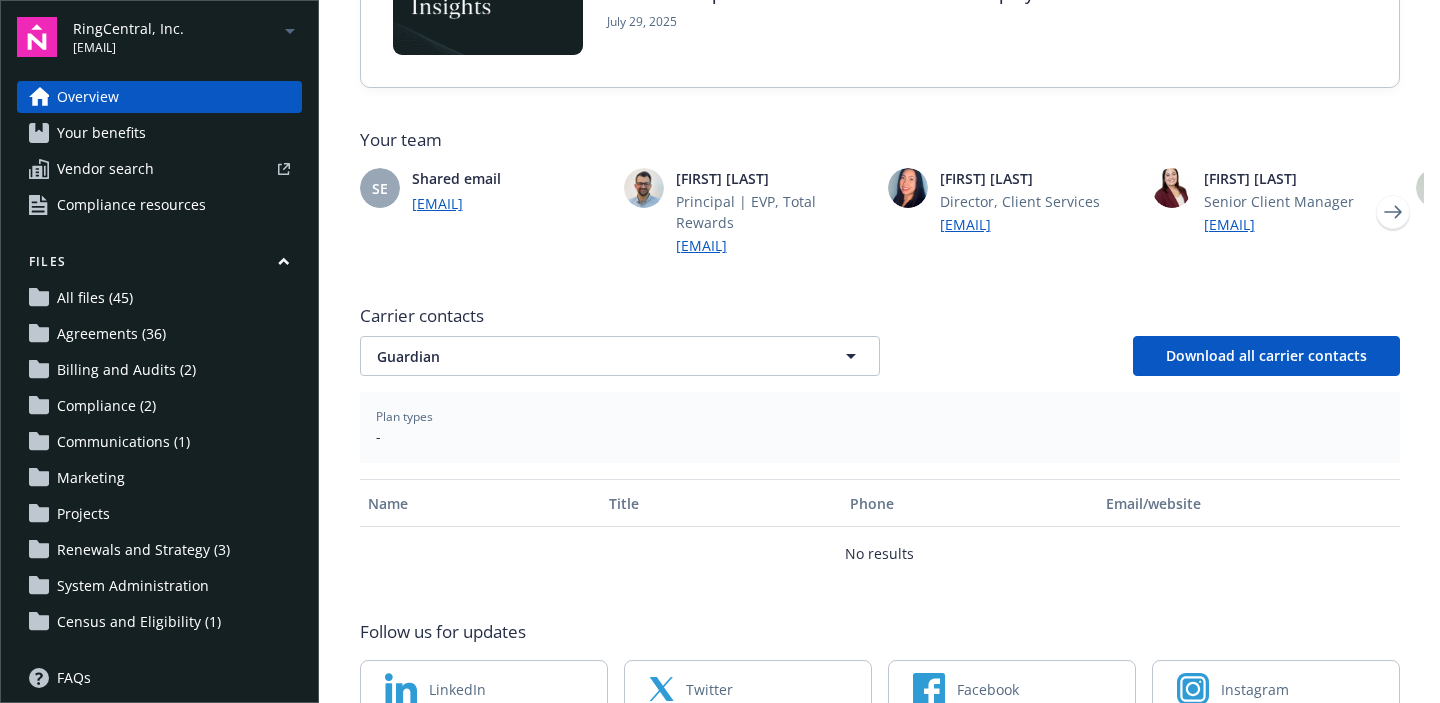 click on "SE Shared email ringcentral.trservice@newfront.com" at bounding box center [484, 191] 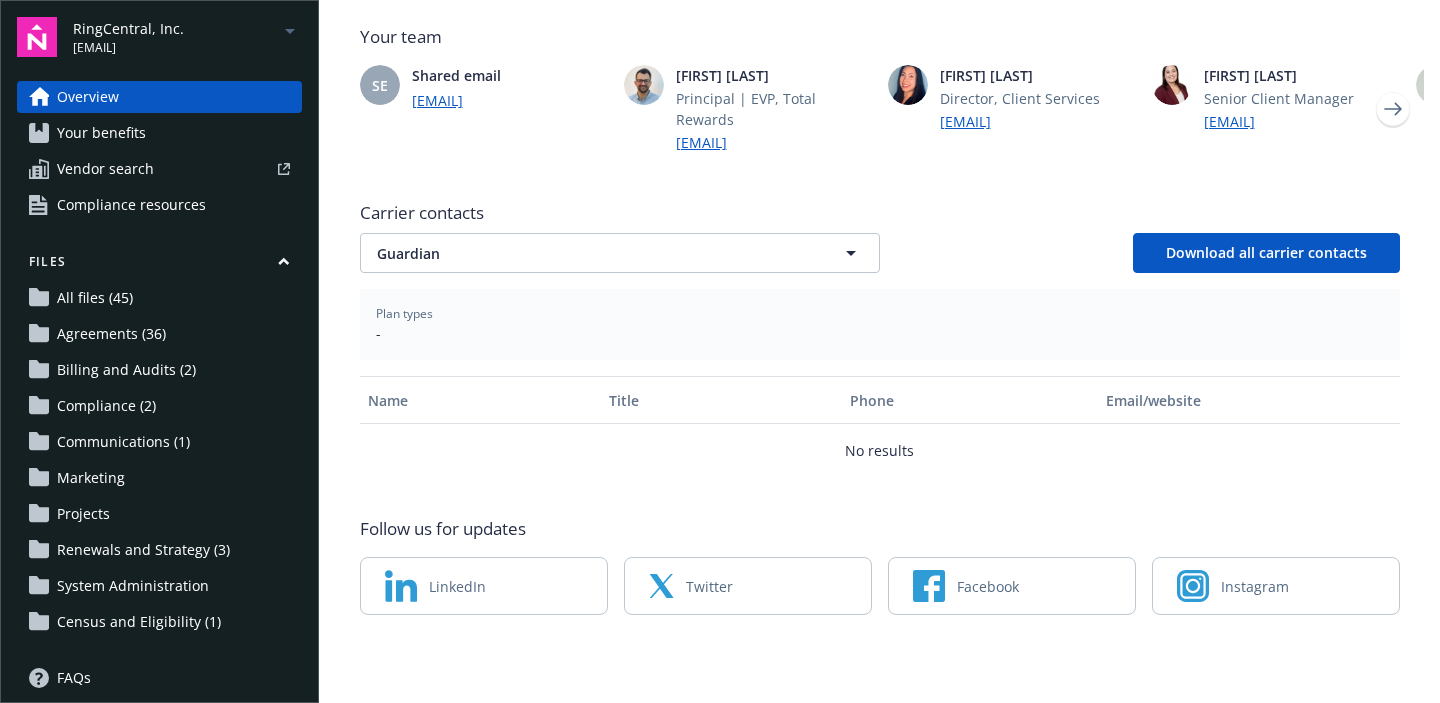 click on "Compliance resources" at bounding box center (131, 205) 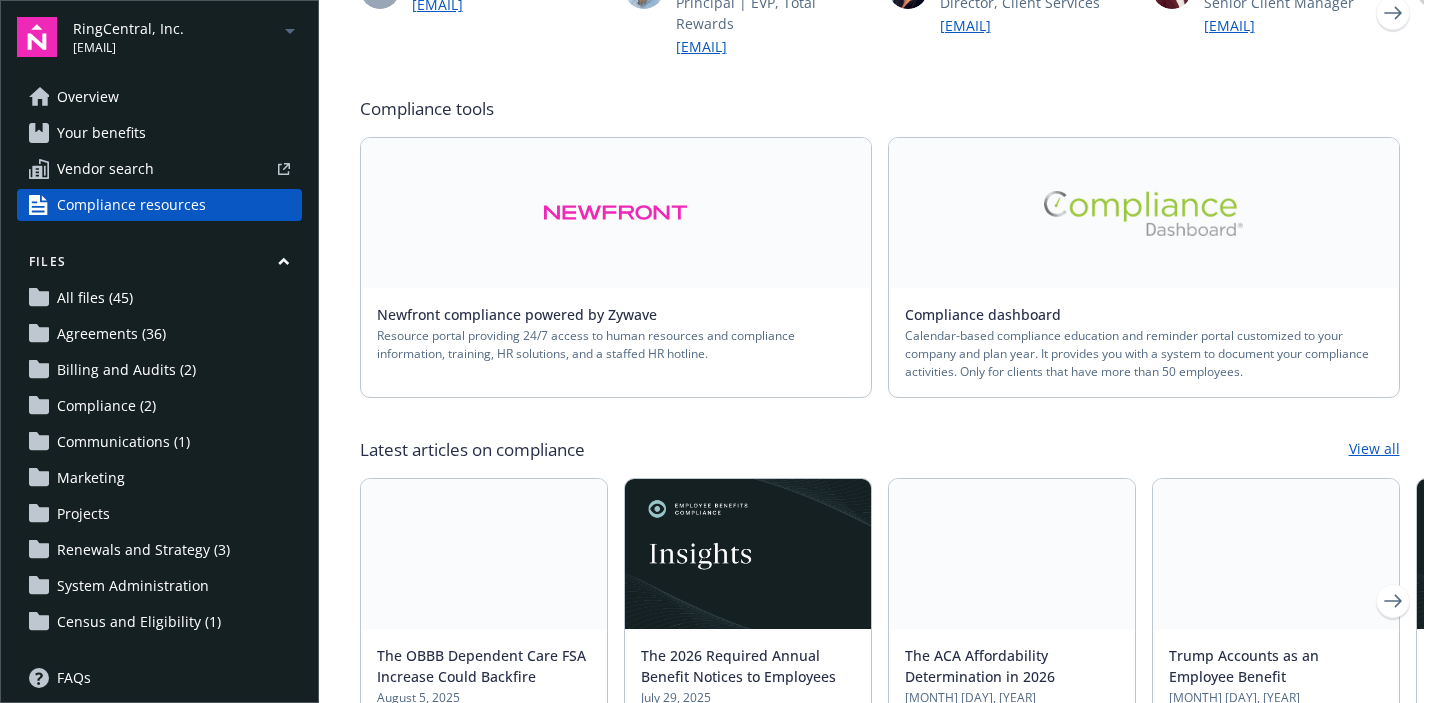 scroll, scrollTop: 538, scrollLeft: 0, axis: vertical 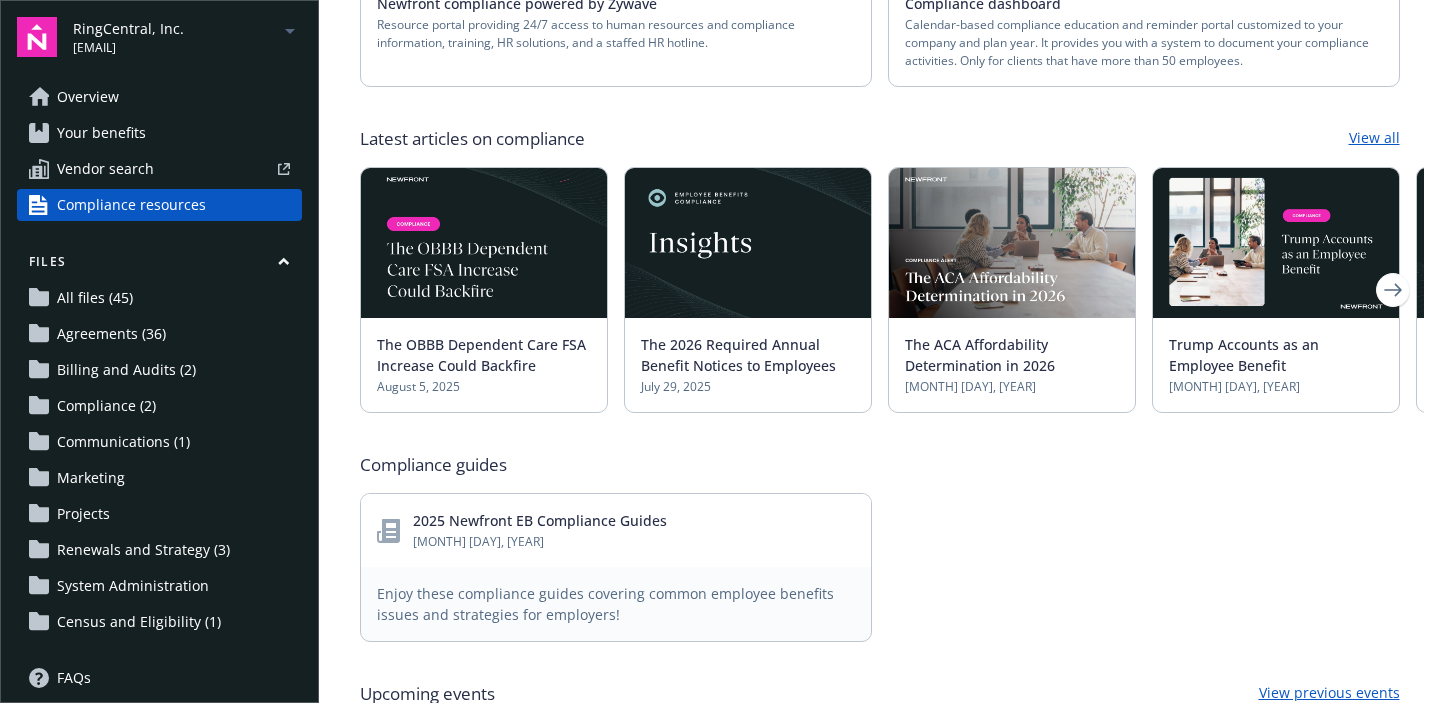 click on "2025 Newfront EB Compliance Guides" at bounding box center (540, 520) 